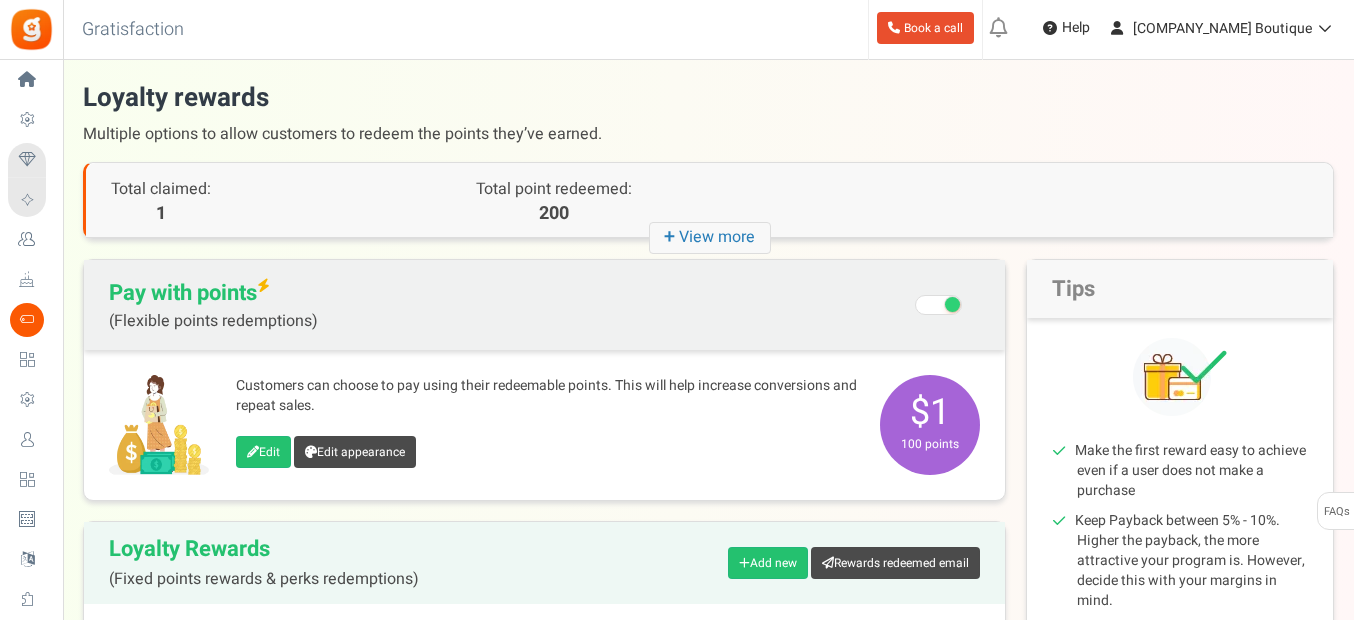 scroll, scrollTop: 500, scrollLeft: 0, axis: vertical 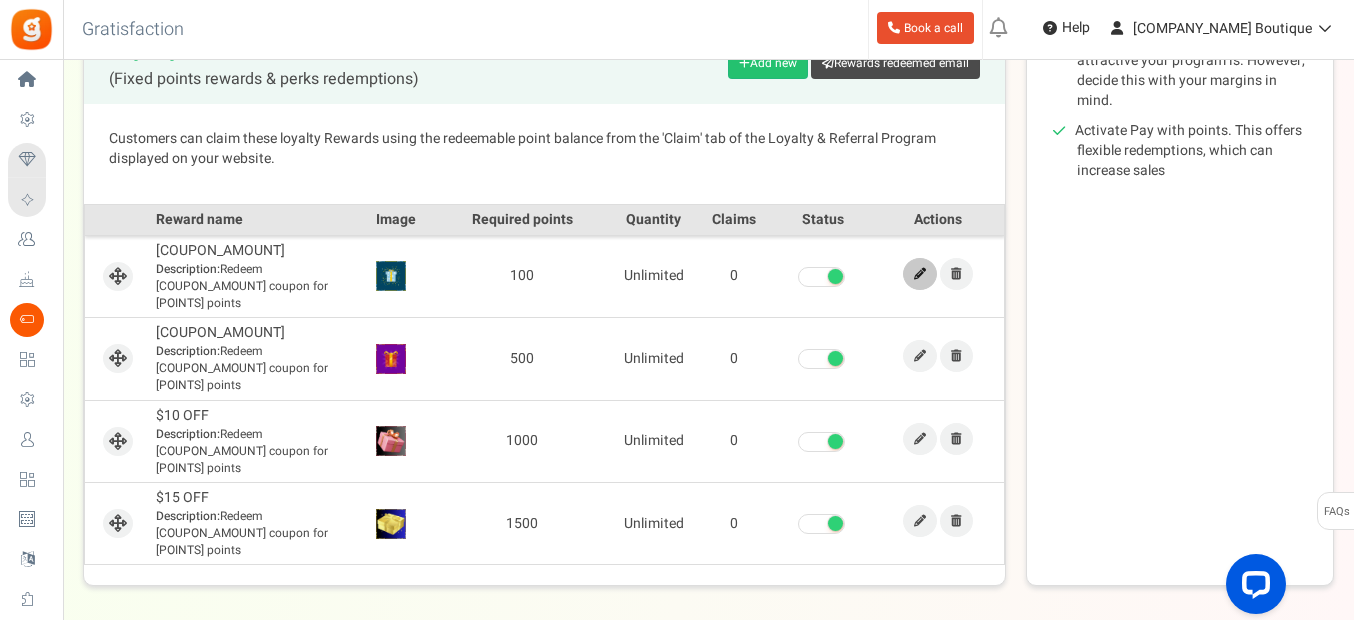 click at bounding box center (920, 274) 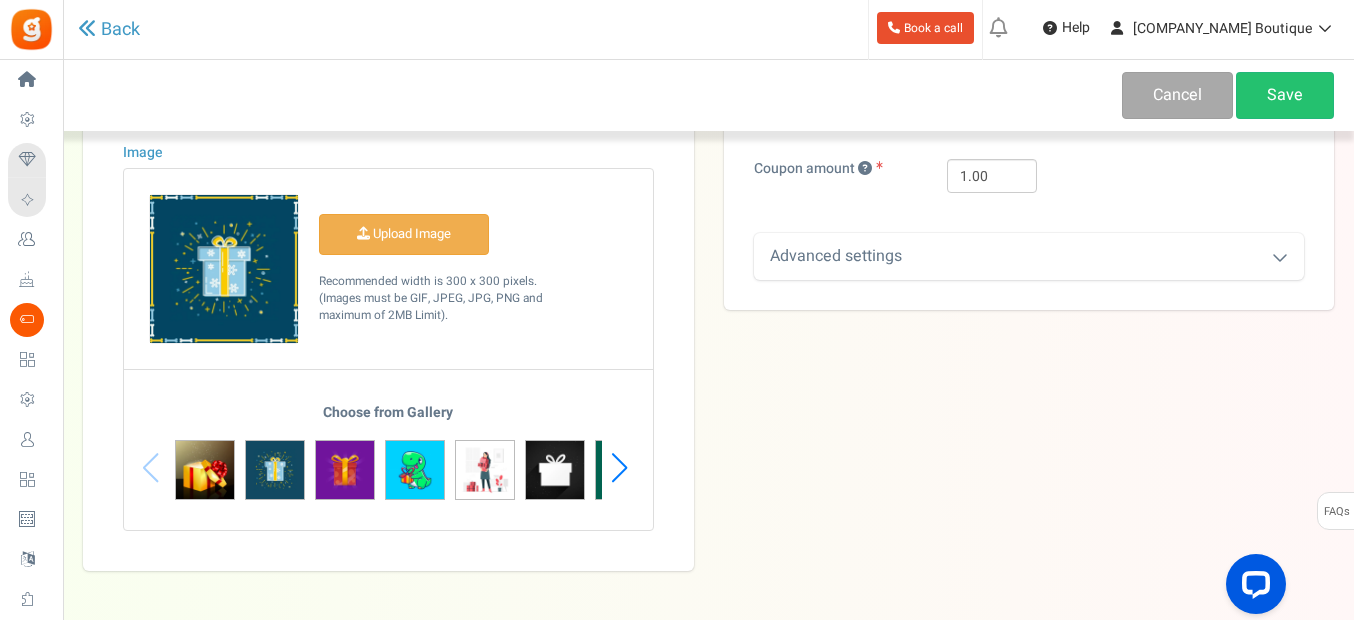 scroll, scrollTop: 400, scrollLeft: 0, axis: vertical 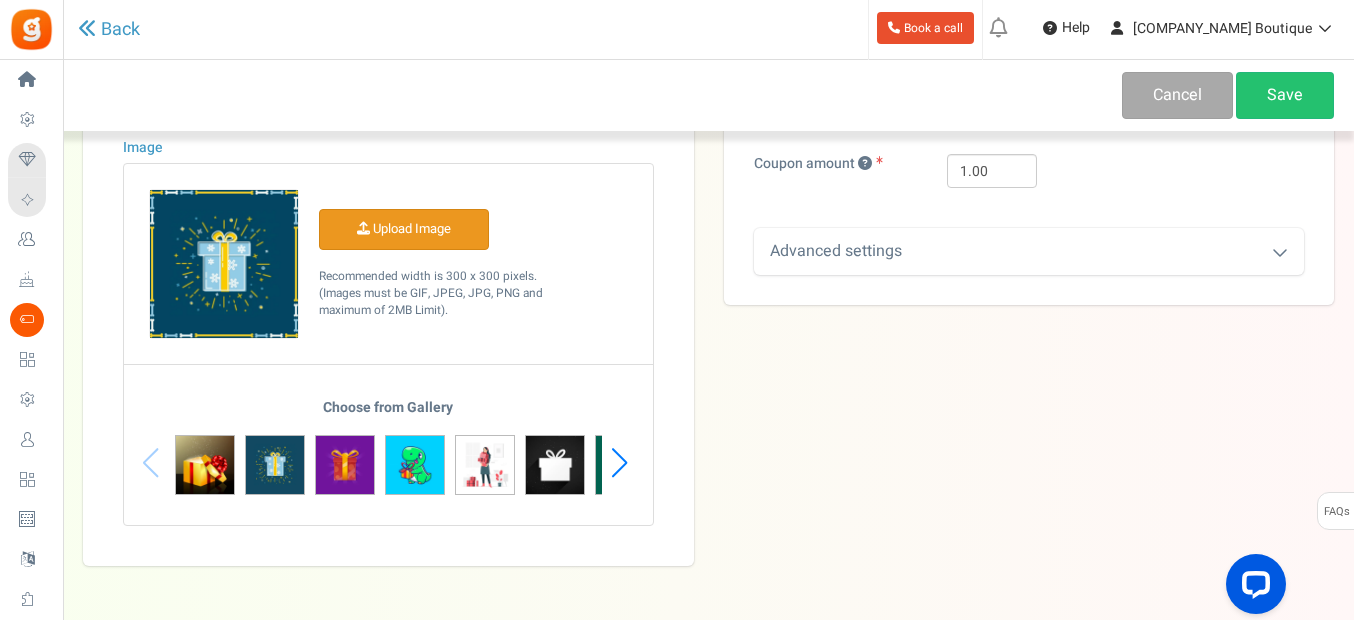 click on "Image" at bounding box center (404, 229) 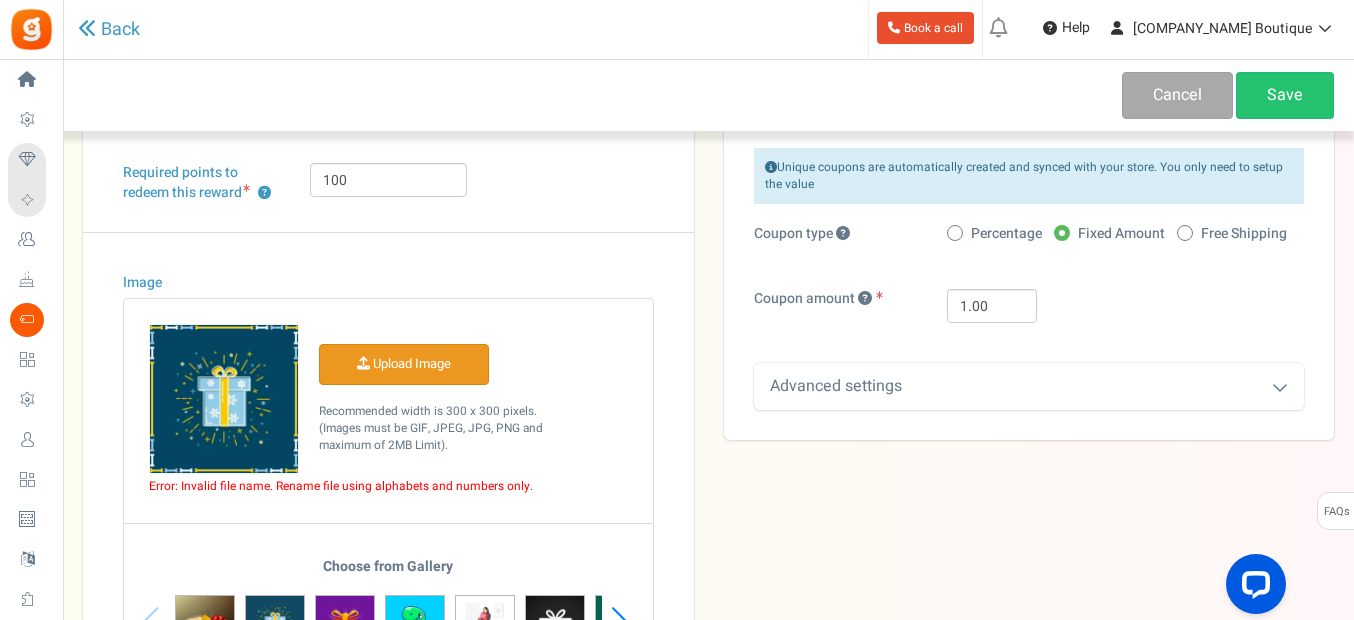 scroll, scrollTop: 300, scrollLeft: 0, axis: vertical 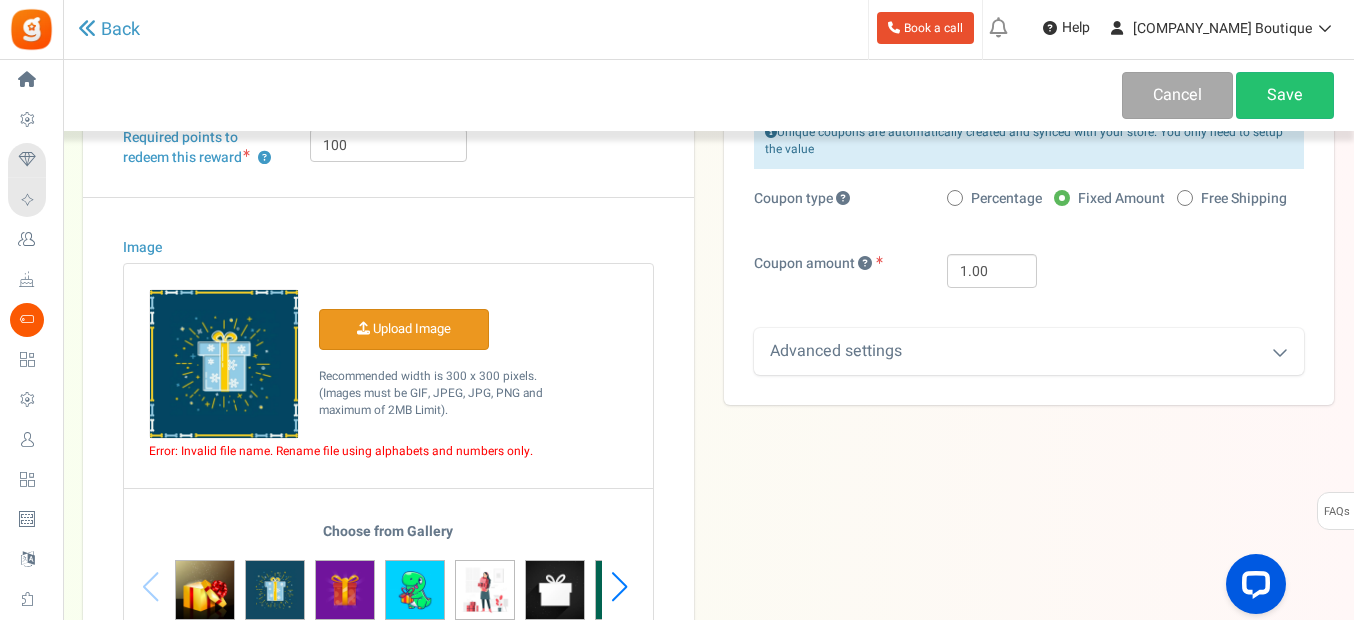 click on "Image" at bounding box center (404, 329) 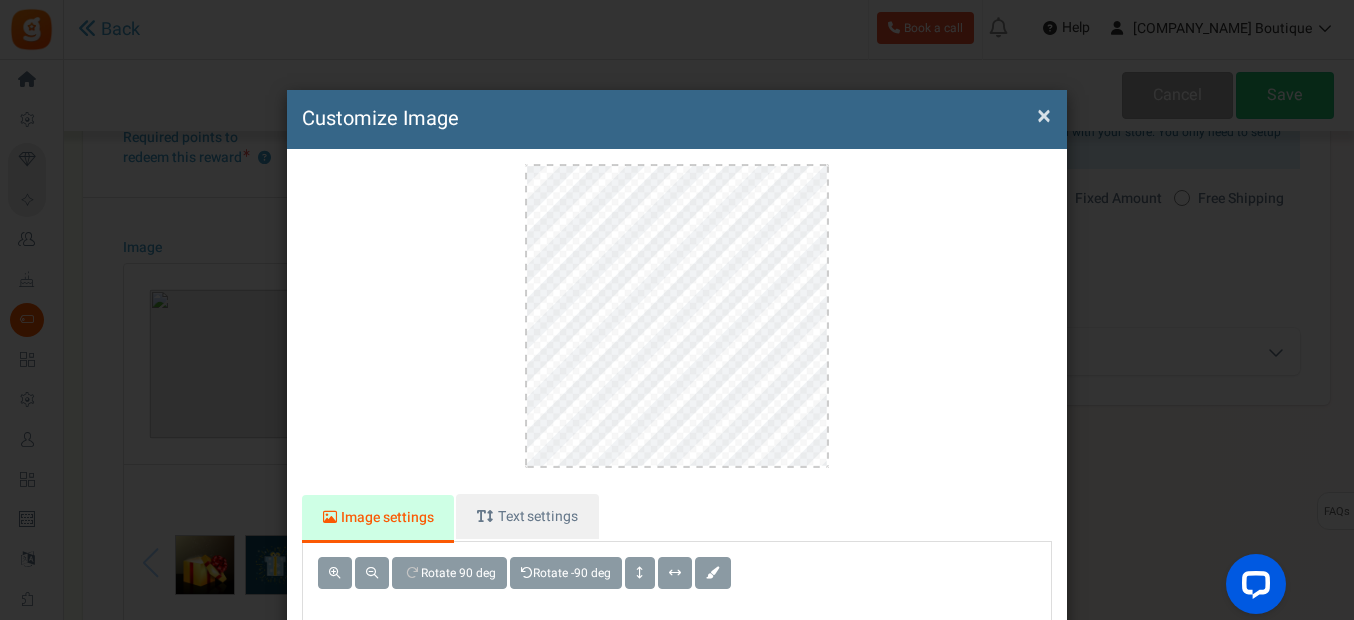 scroll, scrollTop: 0, scrollLeft: 0, axis: both 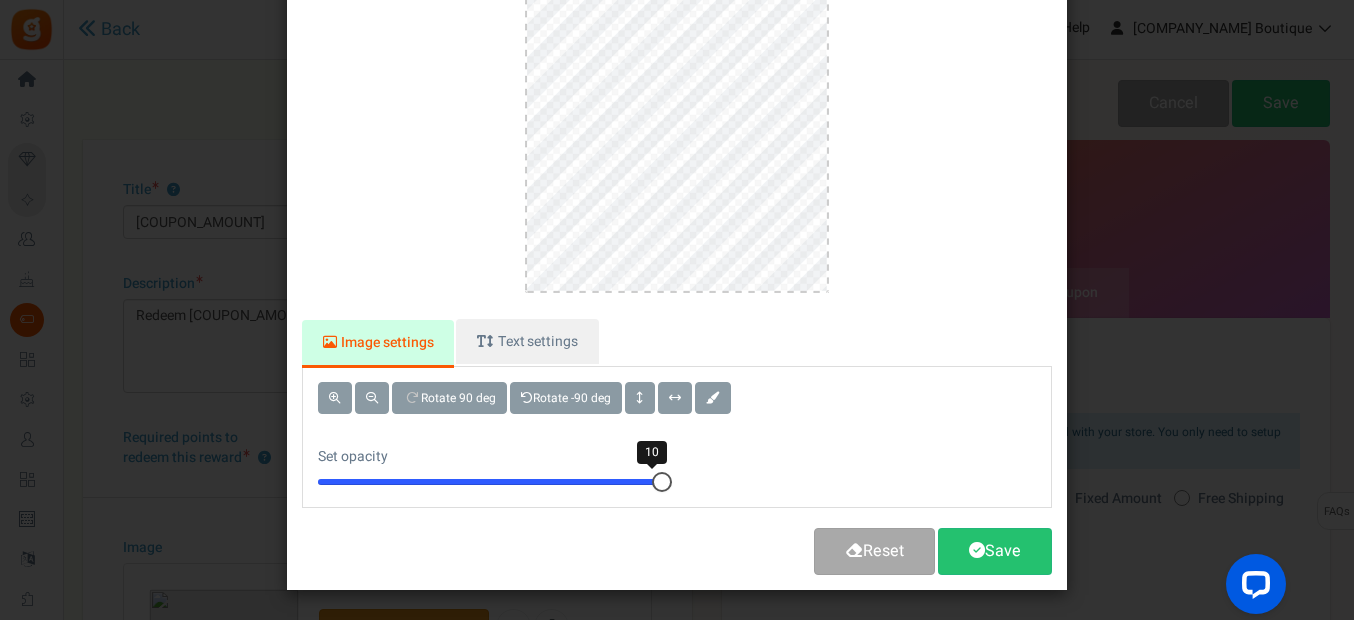 click at bounding box center (662, 482) 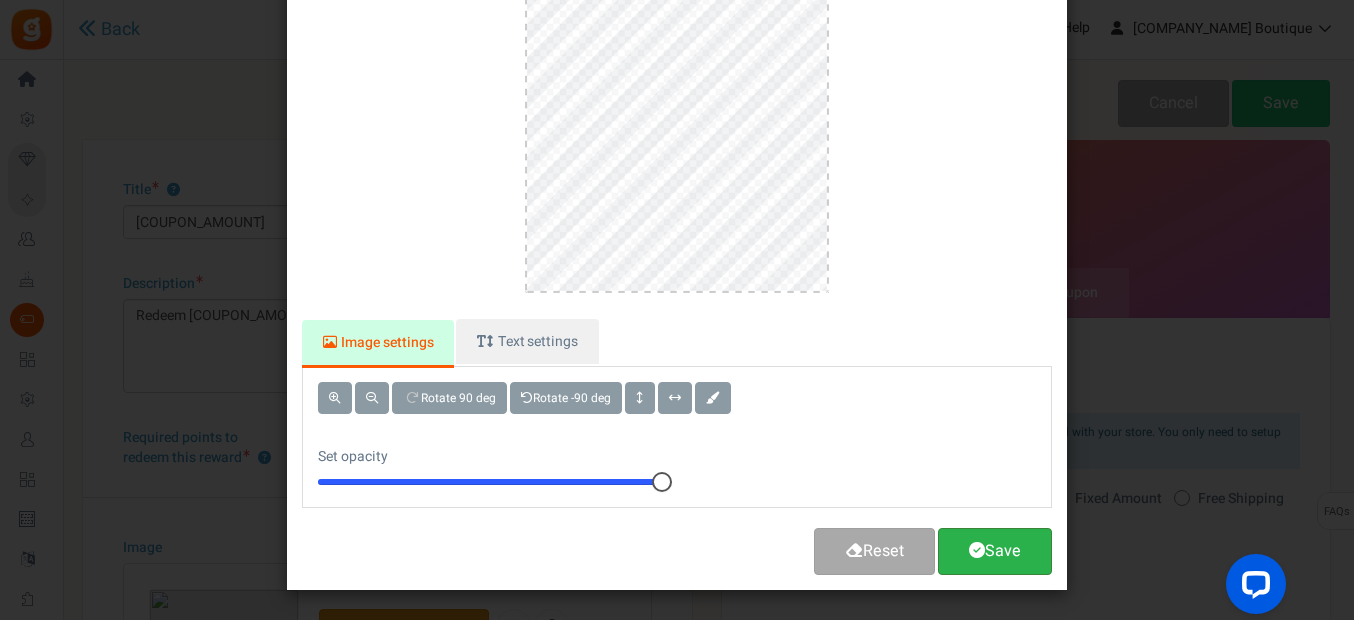 click on "Save" at bounding box center [995, 551] 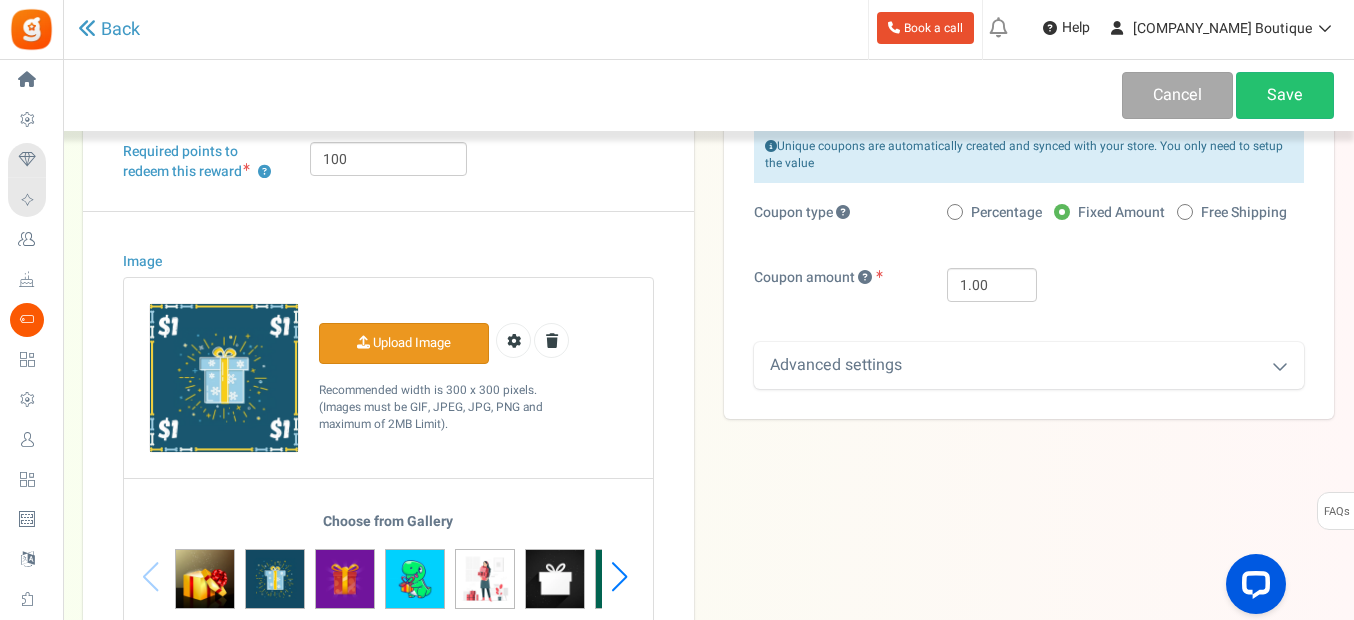 scroll, scrollTop: 166, scrollLeft: 0, axis: vertical 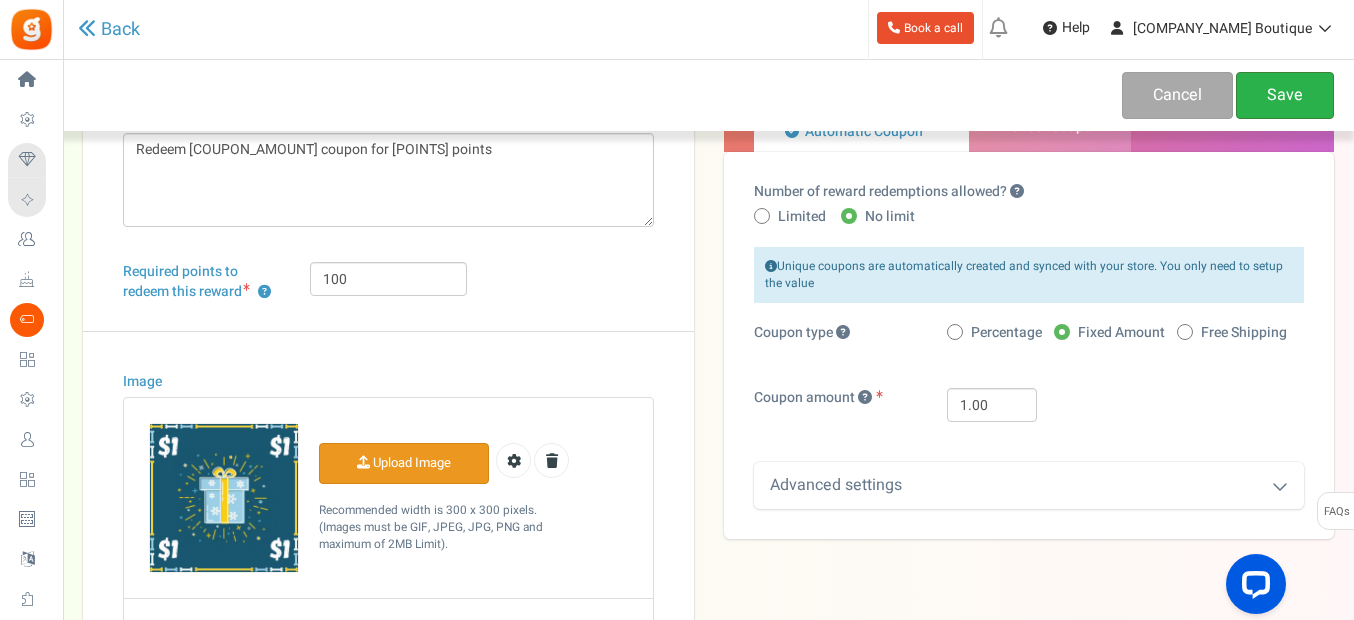 click on "Save" at bounding box center [1285, 95] 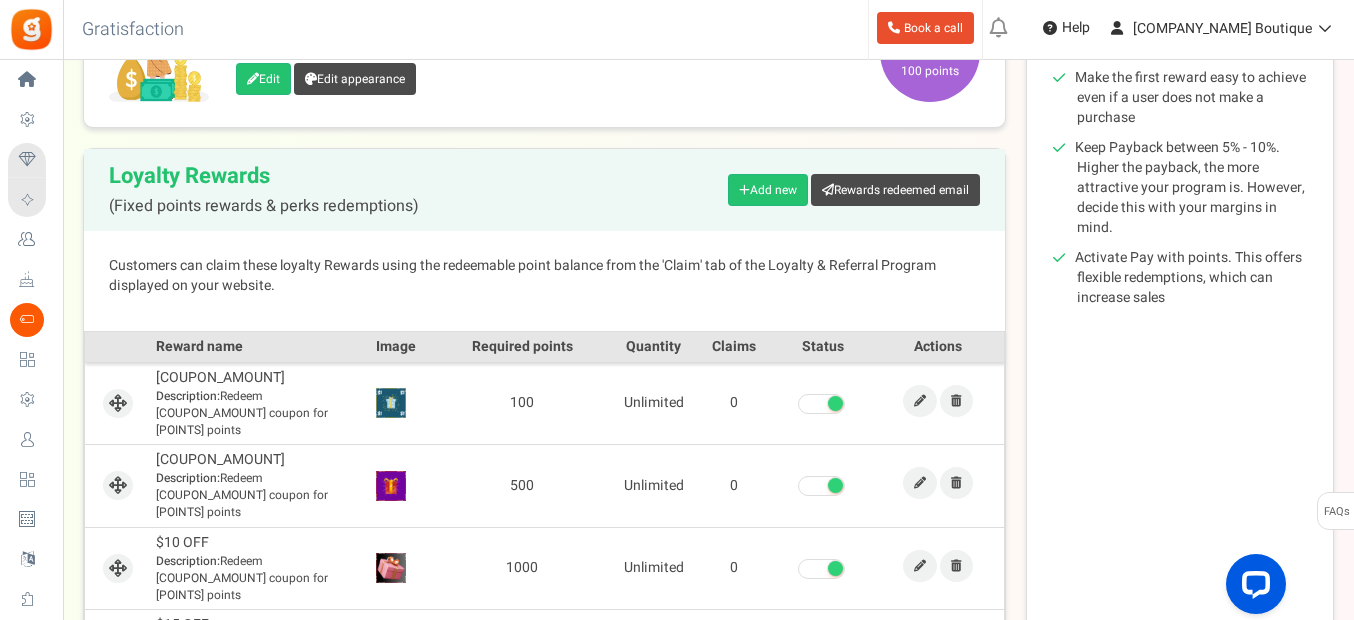 scroll, scrollTop: 400, scrollLeft: 0, axis: vertical 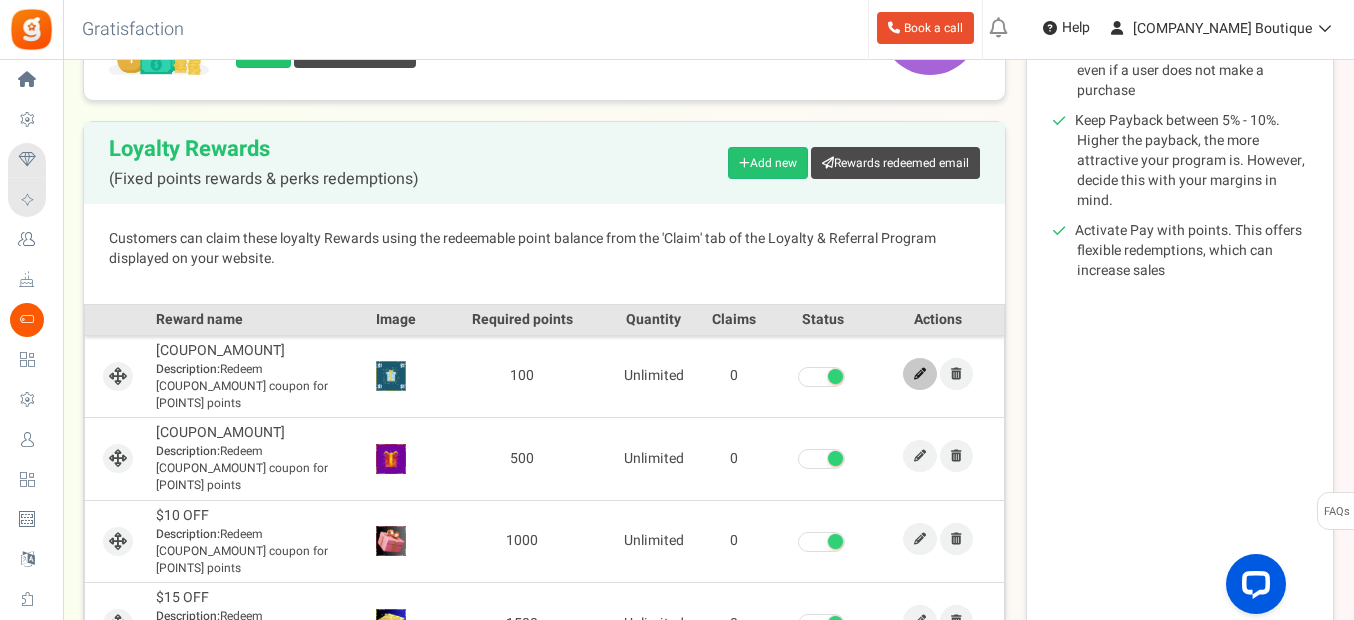 click at bounding box center [920, 374] 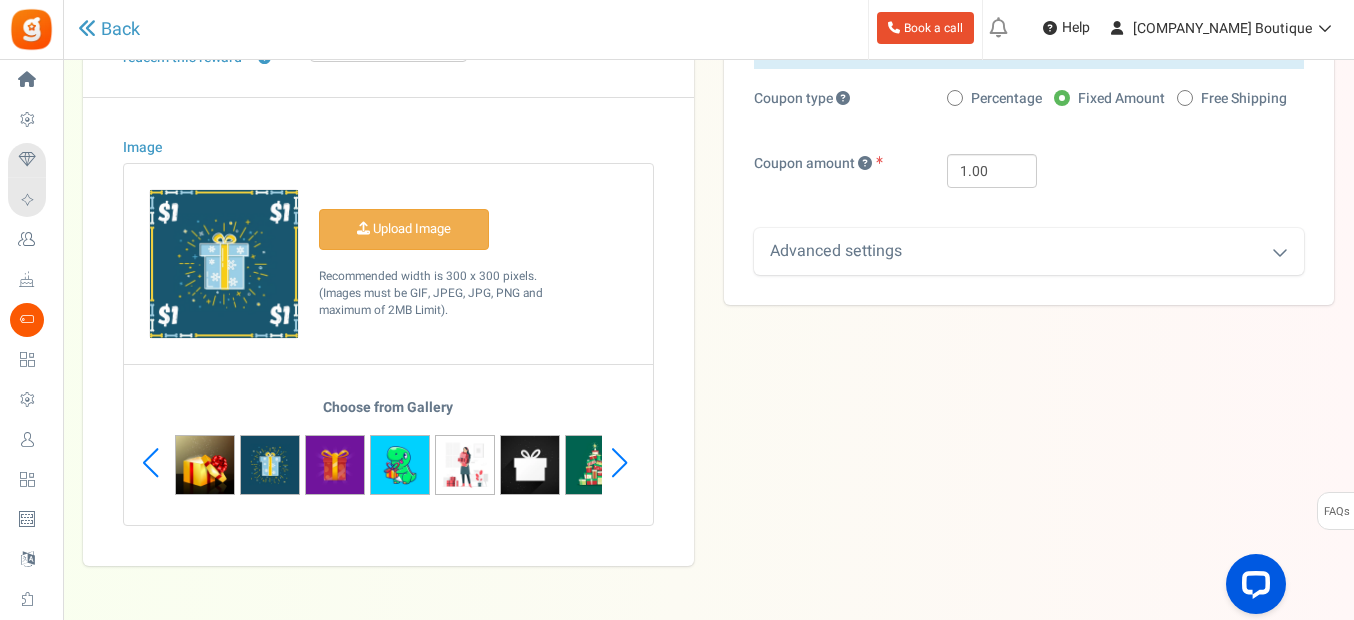 scroll, scrollTop: 0, scrollLeft: 0, axis: both 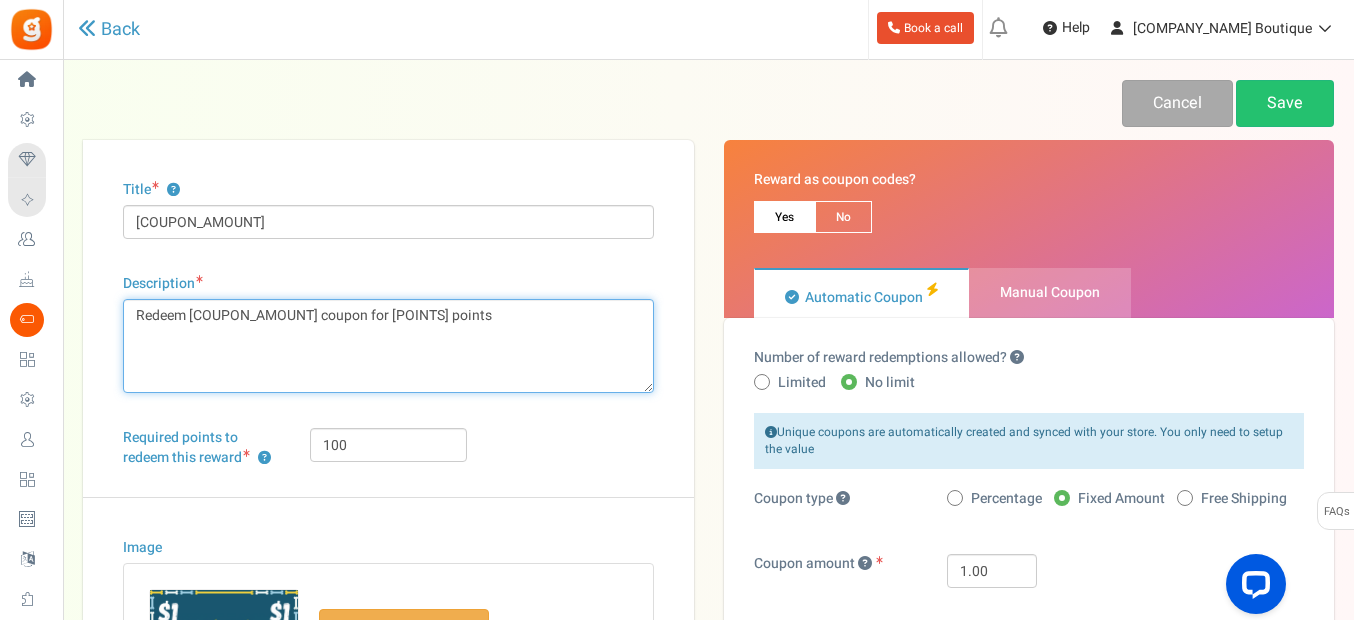 drag, startPoint x: 388, startPoint y: 313, endPoint x: 127, endPoint y: 313, distance: 261 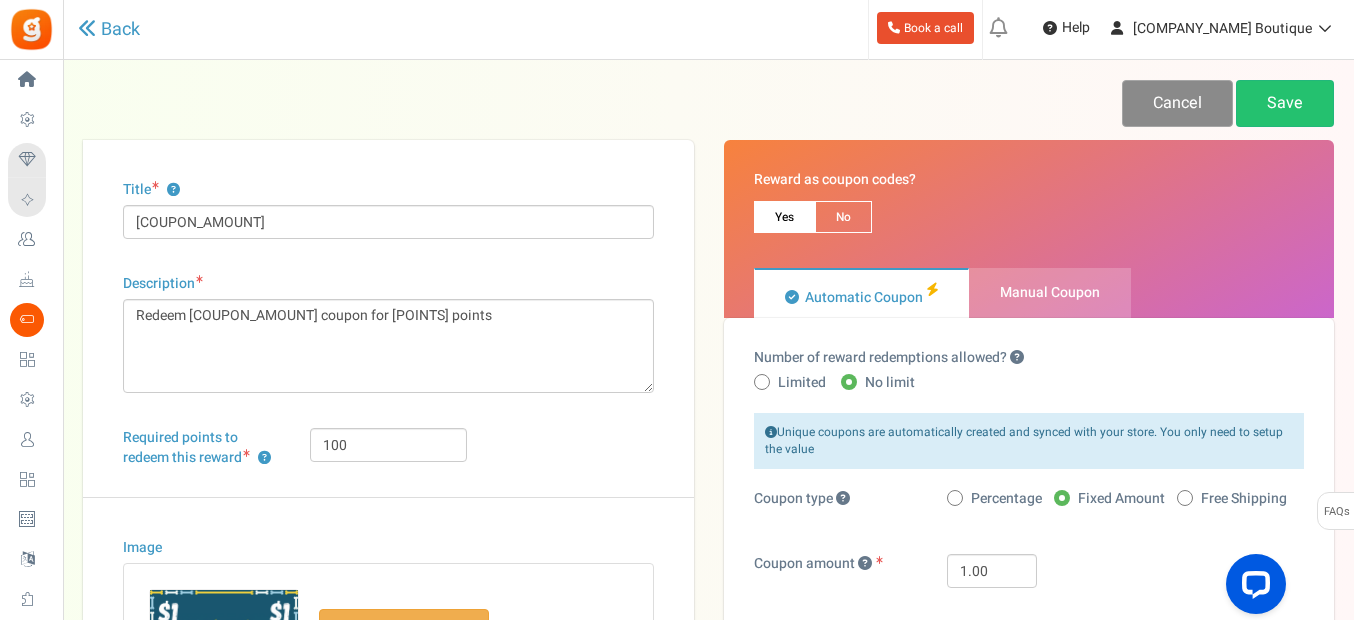 click on "Cancel" at bounding box center (1177, 103) 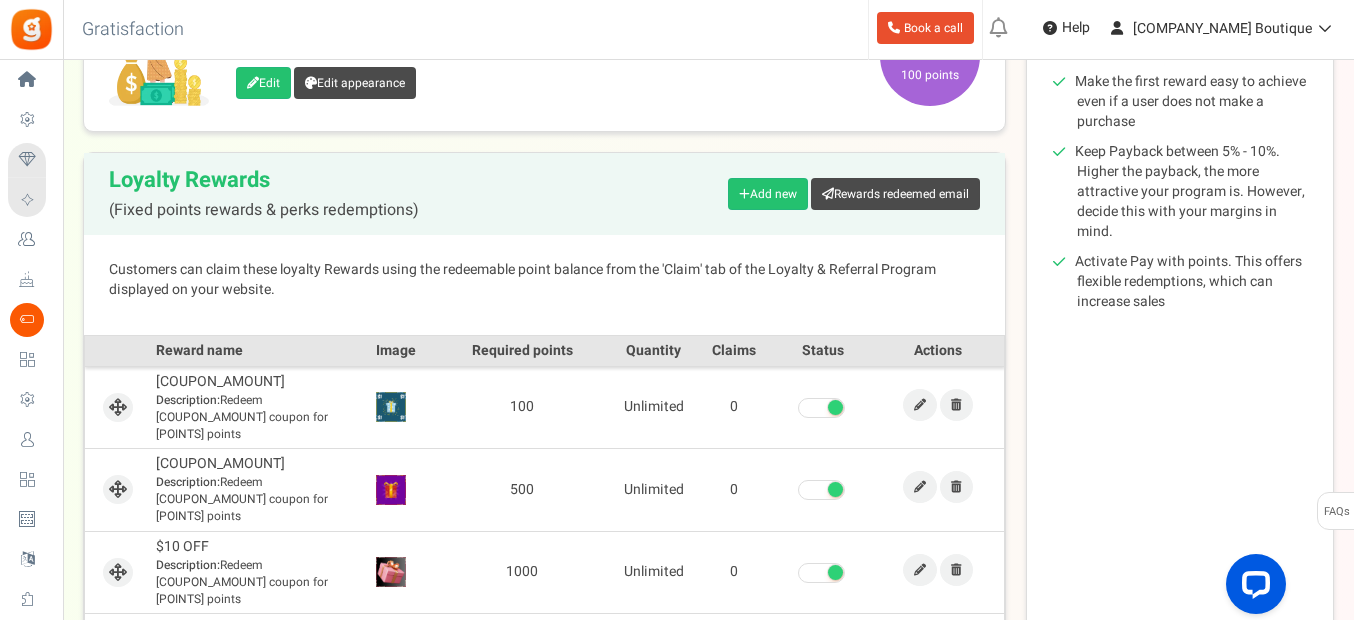 scroll, scrollTop: 400, scrollLeft: 0, axis: vertical 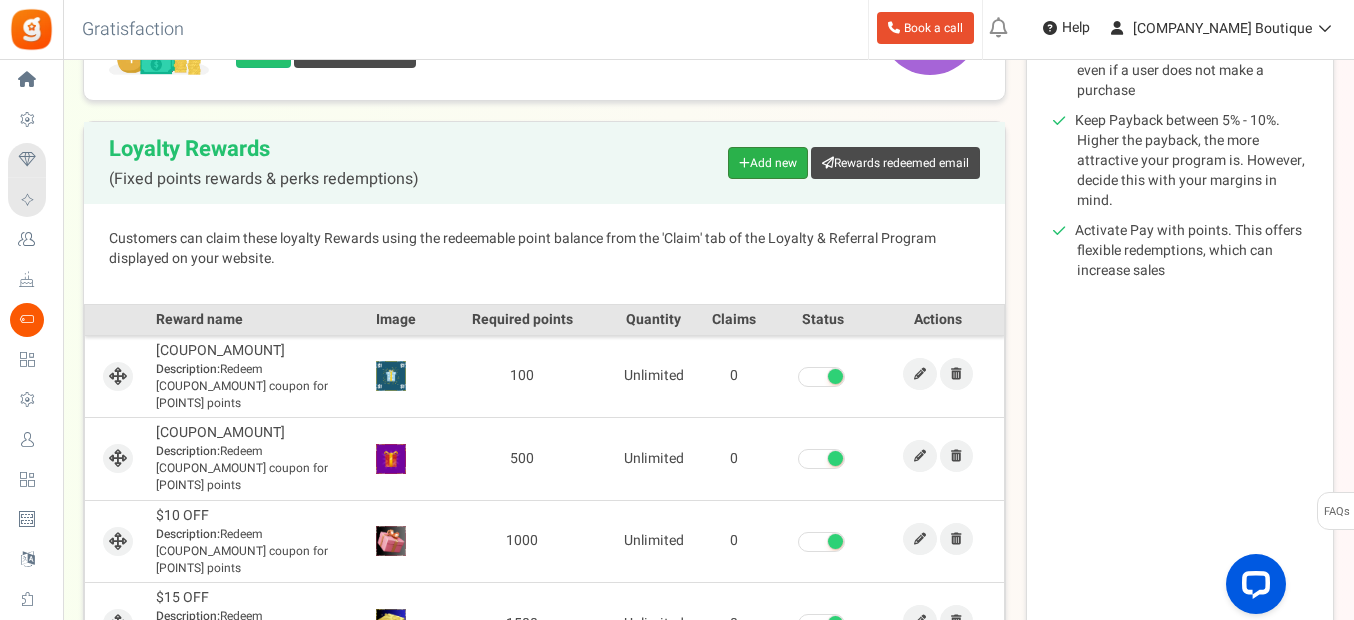 click on "Add new" at bounding box center [768, 163] 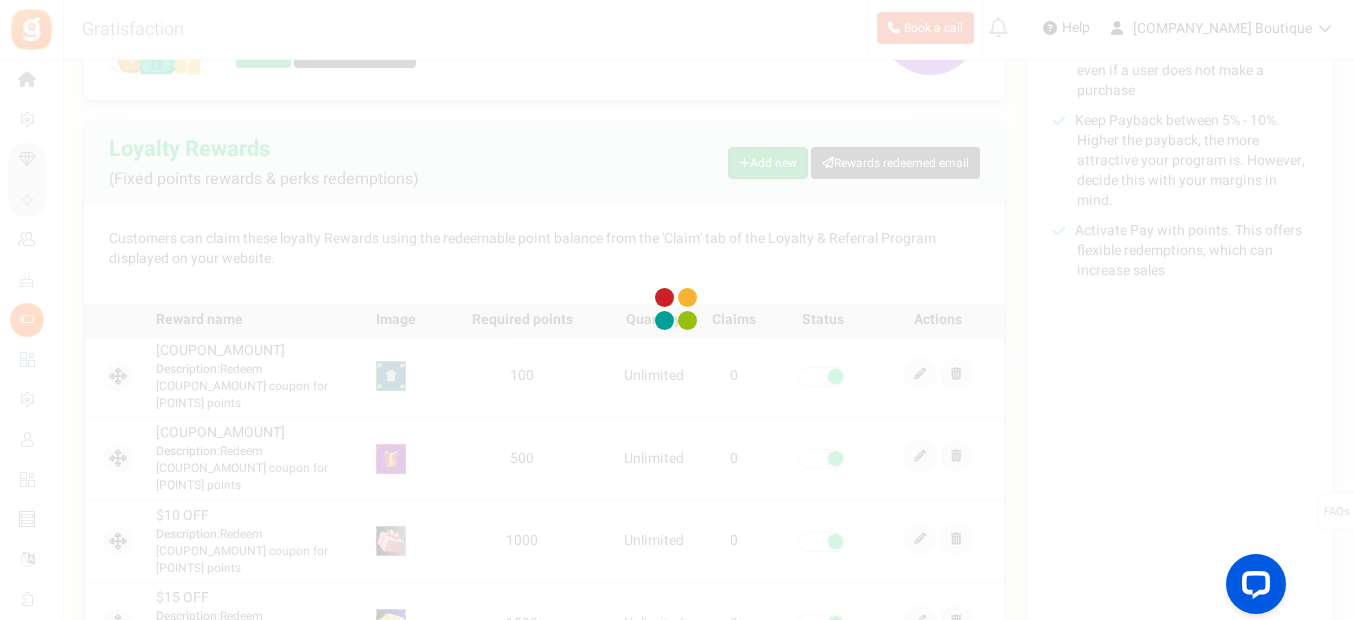 scroll, scrollTop: 0, scrollLeft: 0, axis: both 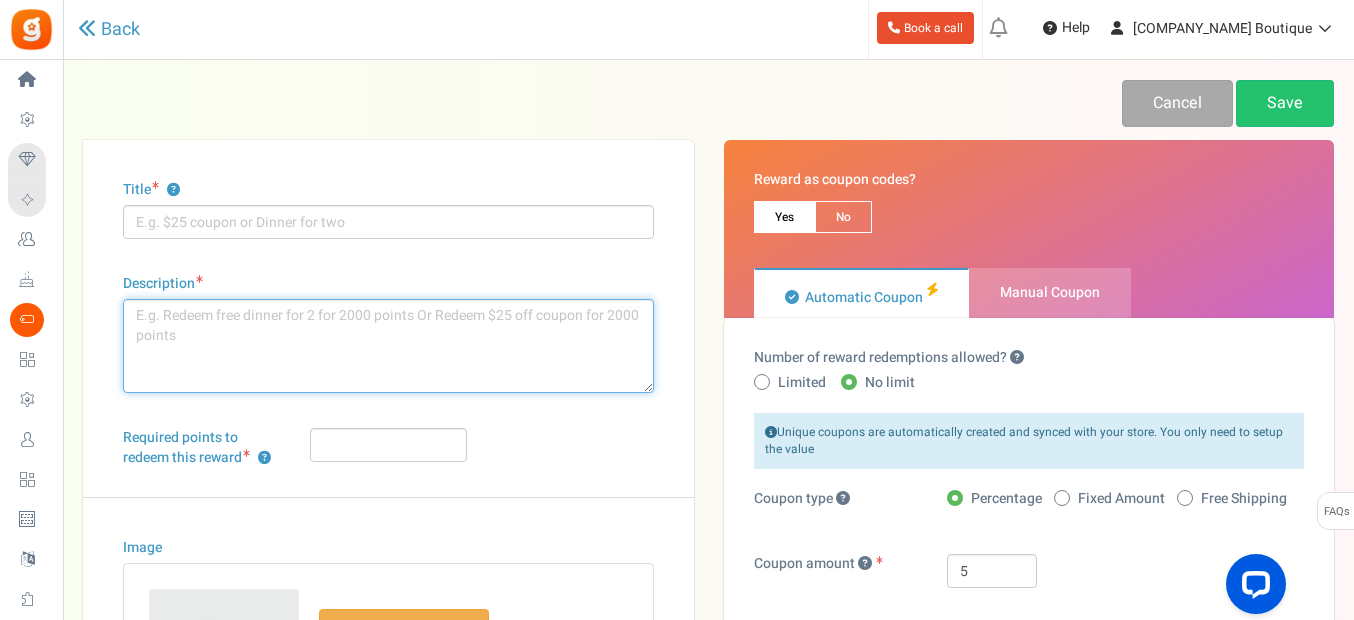click on "Description" at bounding box center [388, 346] 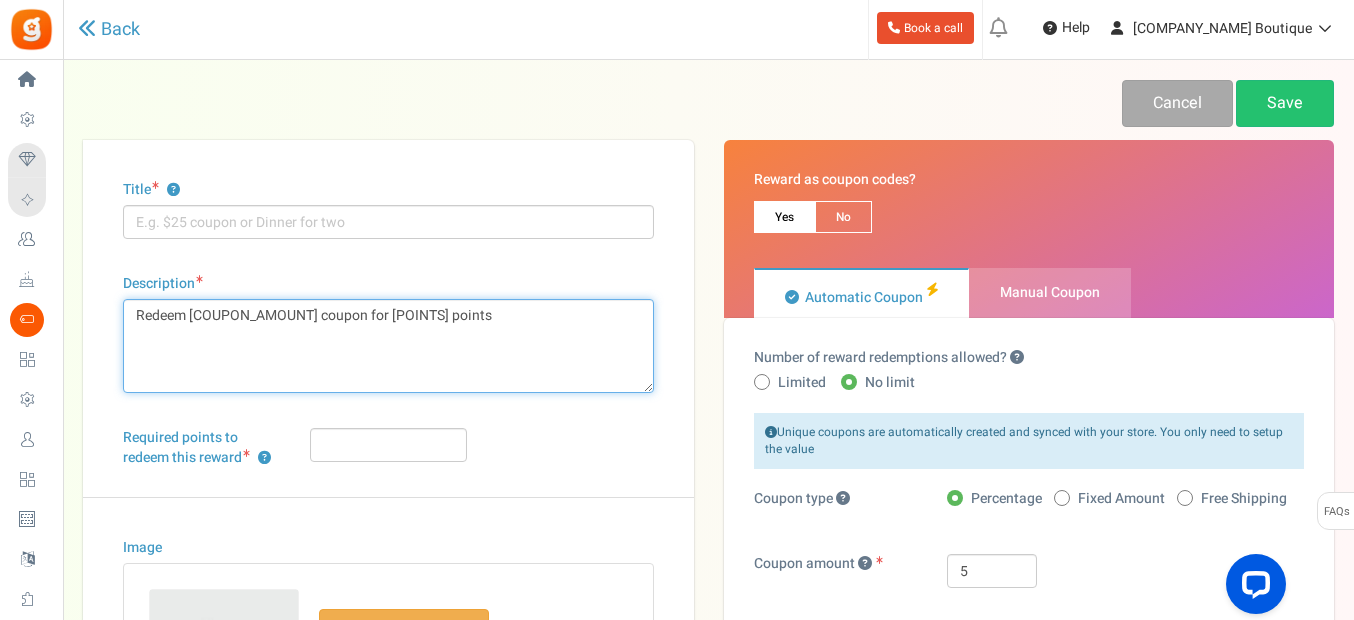 click on "Redeem [COUPON_AMOUNT] coupon for [POINTS] points" at bounding box center [388, 346] 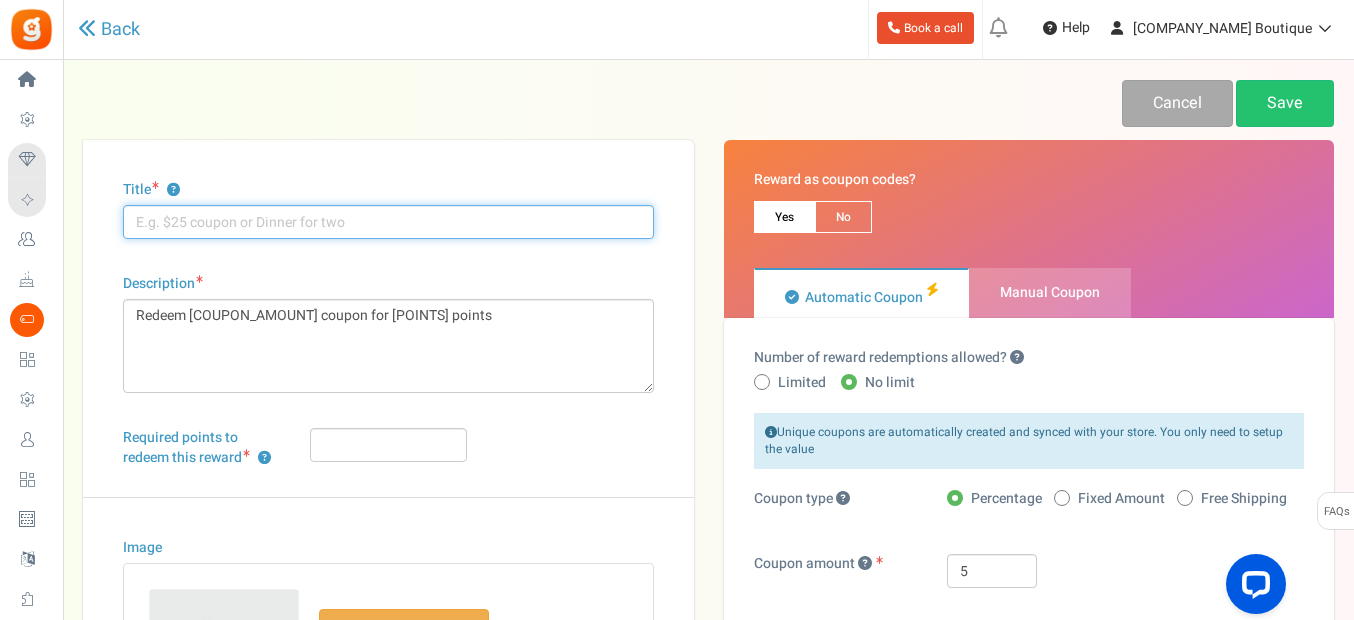 click on "Title
?" at bounding box center [388, 222] 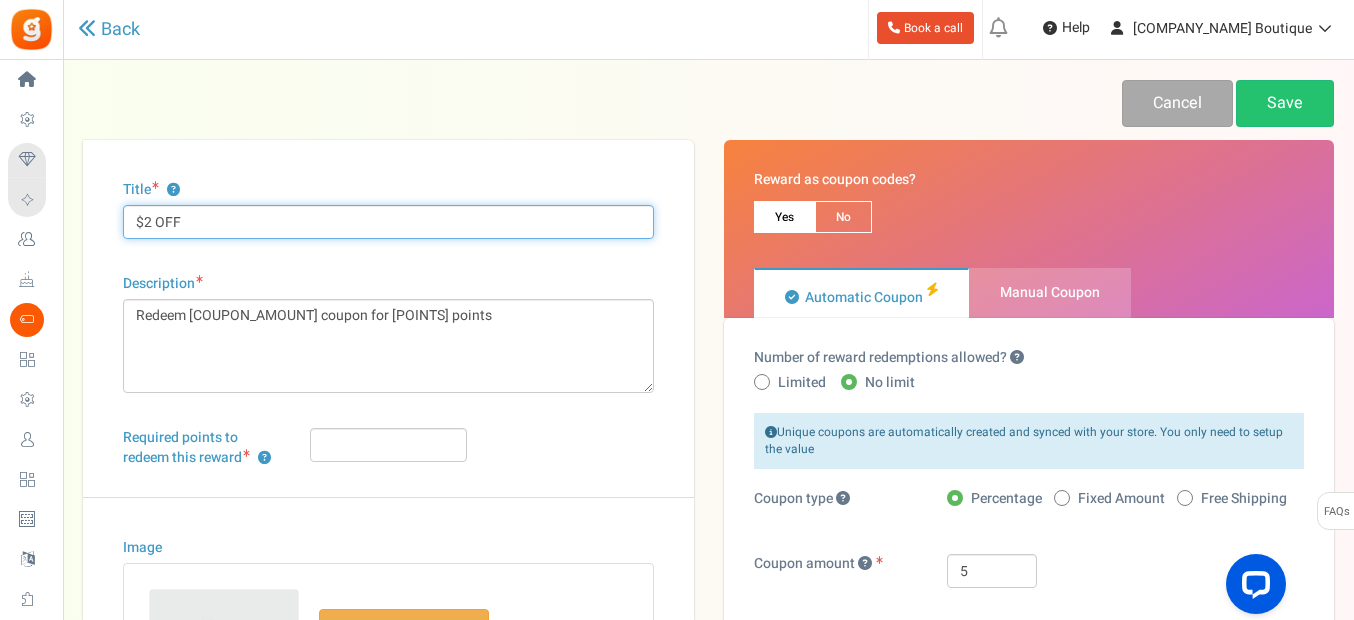 type on "$2 OFF" 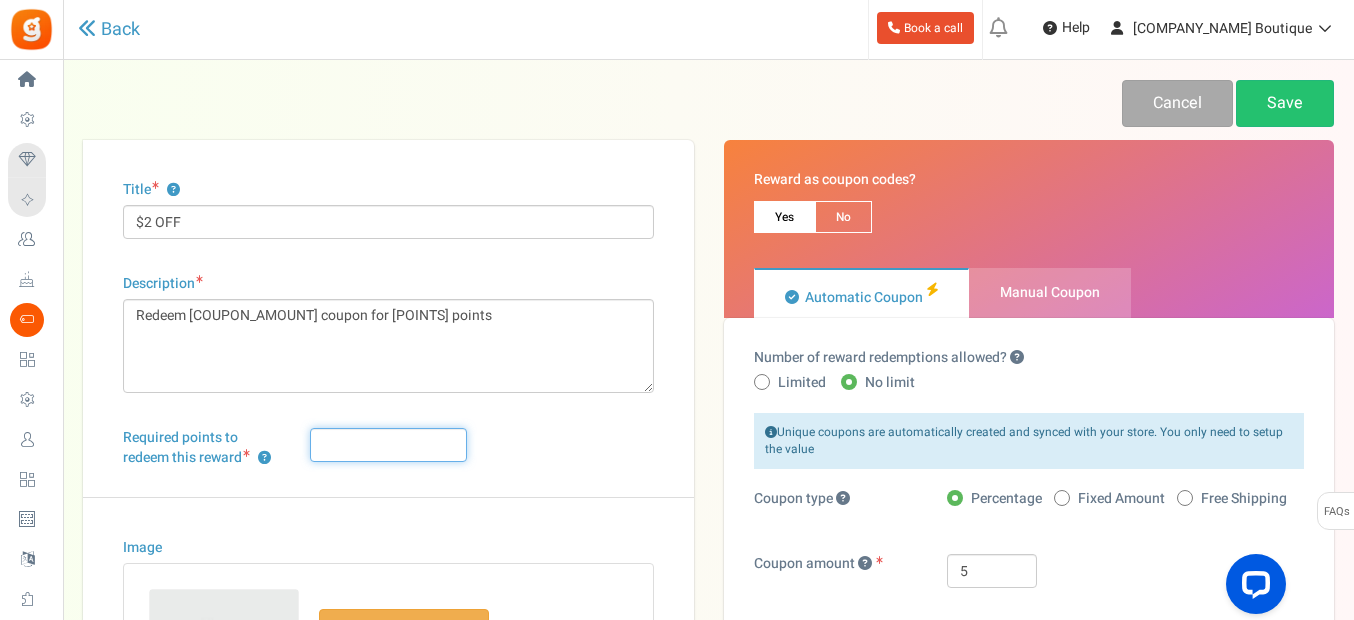 click on "Required points to redeem this reward
?" at bounding box center (388, 445) 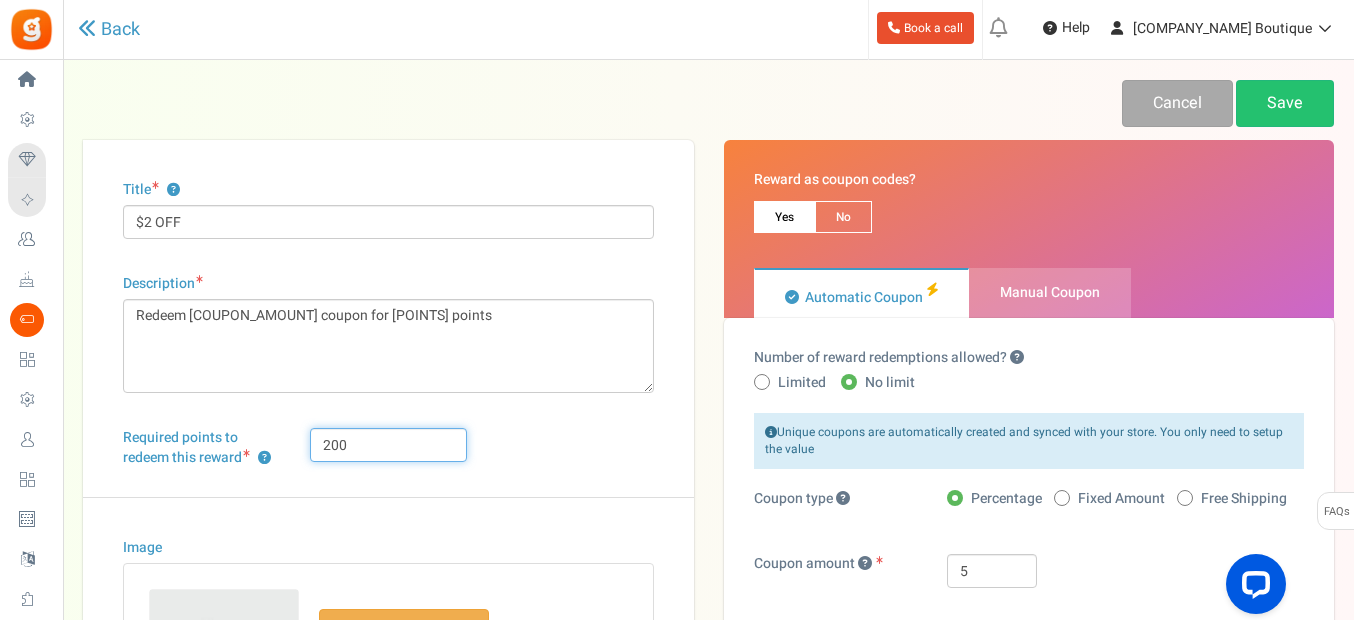 type on "200" 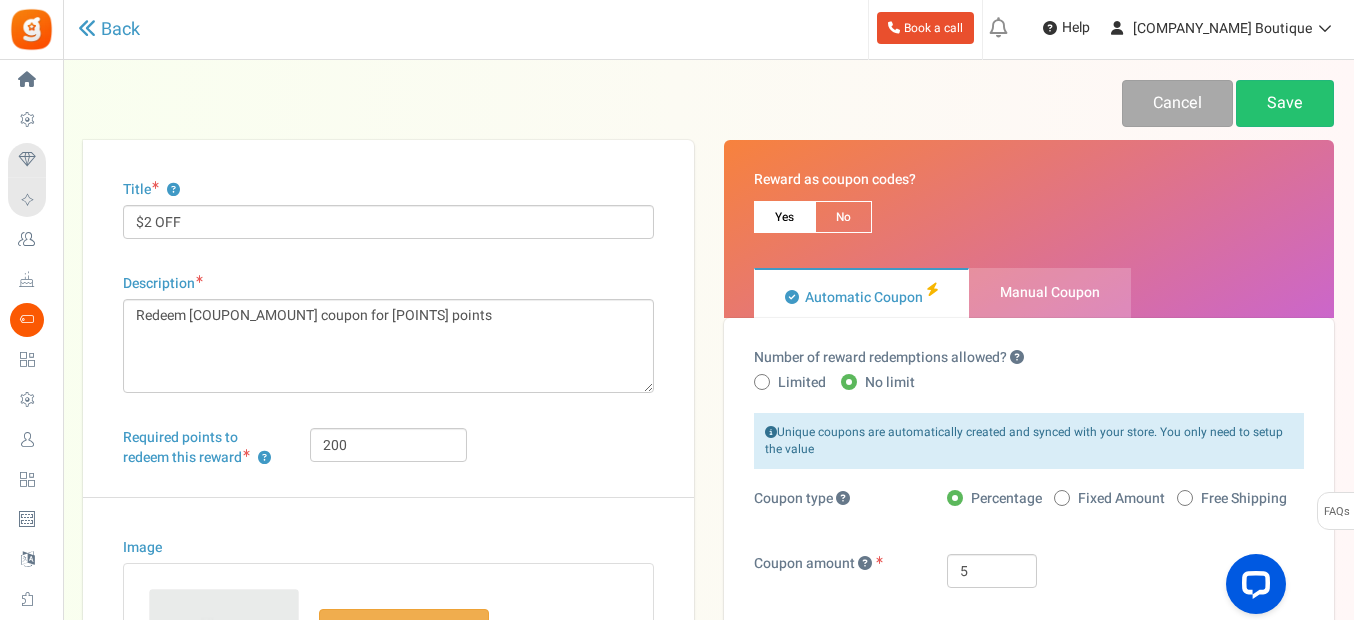 click on "Required points to redeem this reward
?
[POINTS]
Select" at bounding box center (388, 462) 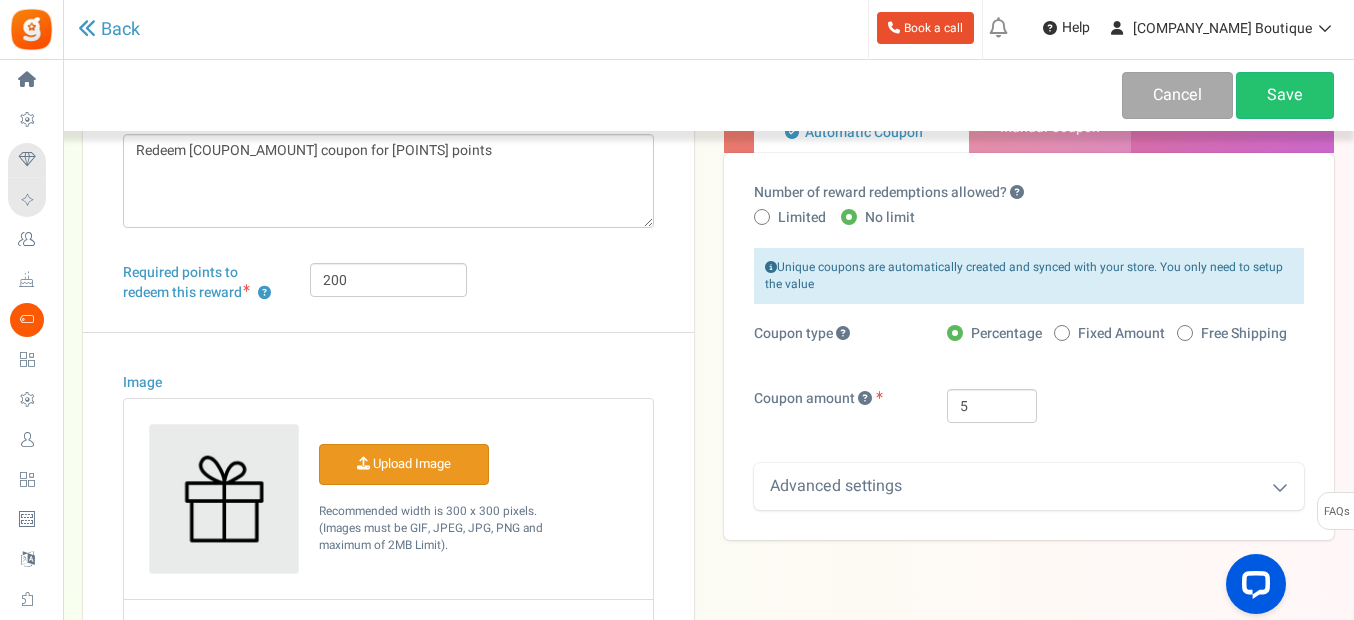 scroll, scrollTop: 200, scrollLeft: 0, axis: vertical 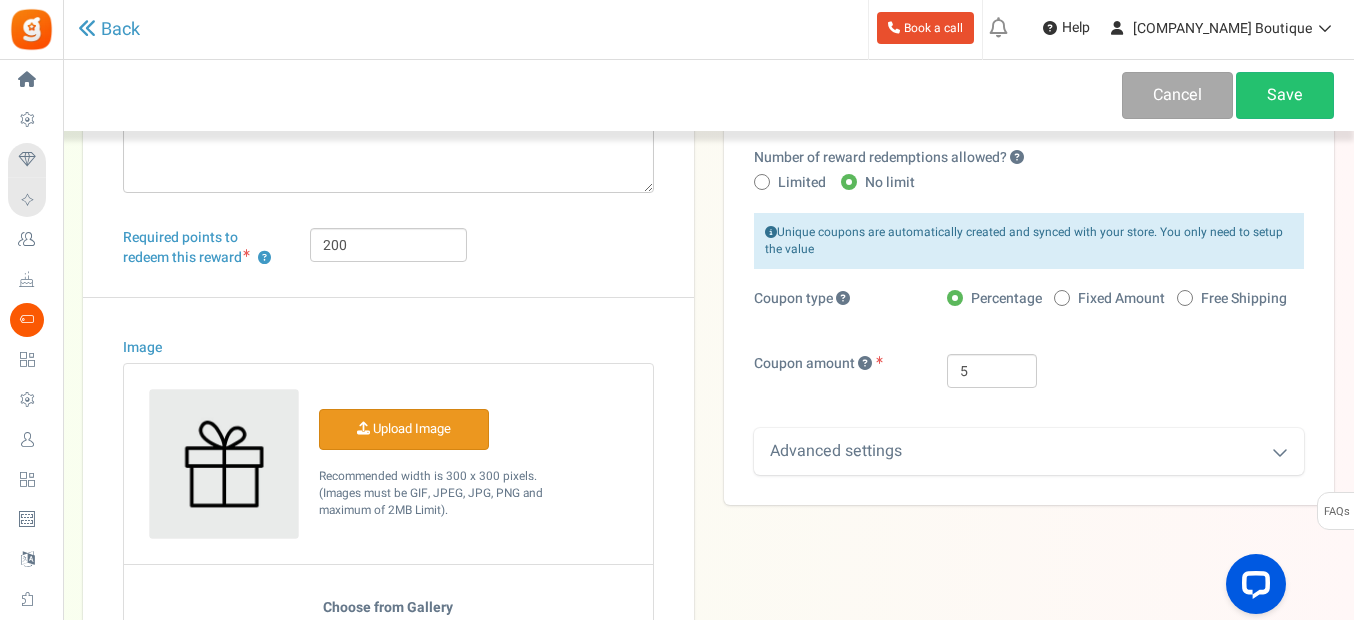 click on "Image" at bounding box center [404, 429] 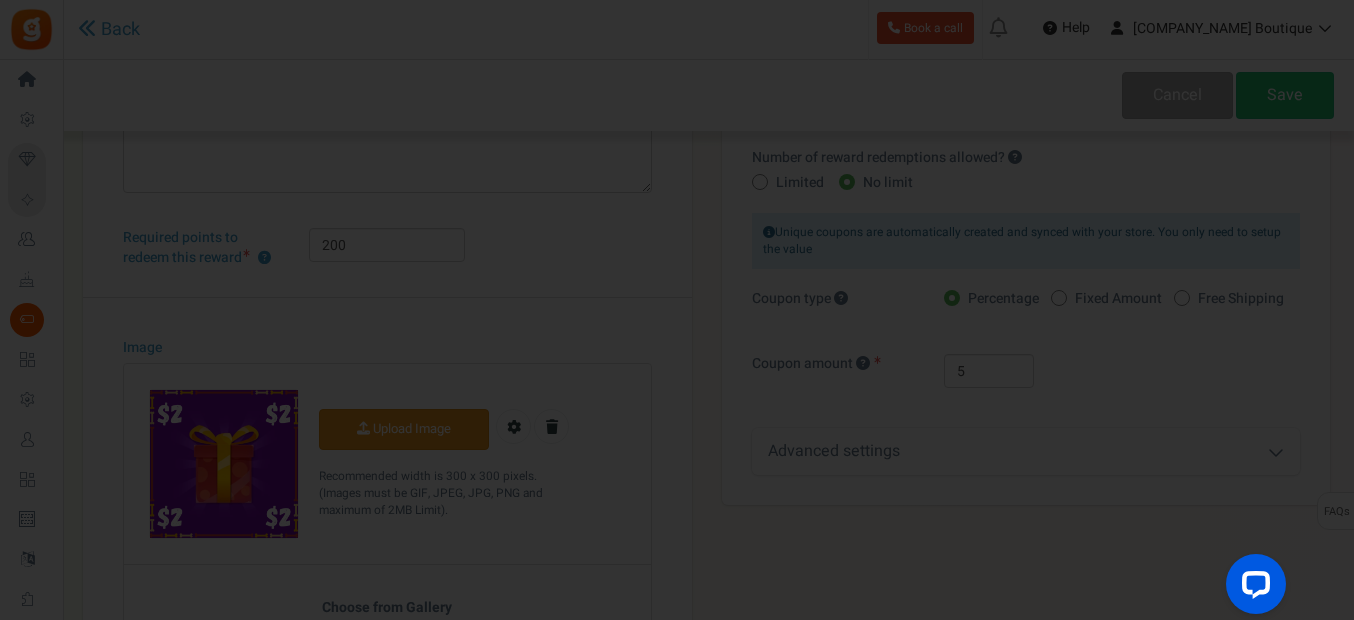 scroll, scrollTop: 0, scrollLeft: 0, axis: both 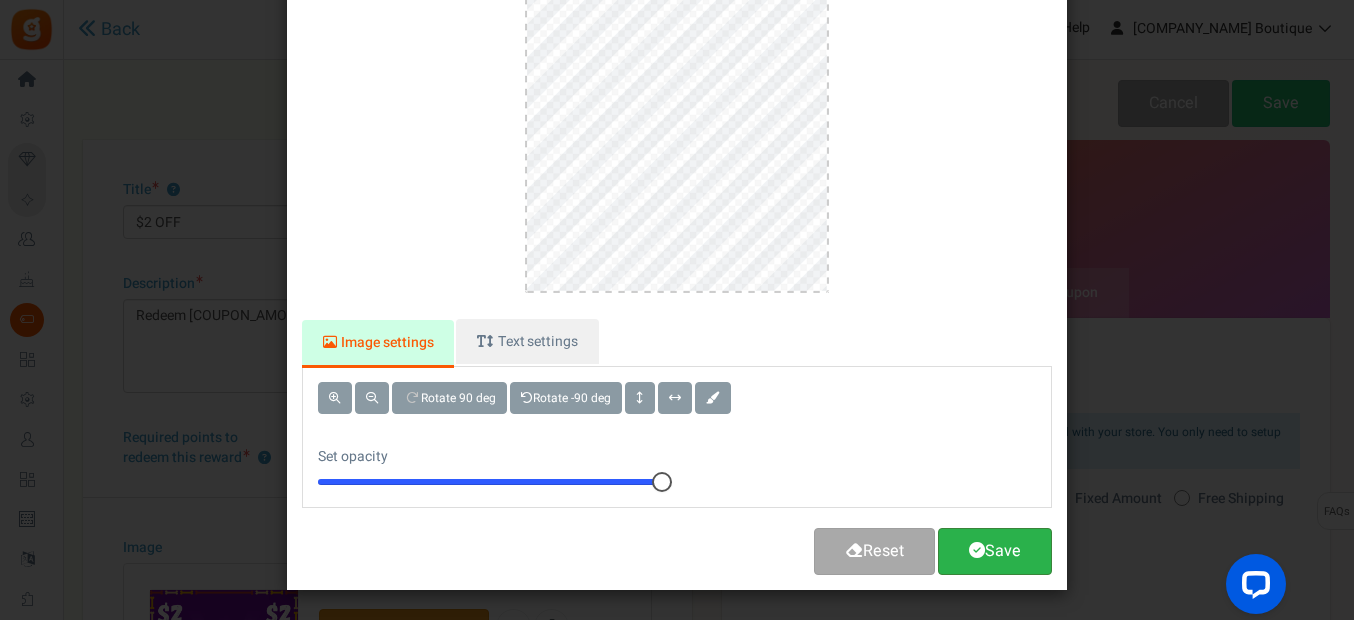 click on "Save" at bounding box center [995, 551] 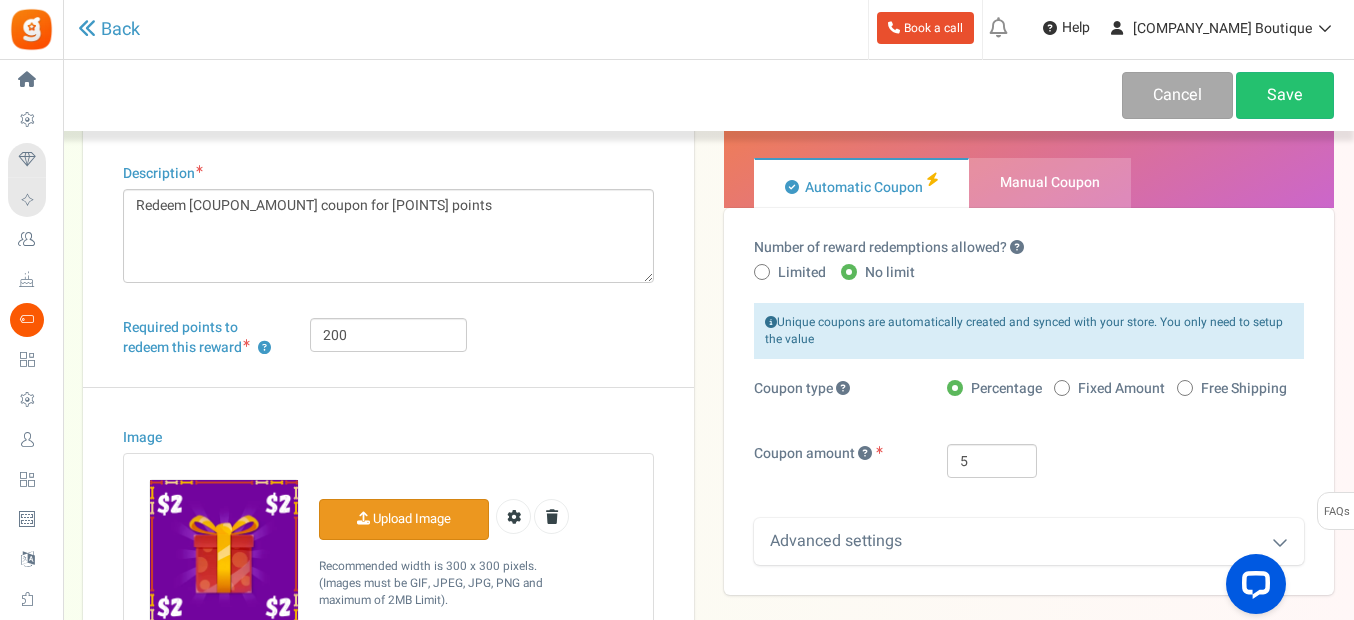 scroll, scrollTop: 66, scrollLeft: 0, axis: vertical 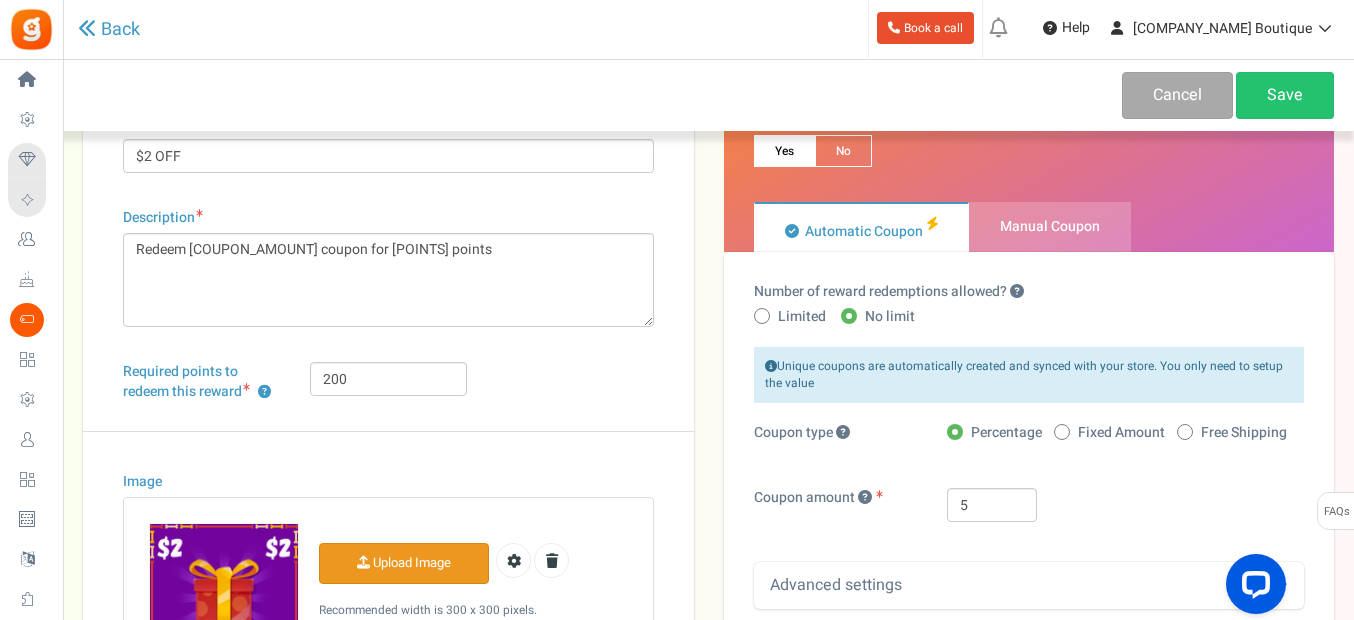 click at bounding box center [1062, 432] 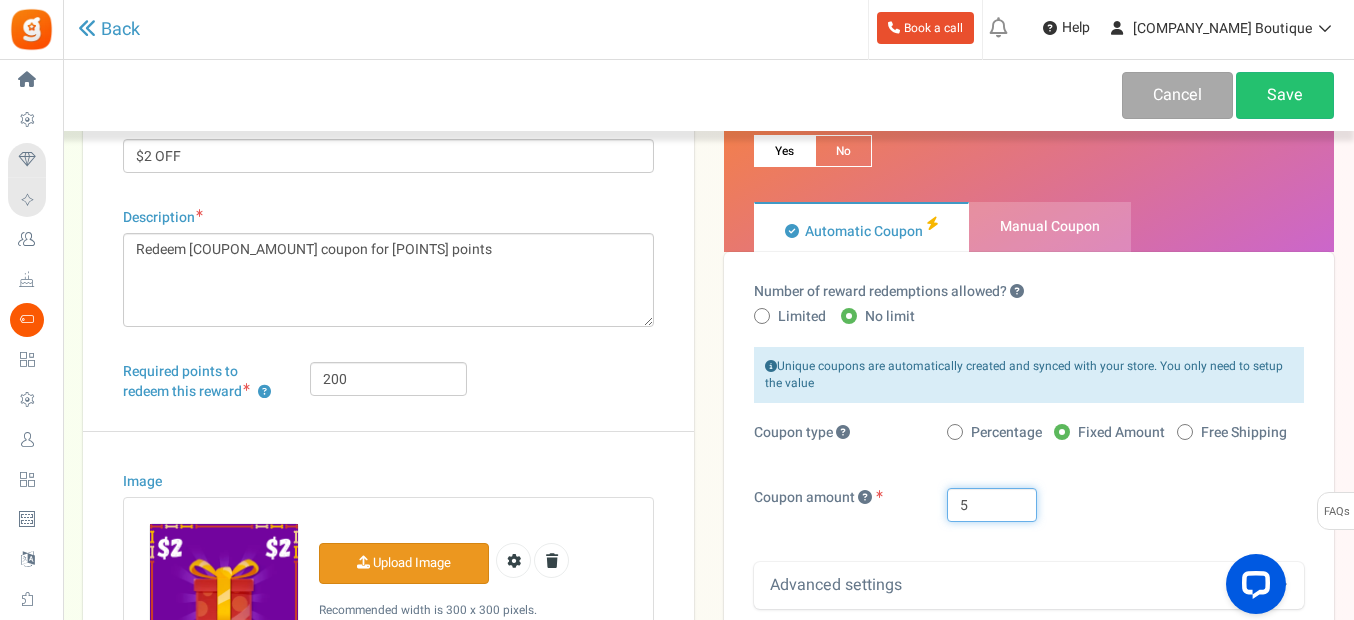 click on "5" at bounding box center (992, 505) 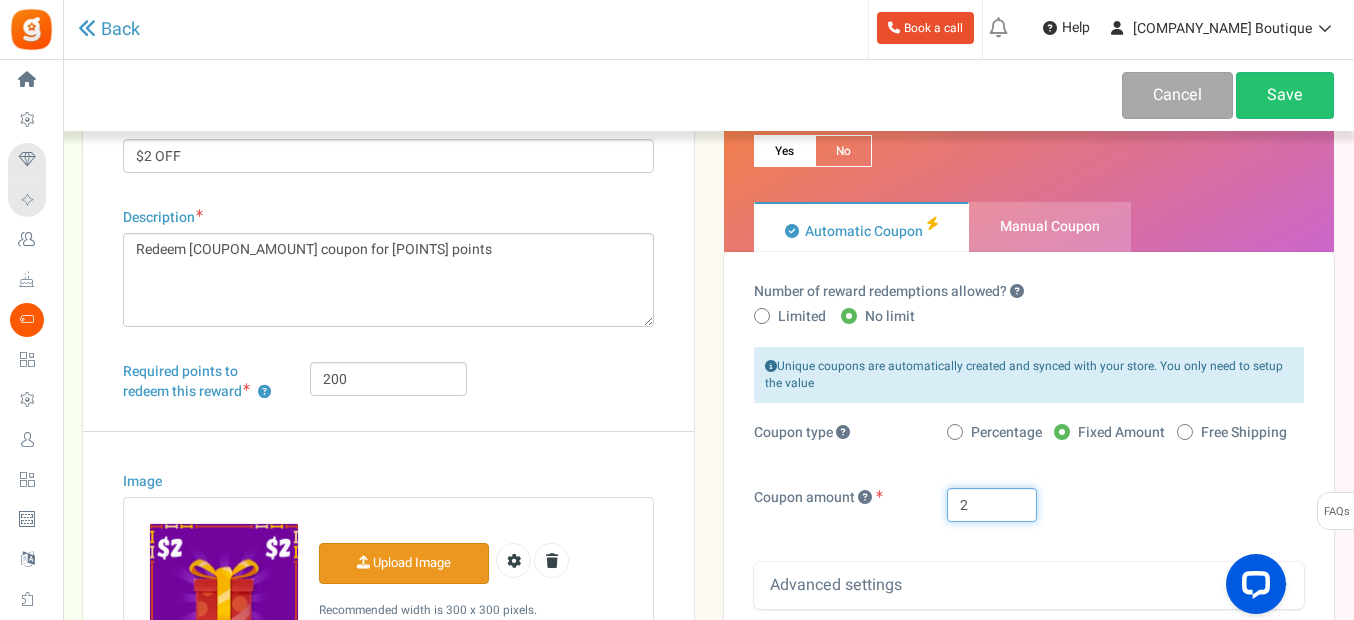 type on "2" 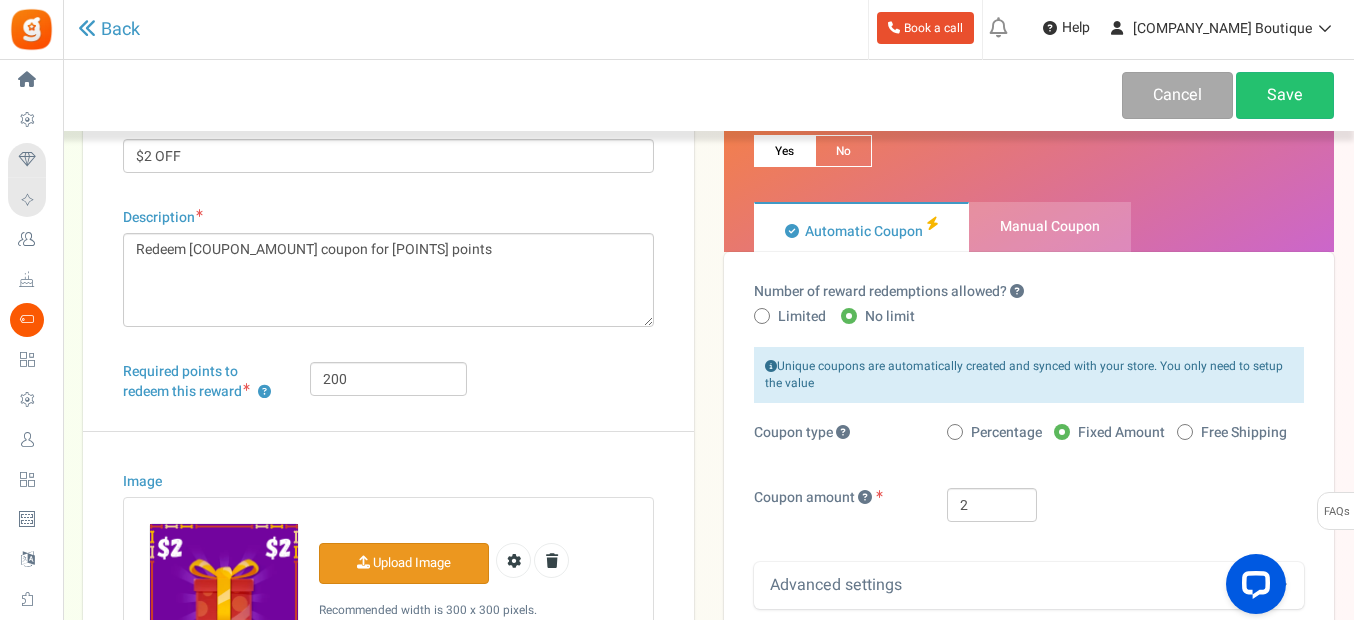 click on "Coupon type
Percentage
Fixed Amount
Free Shipping" at bounding box center [1029, 445] 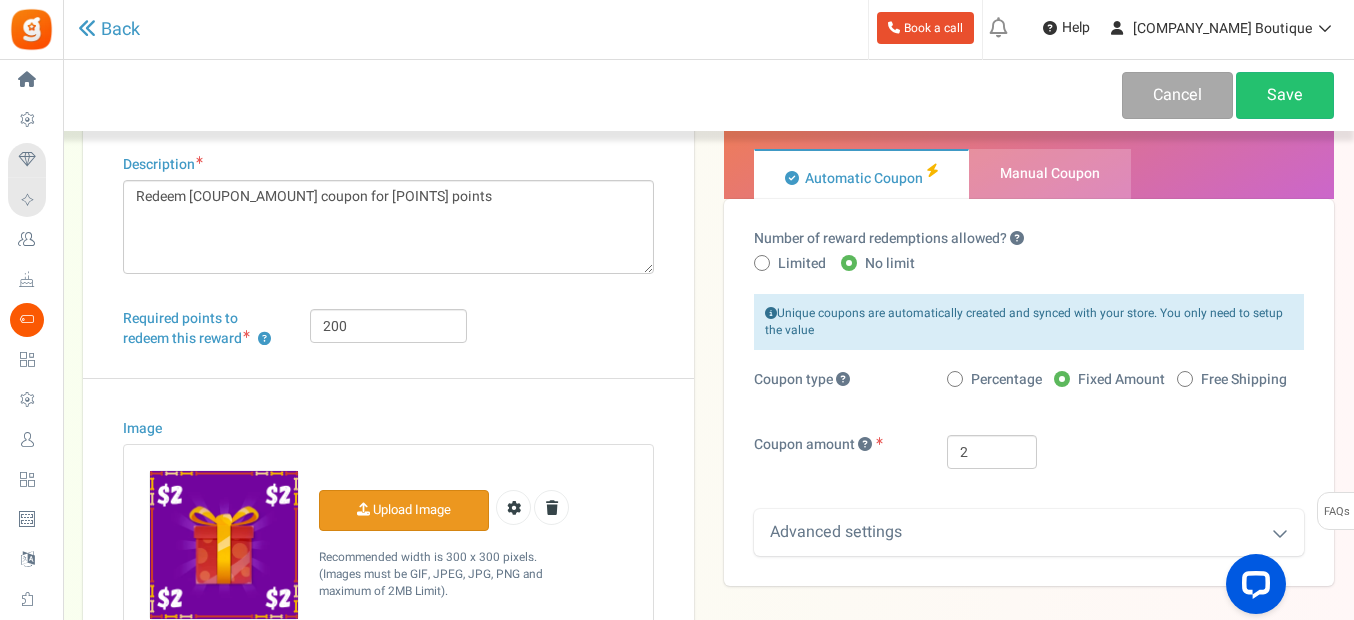 scroll, scrollTop: 166, scrollLeft: 0, axis: vertical 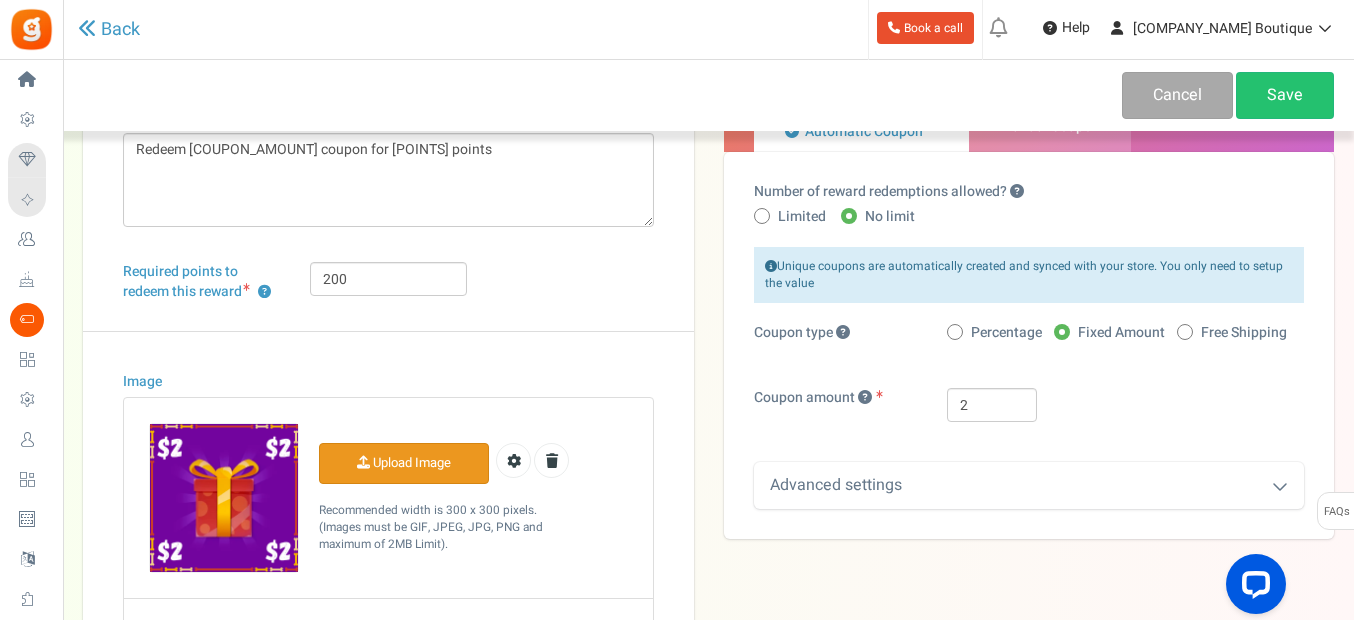 click on "Advanced settings" at bounding box center (1029, 485) 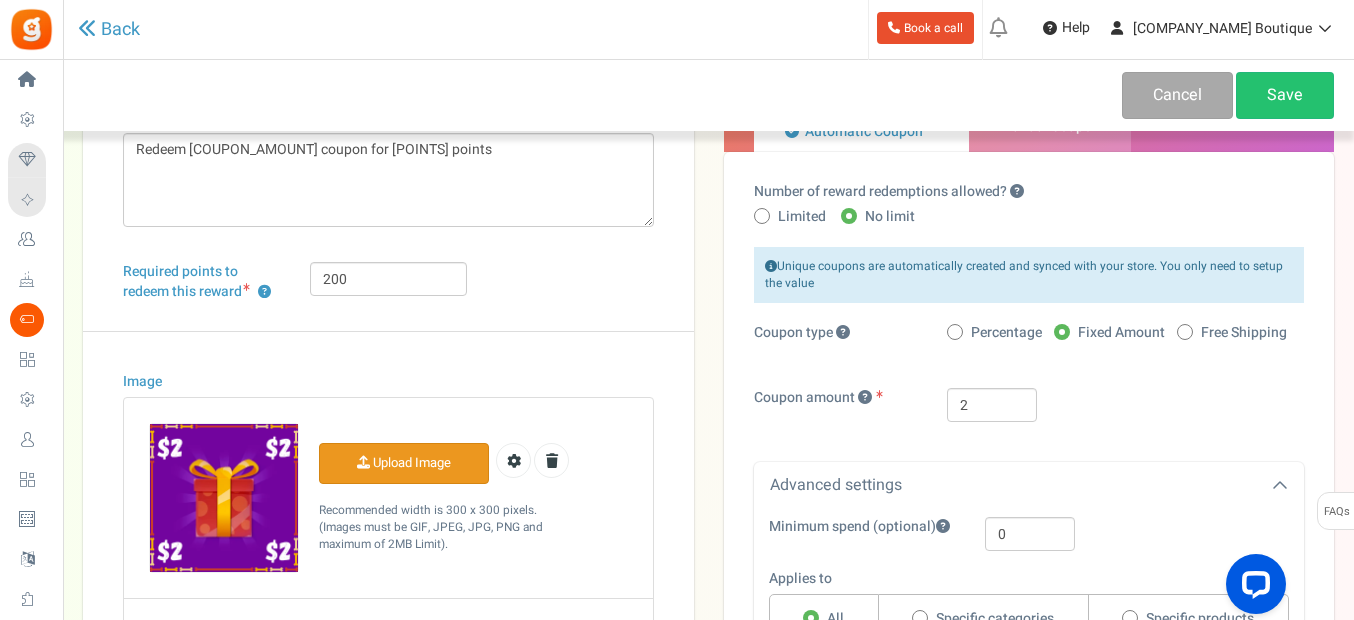 scroll, scrollTop: 266, scrollLeft: 0, axis: vertical 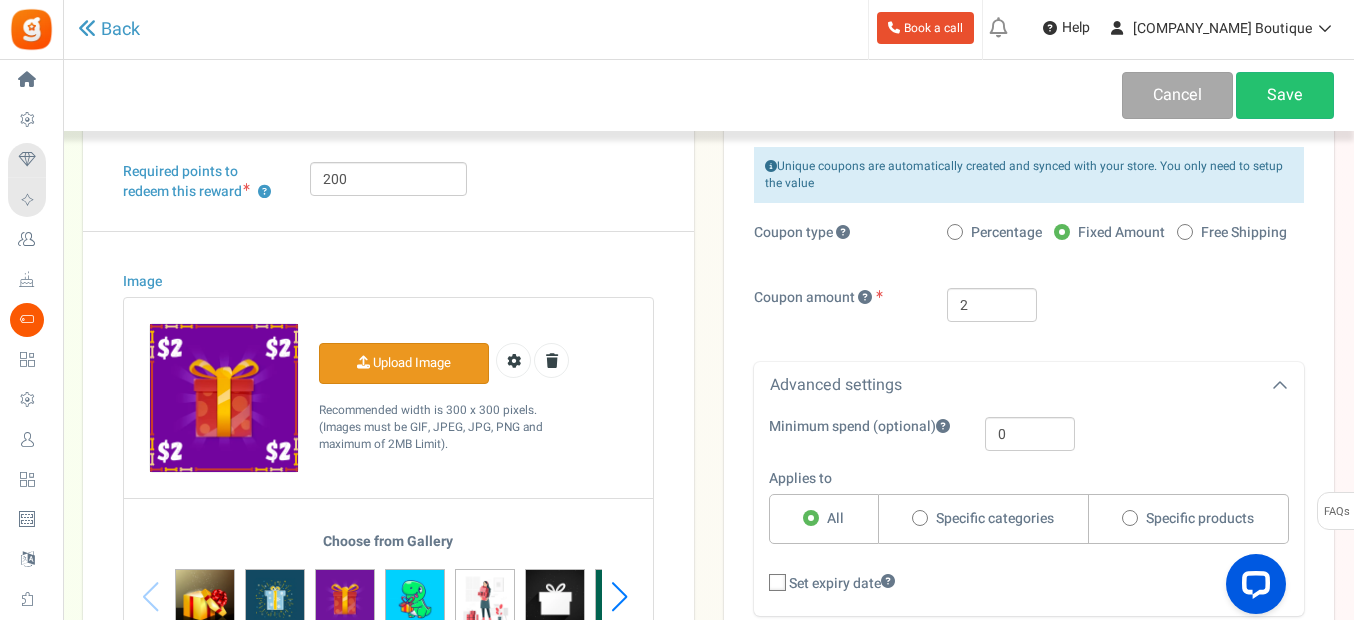 click at bounding box center (920, 518) 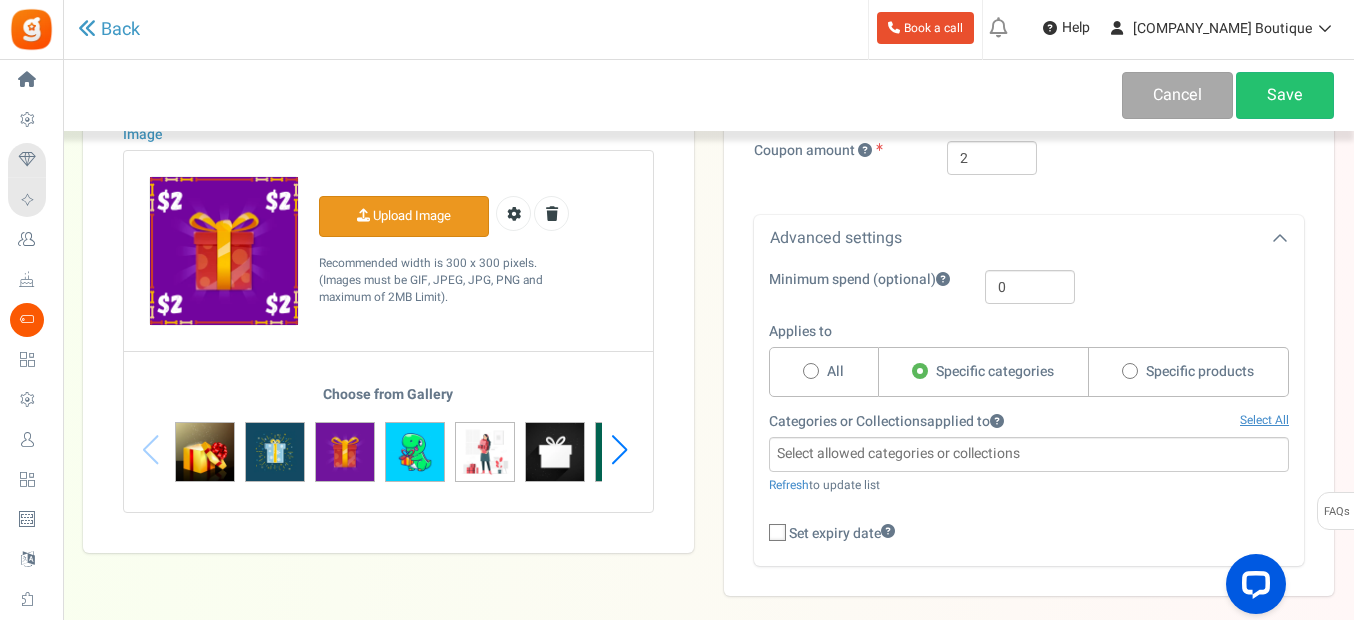 scroll, scrollTop: 466, scrollLeft: 0, axis: vertical 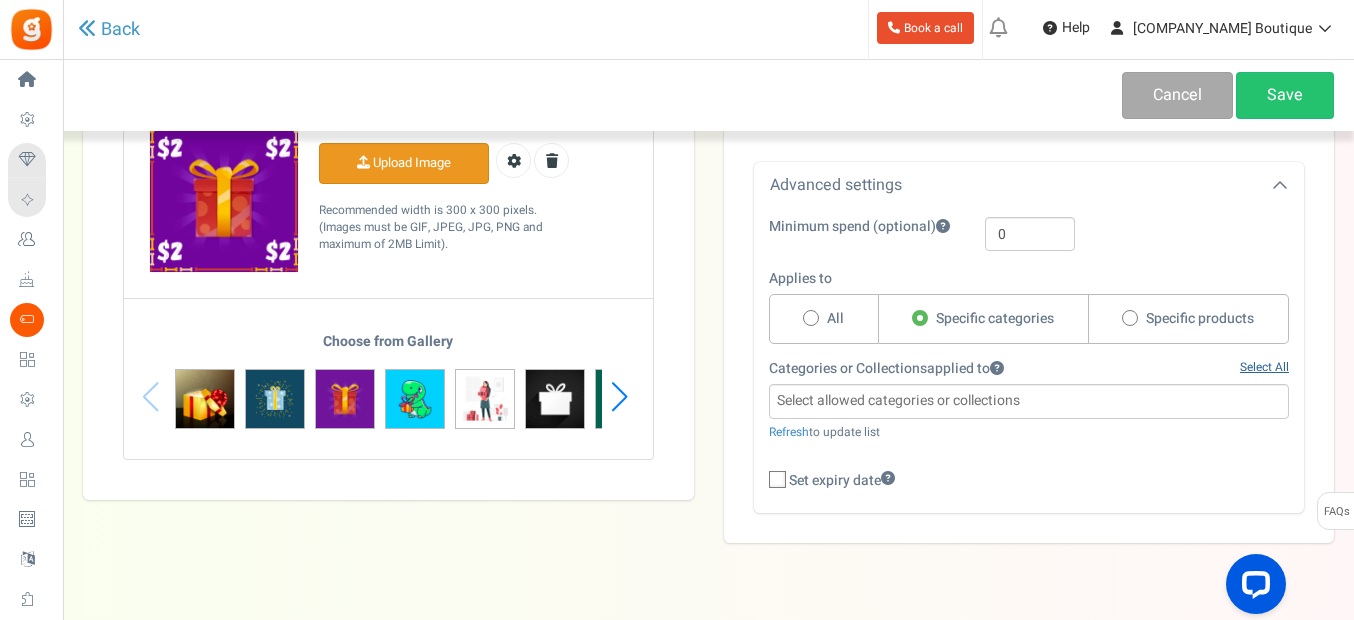 click on "Select All" at bounding box center (1264, 367) 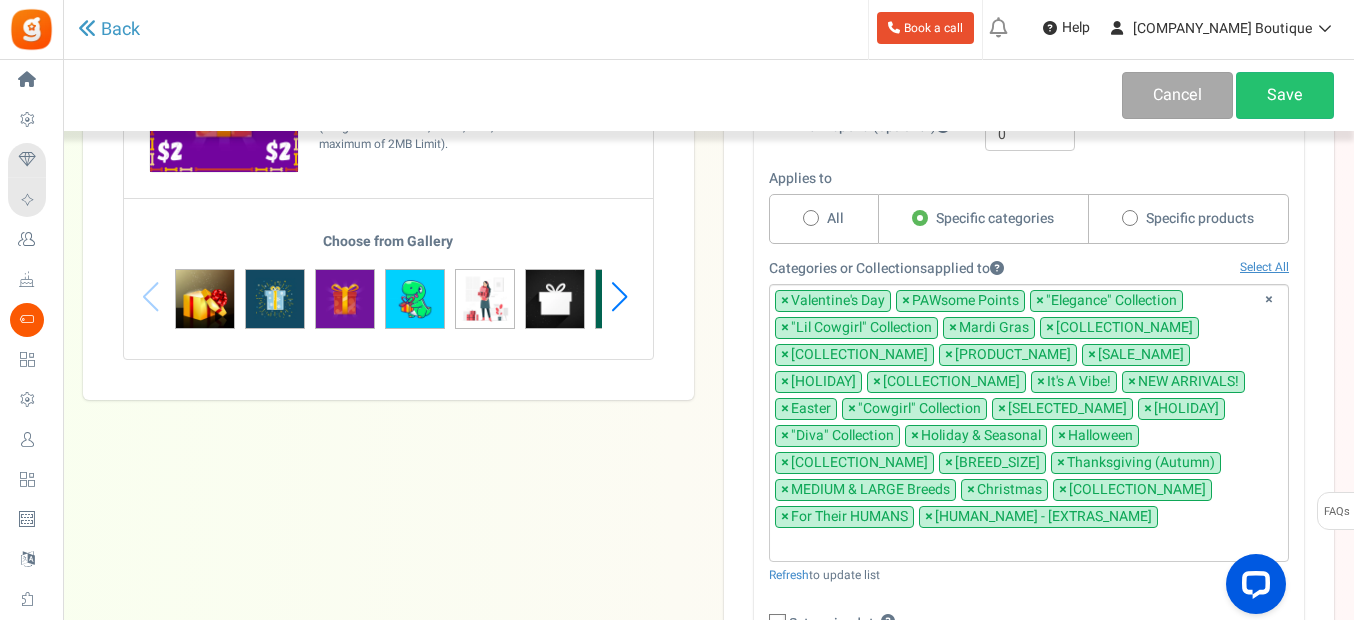 scroll, scrollTop: 666, scrollLeft: 0, axis: vertical 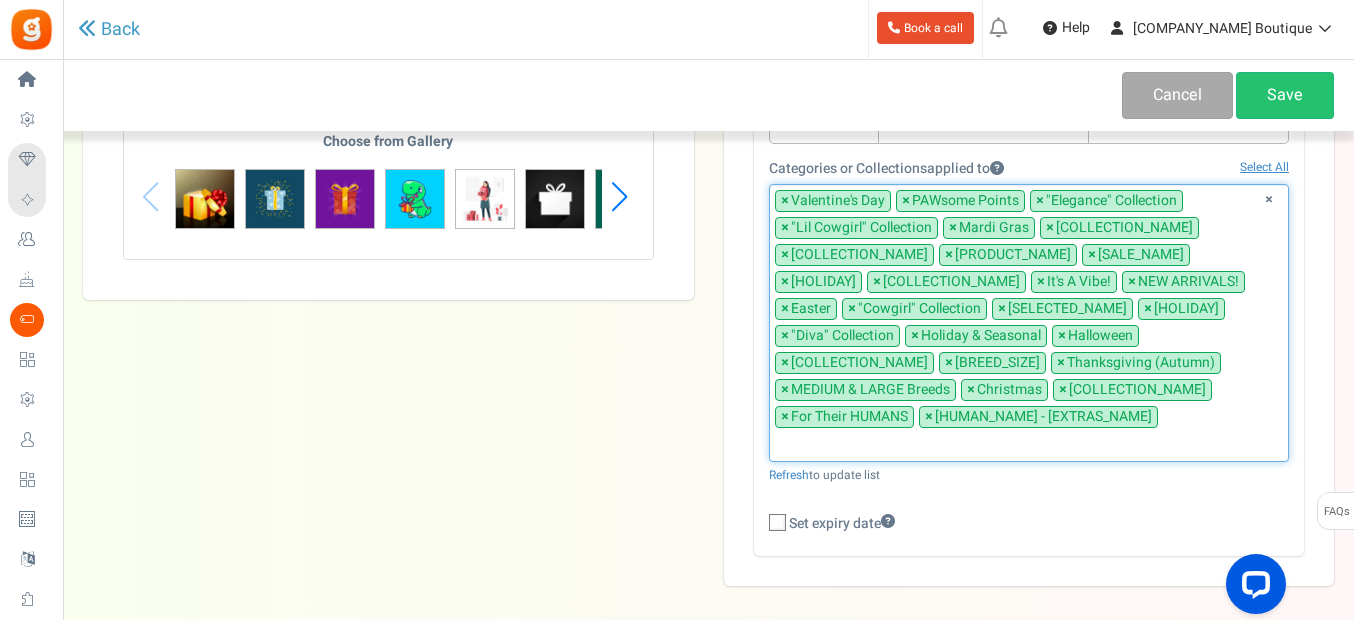 click on "×" at bounding box center [929, 417] 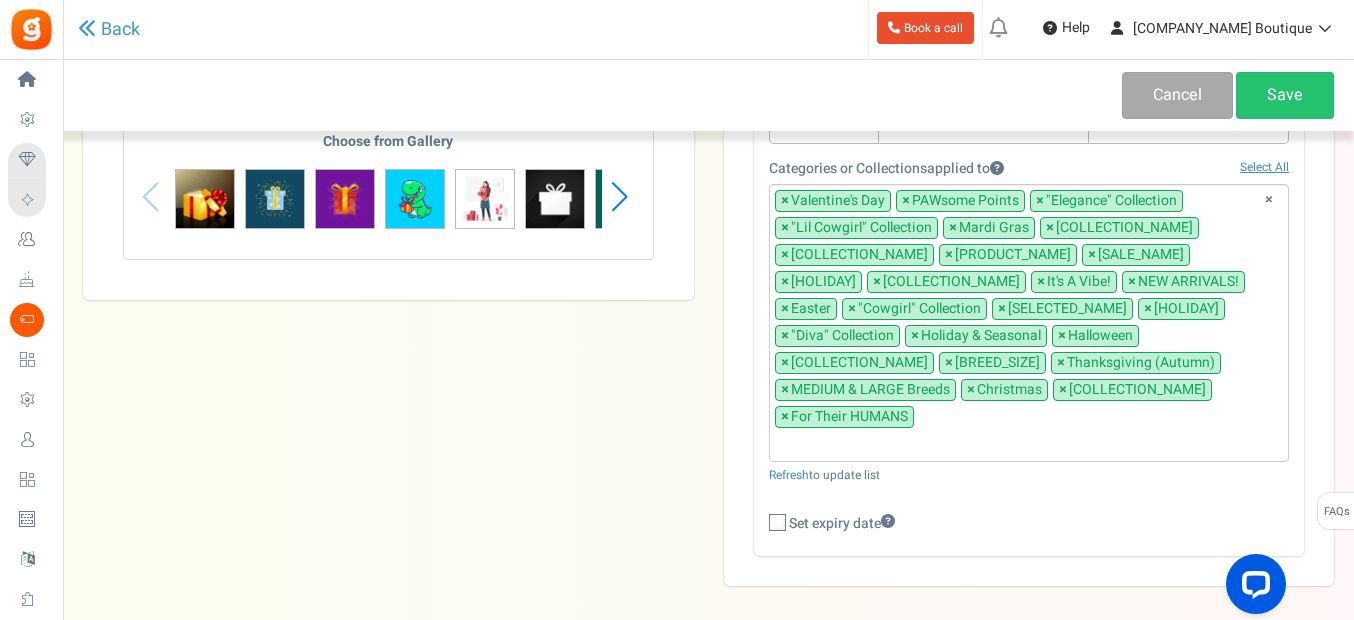 click on "Categories or Collections  applied to
Select All
Loading..
Showing  100  of  0
Load more
[HOLIDAY] [POINTS_NAME] [COLLECTION_NAME] [COLLECTION_NAME] [HOLIDAY] [COLLECTION_NAME] [COLLECTION_NAME] [PRODUCT_NAME] [SALE_NAME] [HOLIDAY] [COLLECTION_NAME] [VIBE_NAME] [NEW_ARRIVAL_NAME] [HOLIDAY] [COLLECTION_NAME] [SELECTED_NAME] [HOLIDAY] [COLLECTION_NAME] [HOLIDAY_SEASONAL_NAME] [HOLIDAY] [COLLECTION_NAME] [BREED_SIZE] [HOLIDAY_NAME] [BREED_SIZE] [HOLIDAY] [COLLECTION_NAME] [HUMAN_NAME]" at bounding box center [1029, 321] 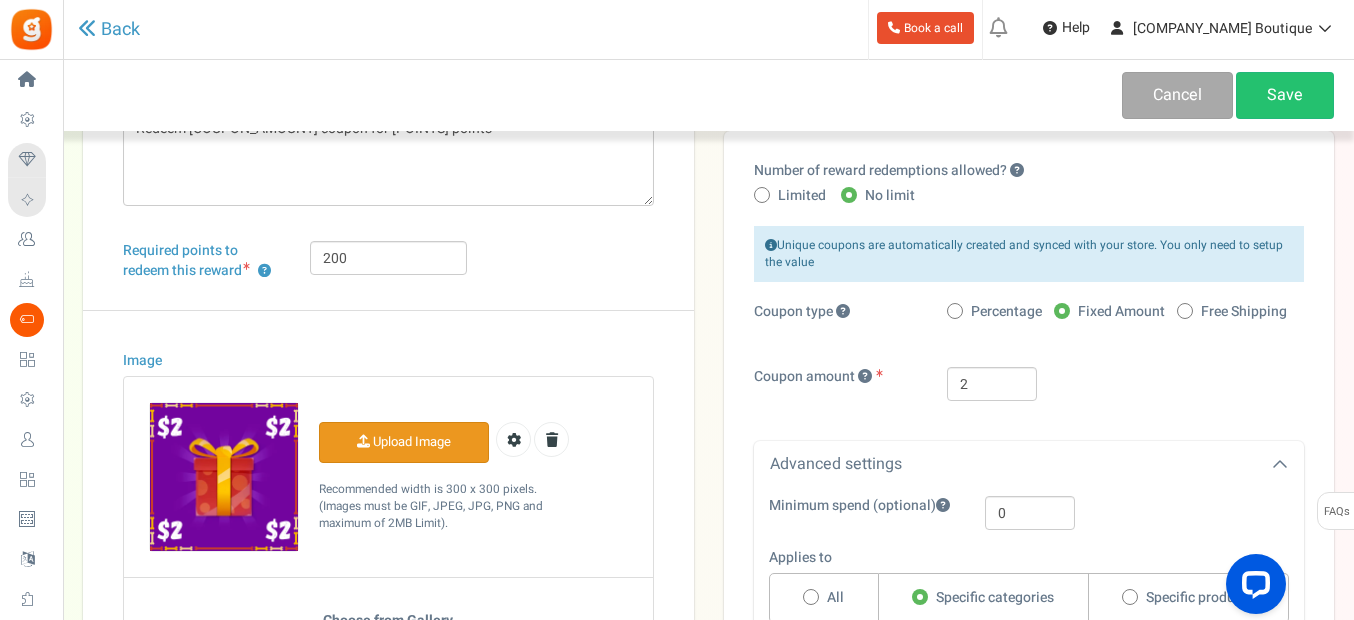 scroll, scrollTop: 152, scrollLeft: 0, axis: vertical 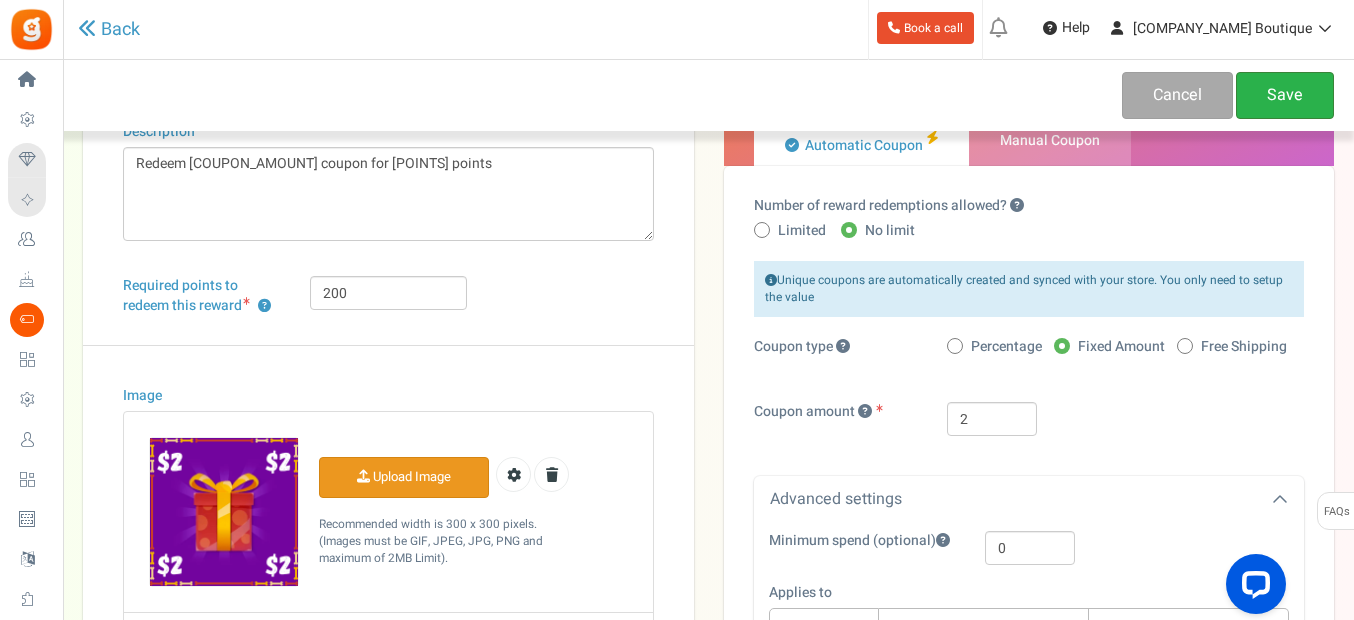 click on "Save" at bounding box center [1285, 95] 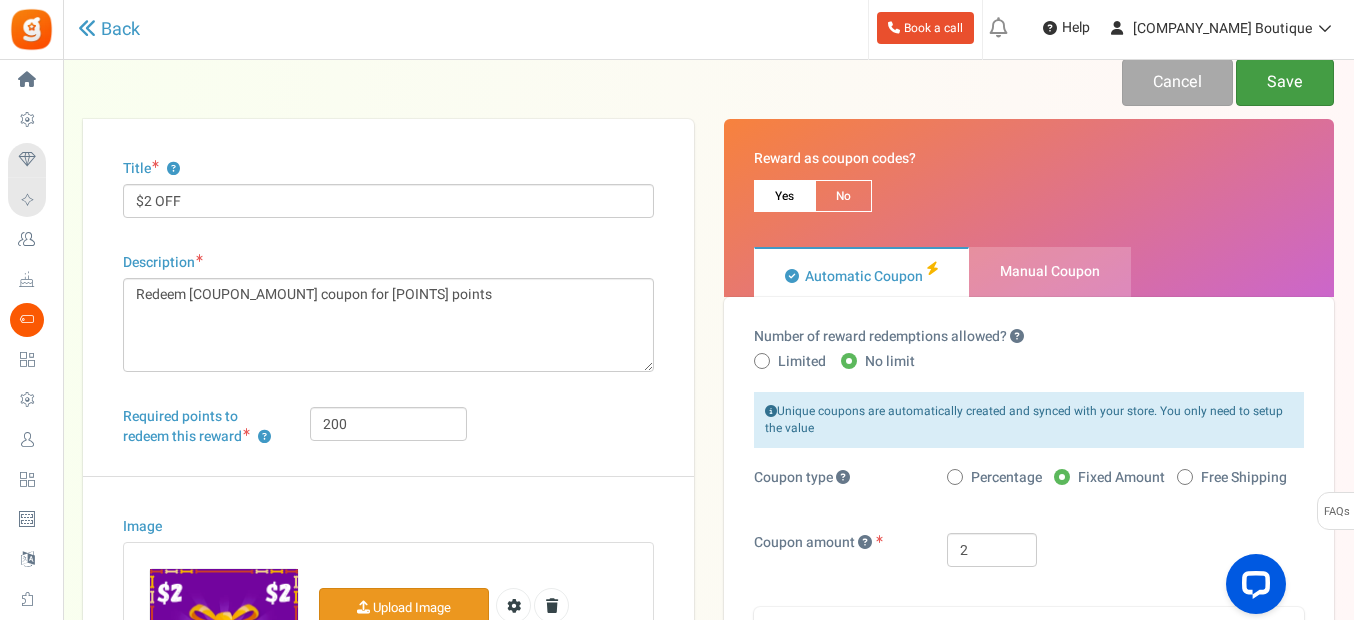 scroll, scrollTop: 0, scrollLeft: 0, axis: both 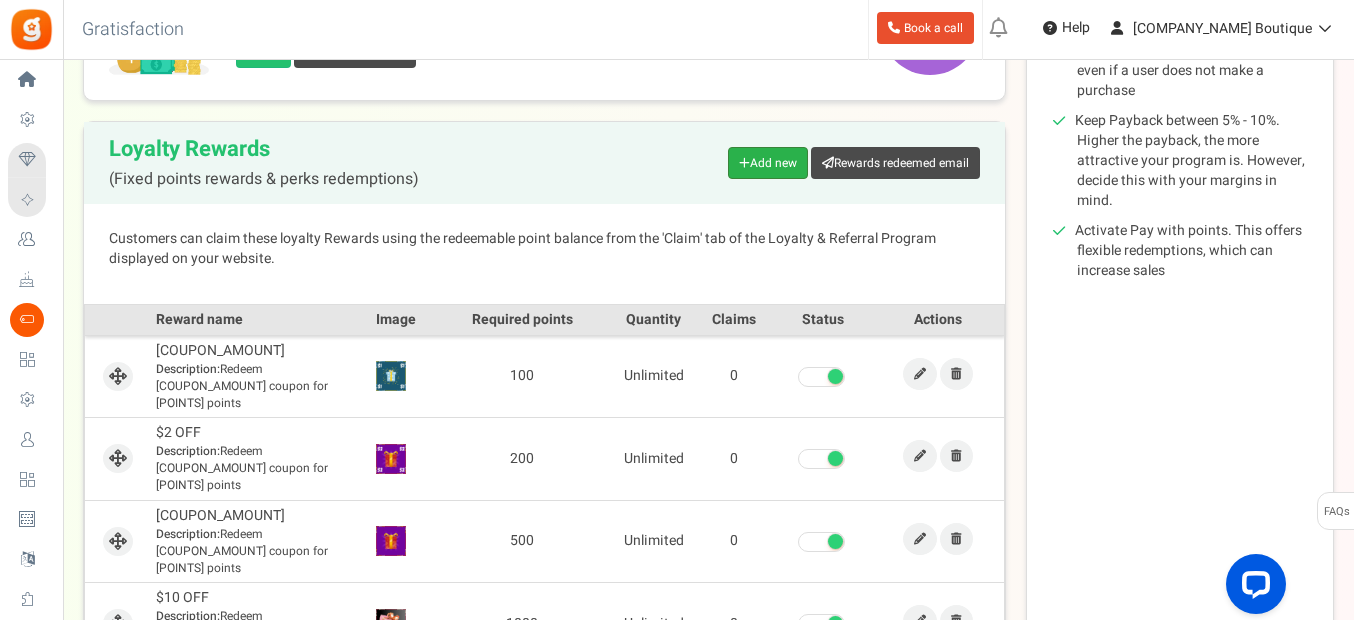 click at bounding box center [744, 163] 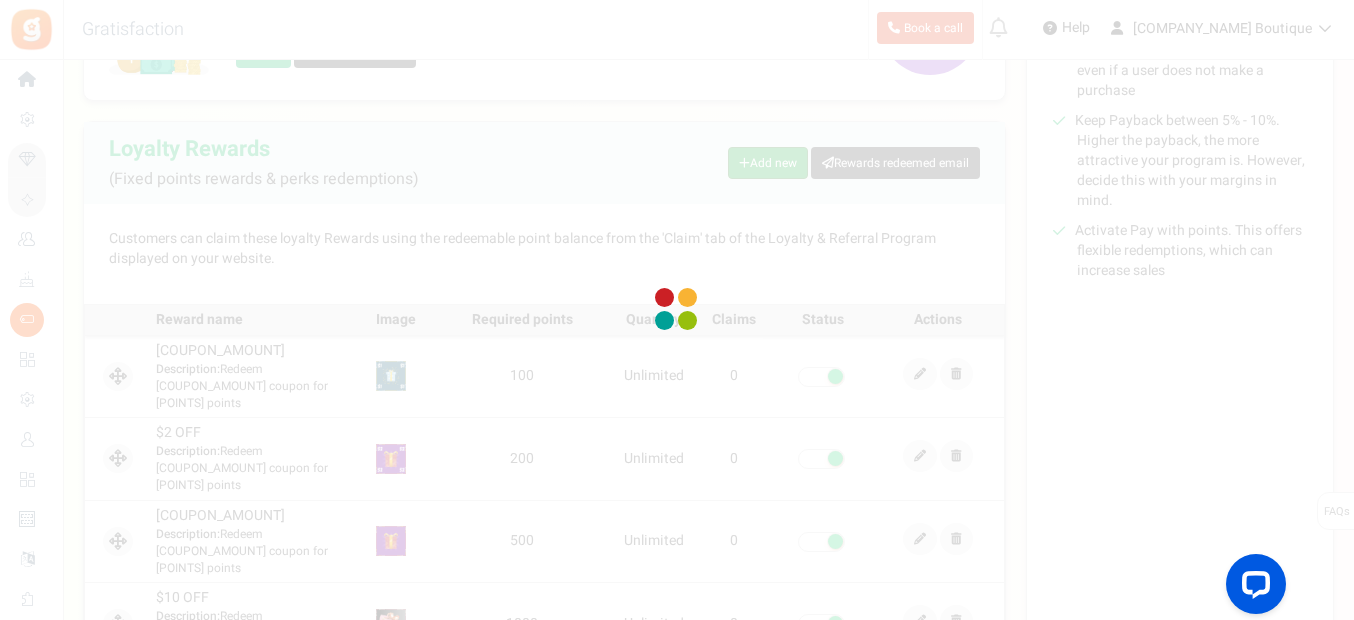 scroll, scrollTop: 0, scrollLeft: 0, axis: both 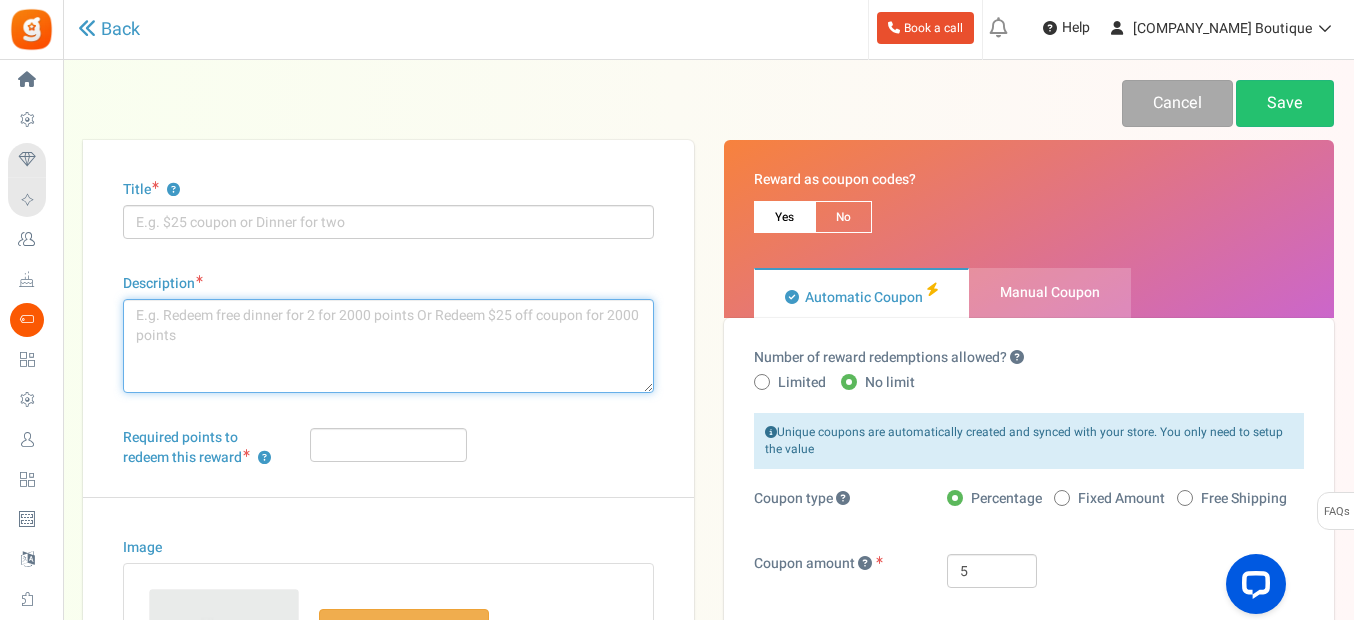 click on "Description" at bounding box center [388, 346] 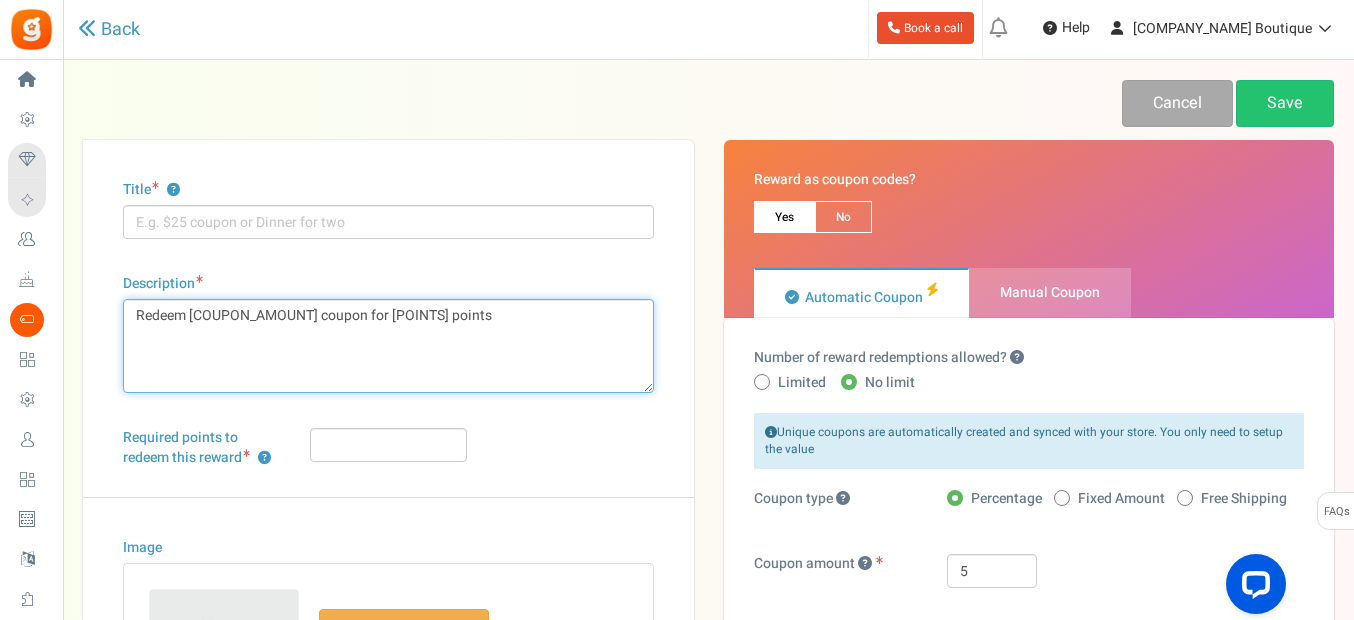 click on "Redeem [COUPON_AMOUNT] coupon for [POINTS] points" at bounding box center (388, 346) 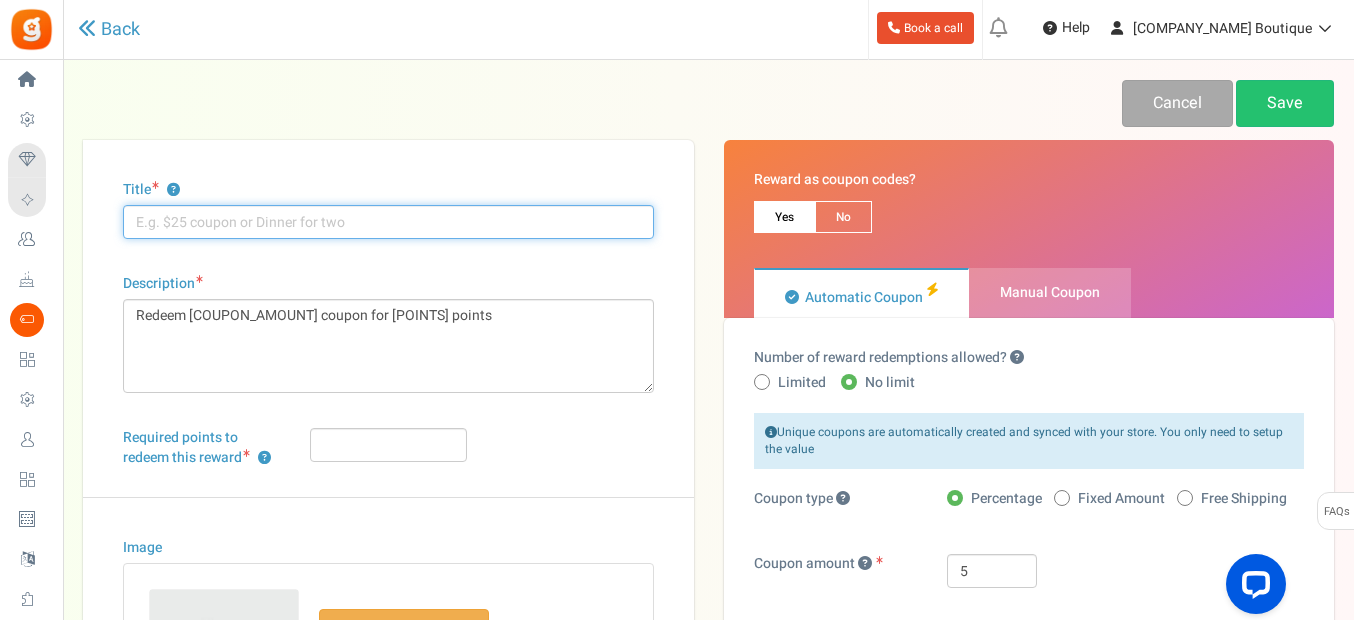 click on "Title
?" at bounding box center (388, 222) 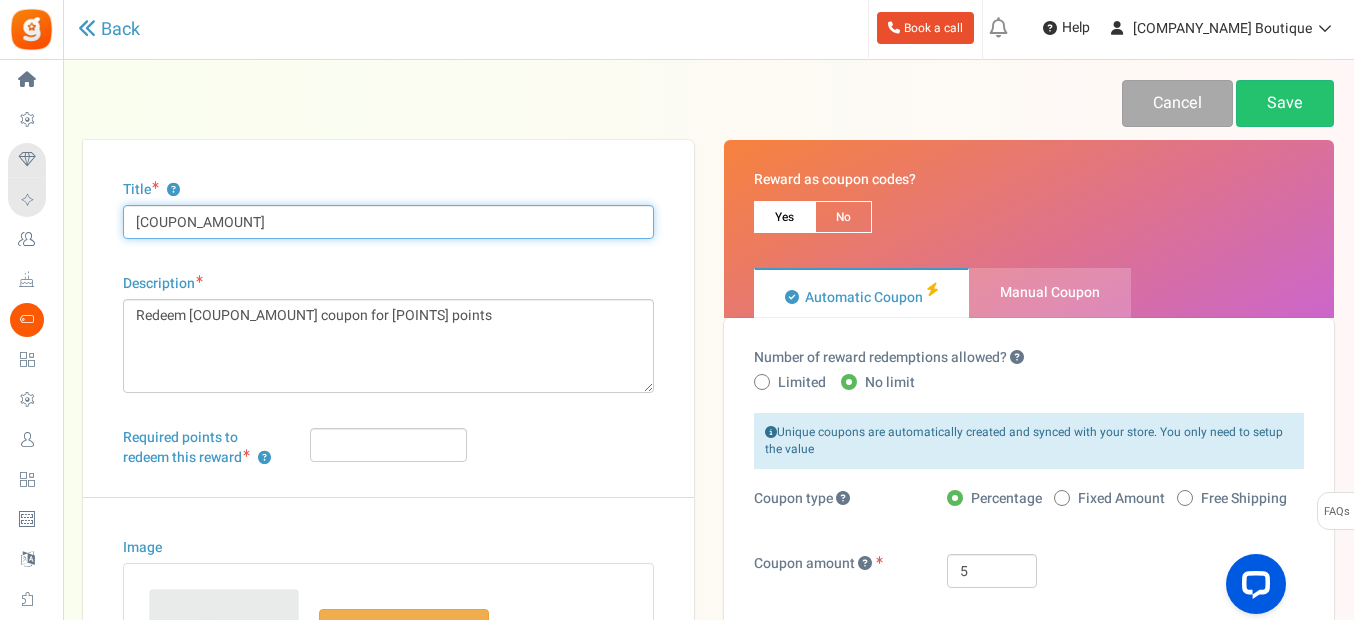 click on "[COUPON_AMOUNT]" at bounding box center [388, 222] 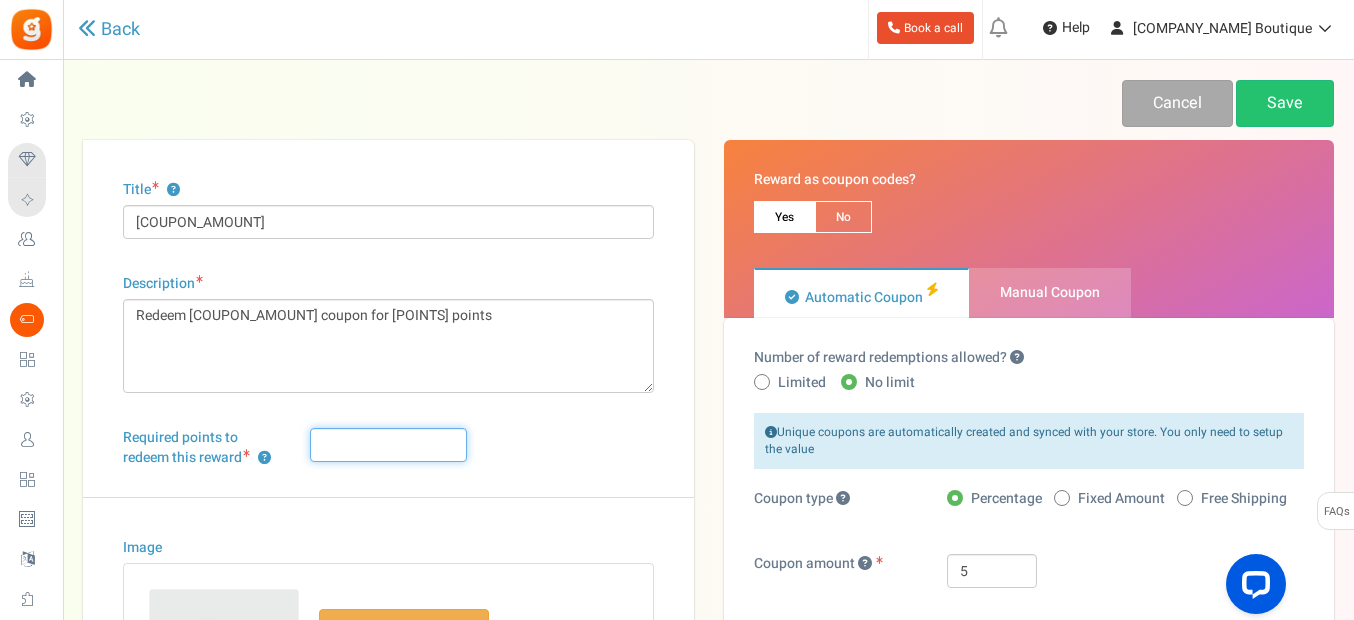 click on "Required points to redeem this reward
?" at bounding box center (388, 445) 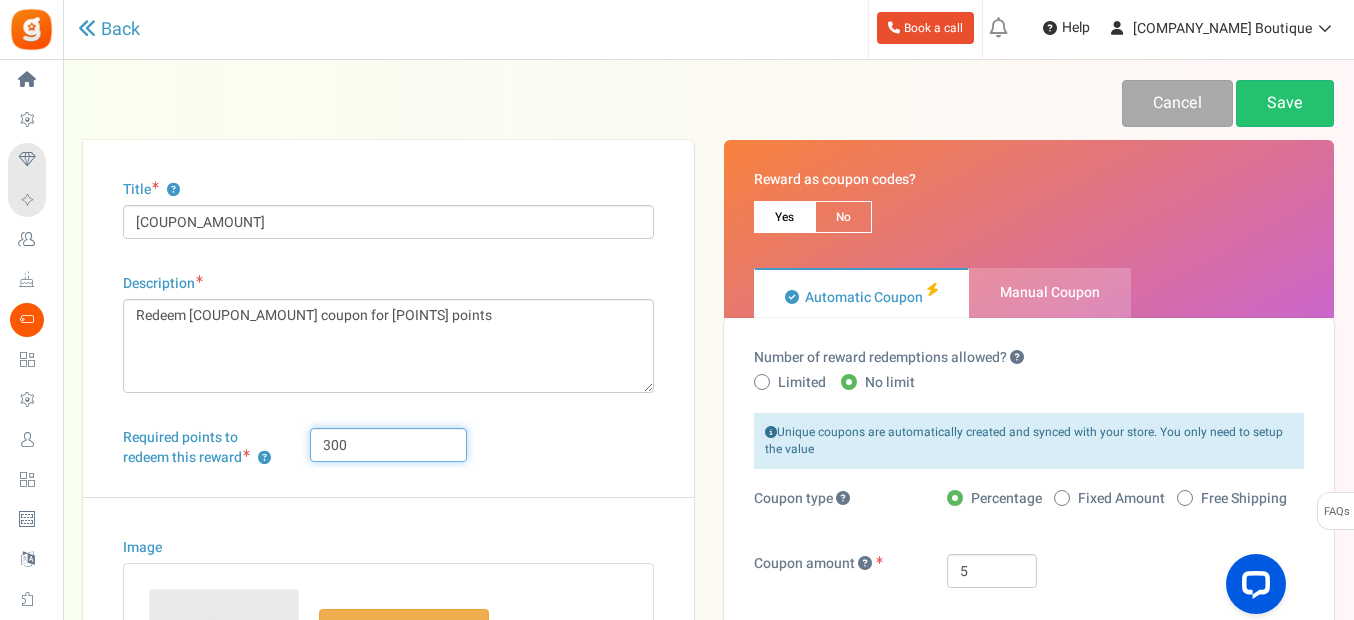 type on "300" 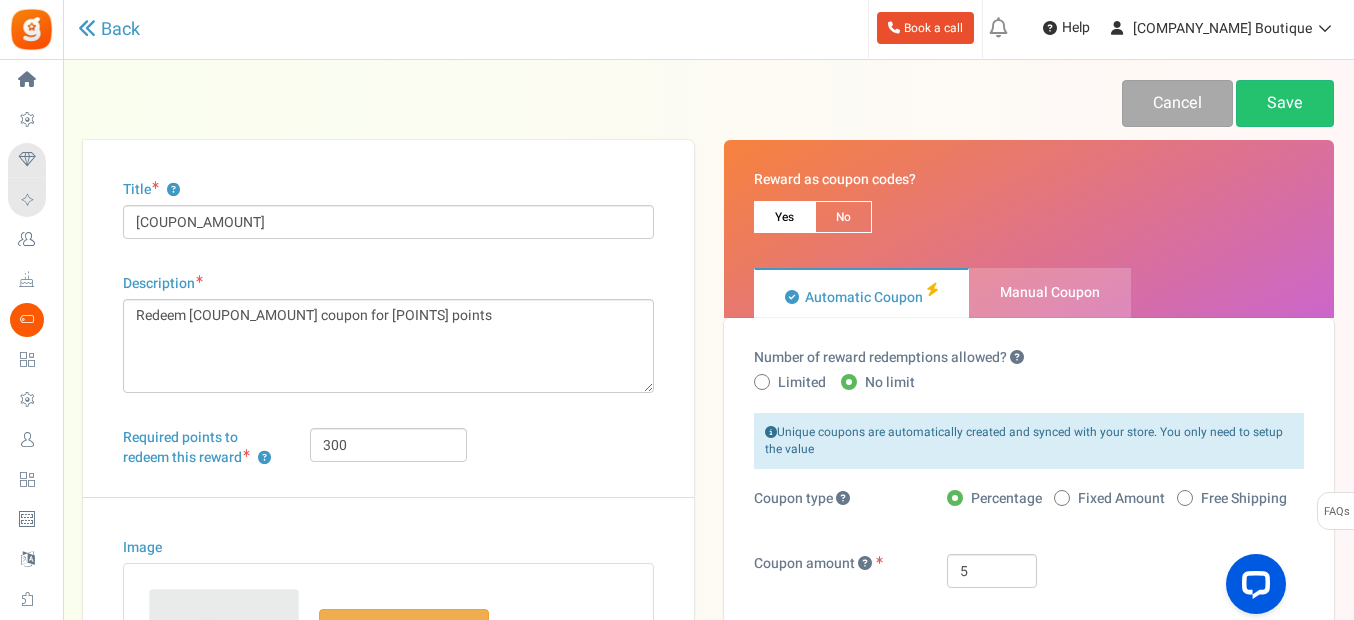 click on "Title
?
[COUPON_AMOUNT]
Description
Redeem [COUPON_AMOUNT] coupon for [POINTS] points
Char(s) :  0
Required points to redeem this reward
?
[POINTS]
Status  *
Select" at bounding box center (388, 553) 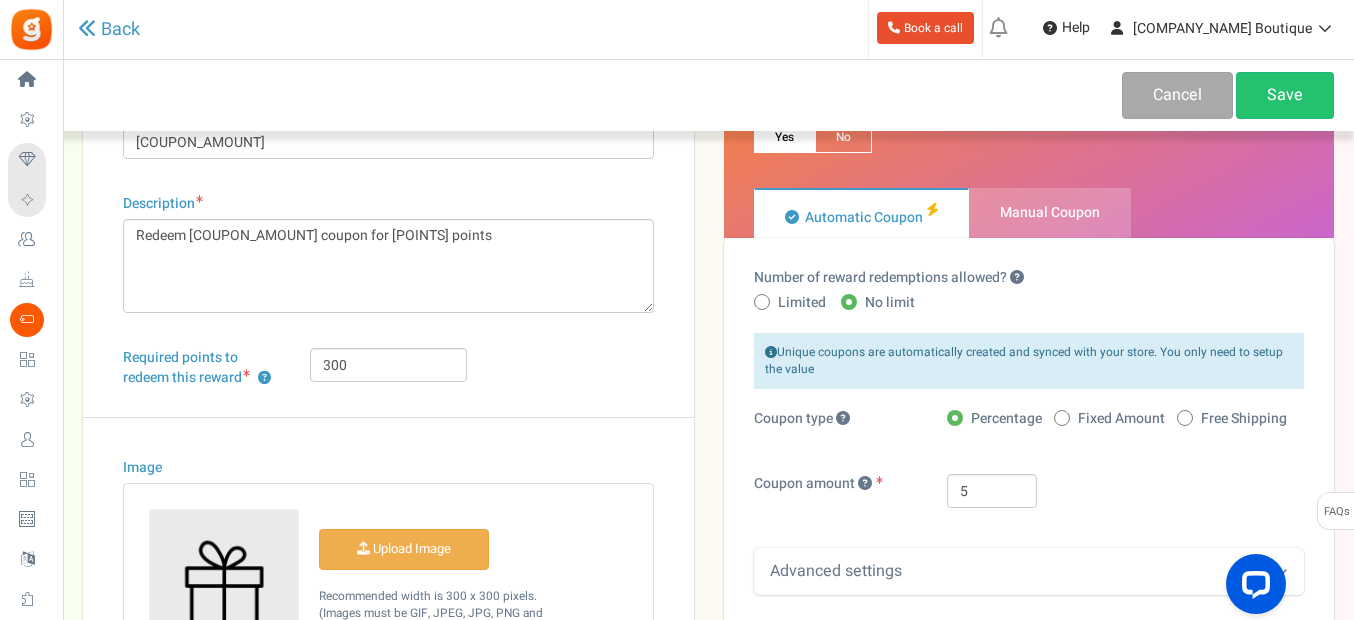 scroll, scrollTop: 200, scrollLeft: 0, axis: vertical 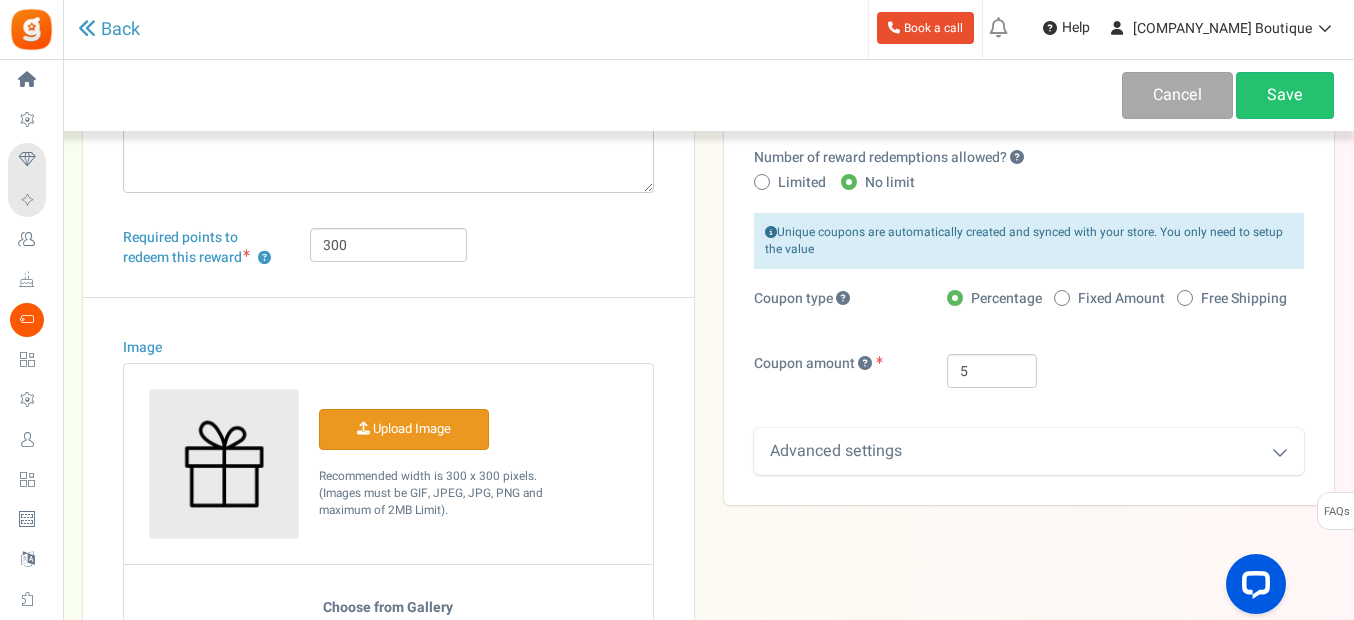 click on "Image" at bounding box center [404, 429] 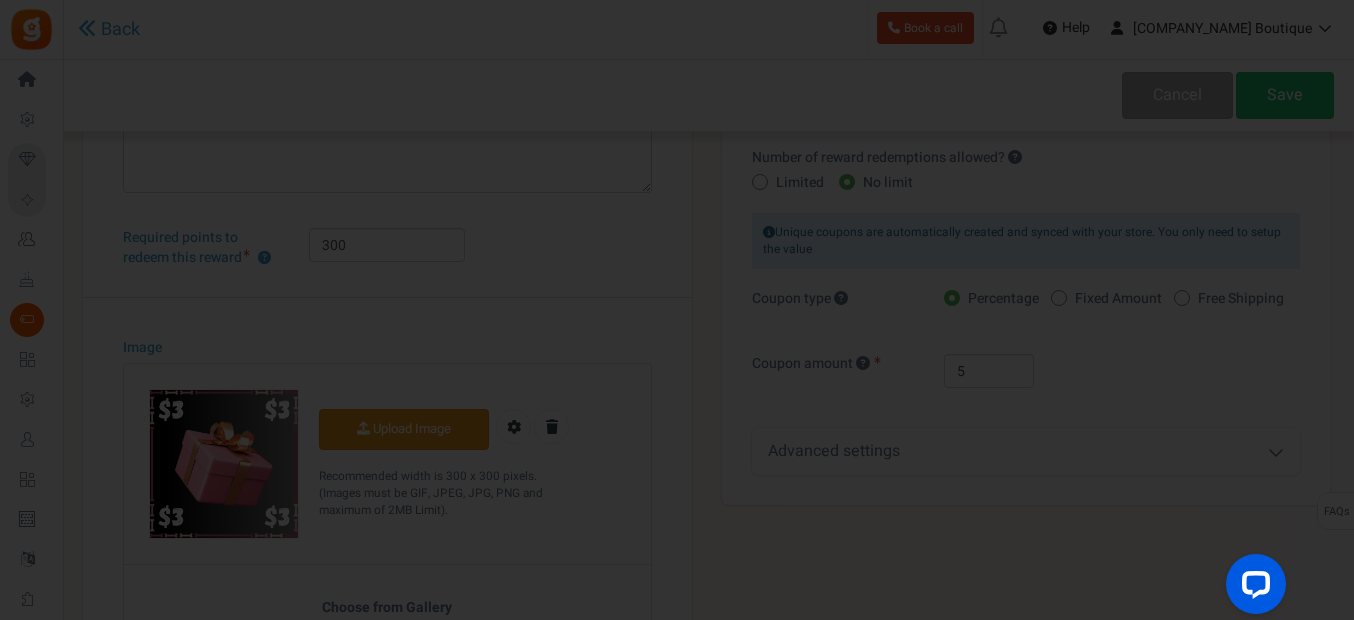 scroll, scrollTop: 0, scrollLeft: 0, axis: both 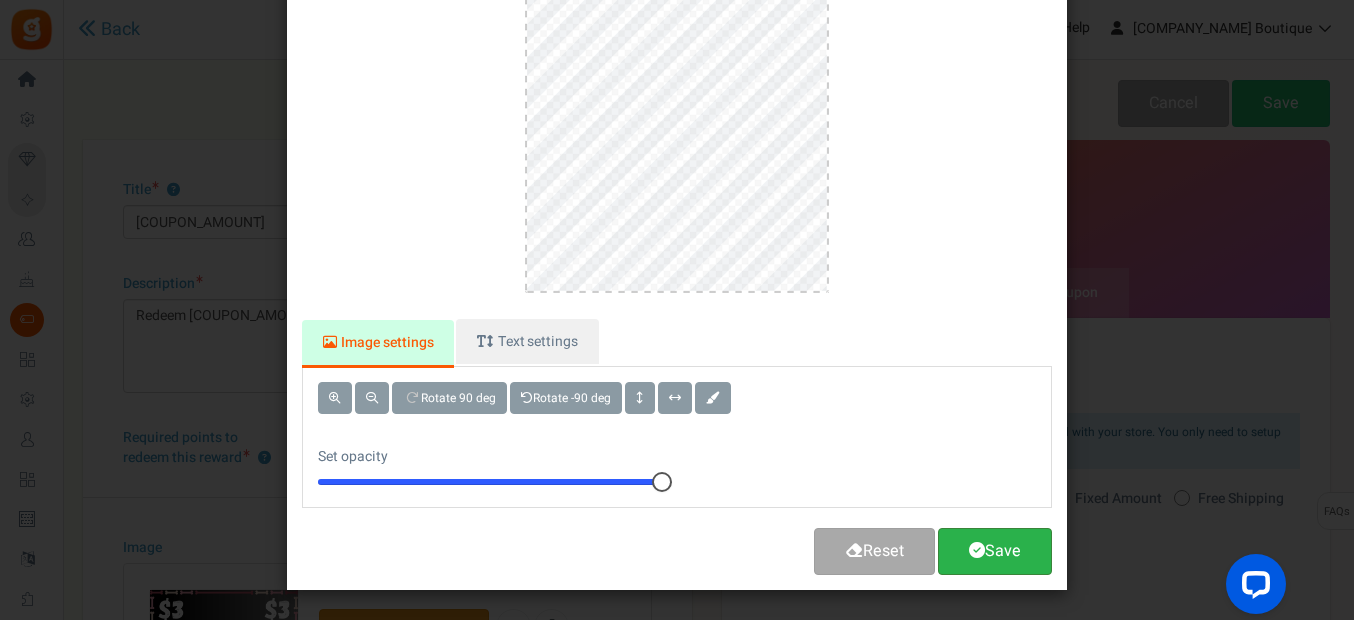 click on "Save" at bounding box center [995, 551] 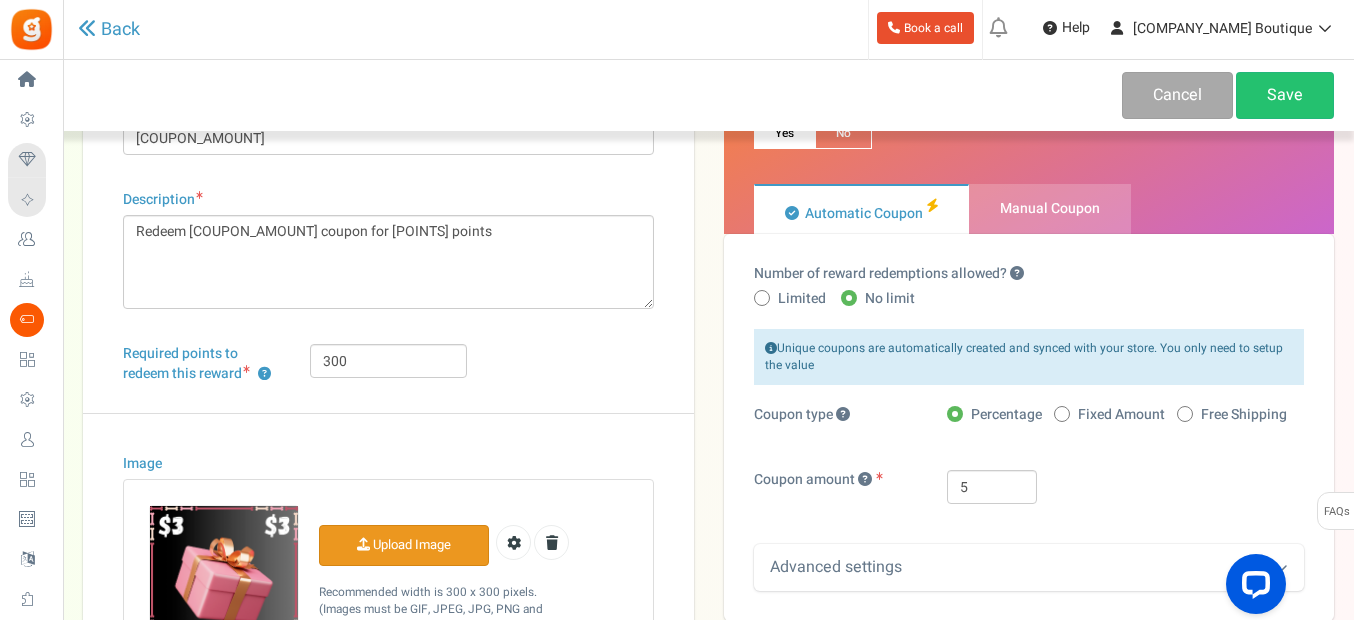 scroll, scrollTop: 66, scrollLeft: 0, axis: vertical 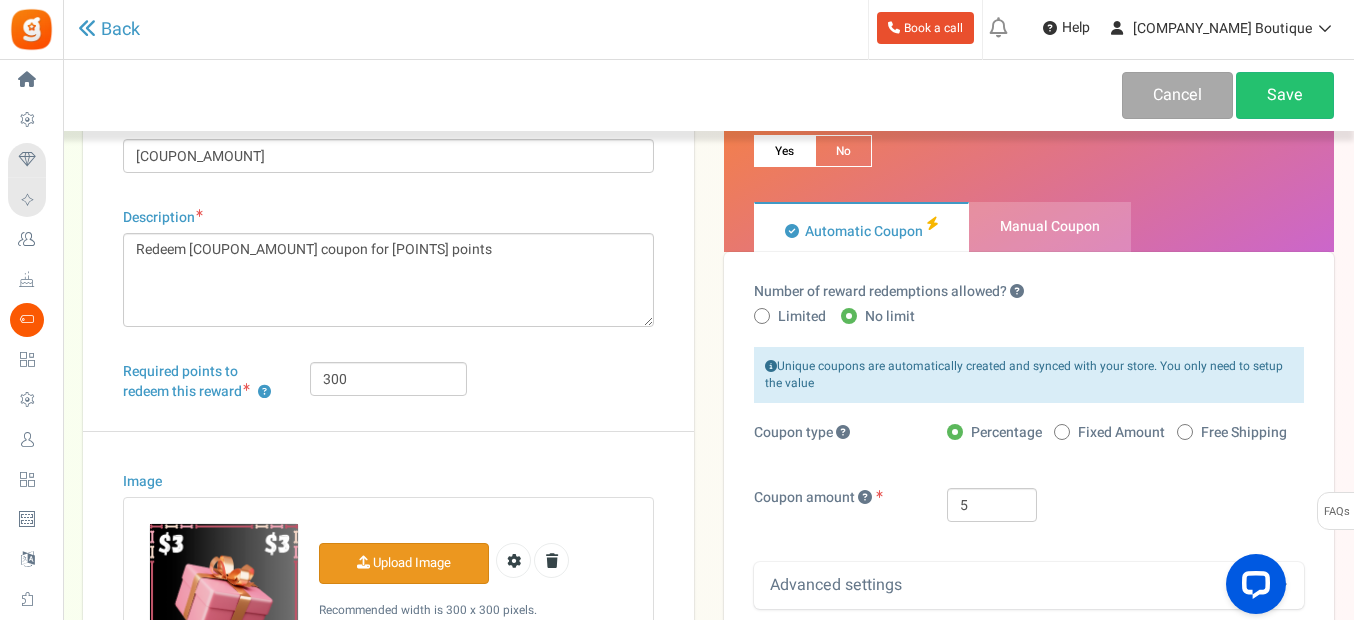 click at bounding box center (1062, 432) 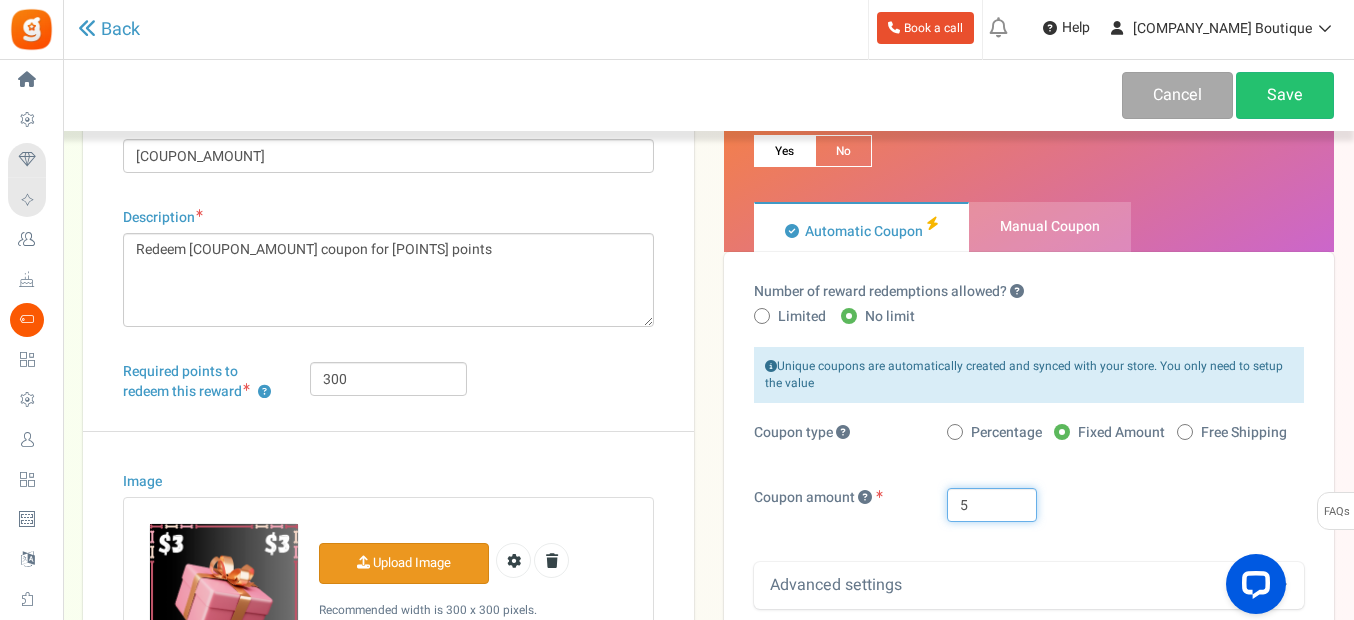 click on "5" at bounding box center [992, 505] 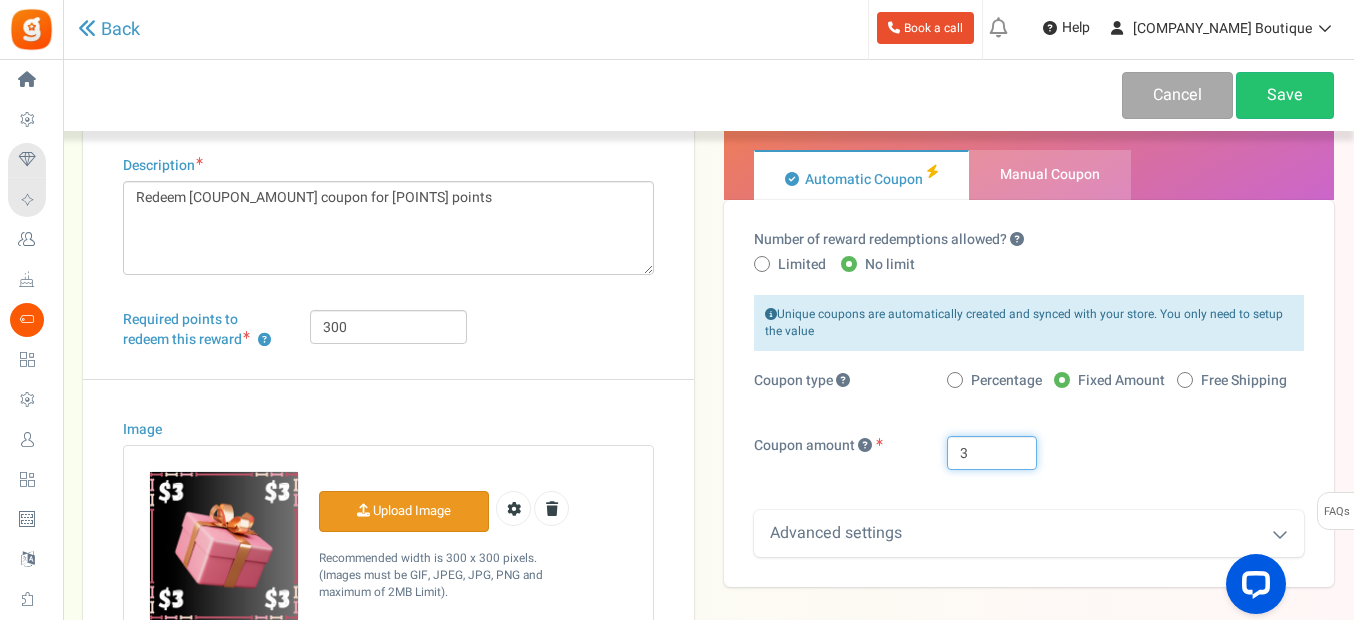 scroll, scrollTop: 166, scrollLeft: 0, axis: vertical 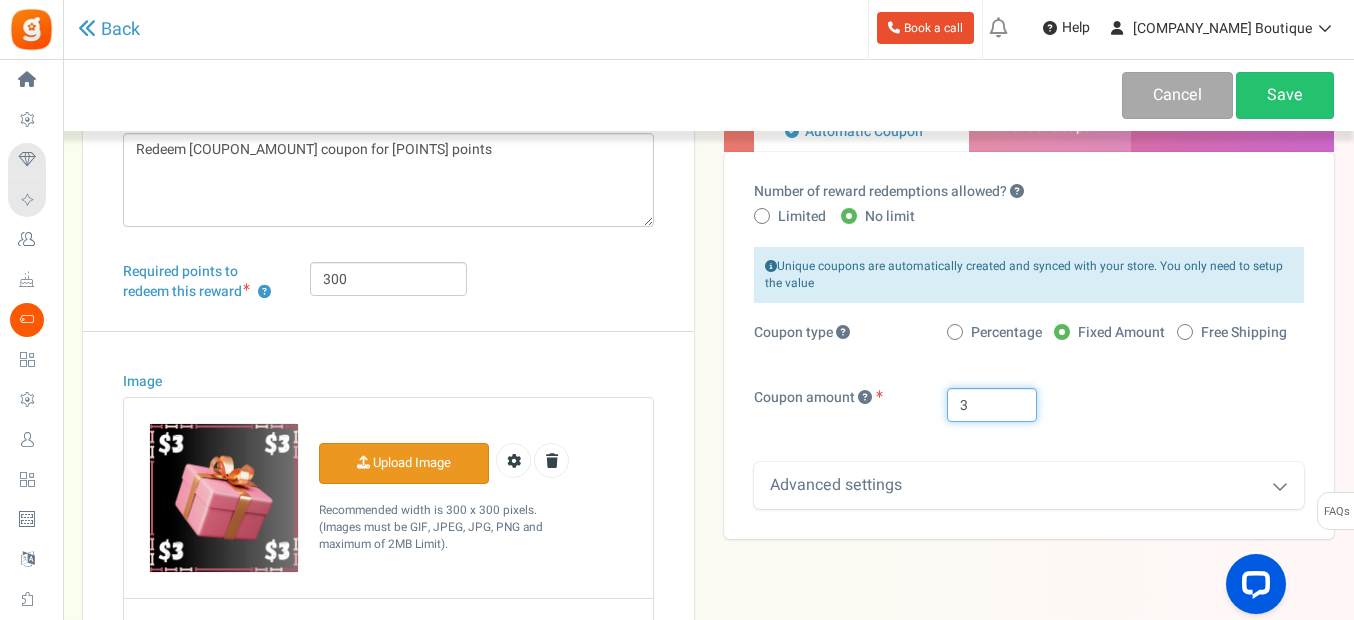 type on "3" 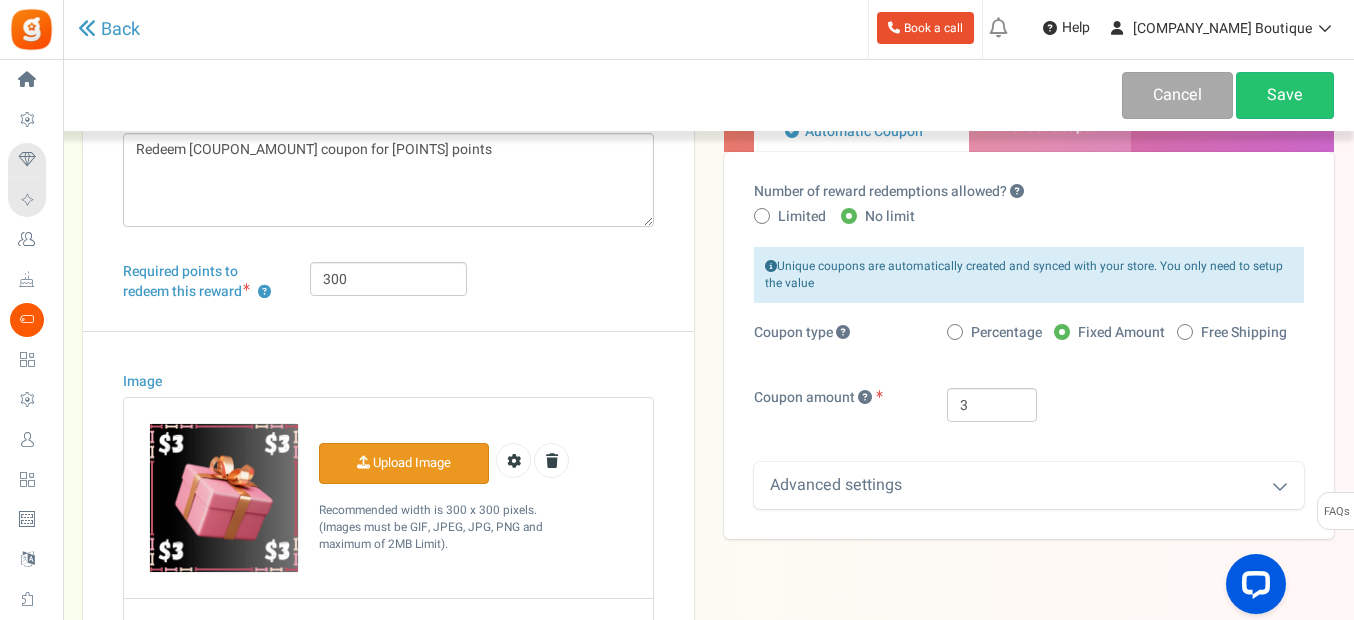 click on "Advanced settings" at bounding box center [1029, 485] 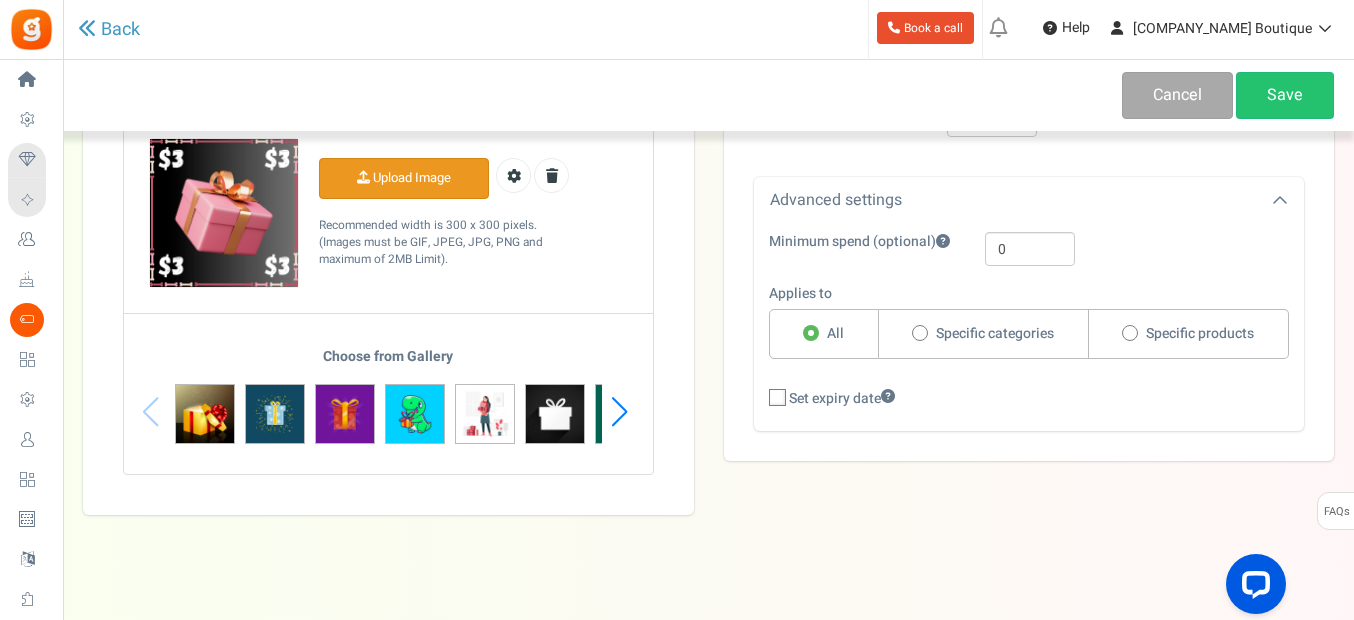 scroll, scrollTop: 466, scrollLeft: 0, axis: vertical 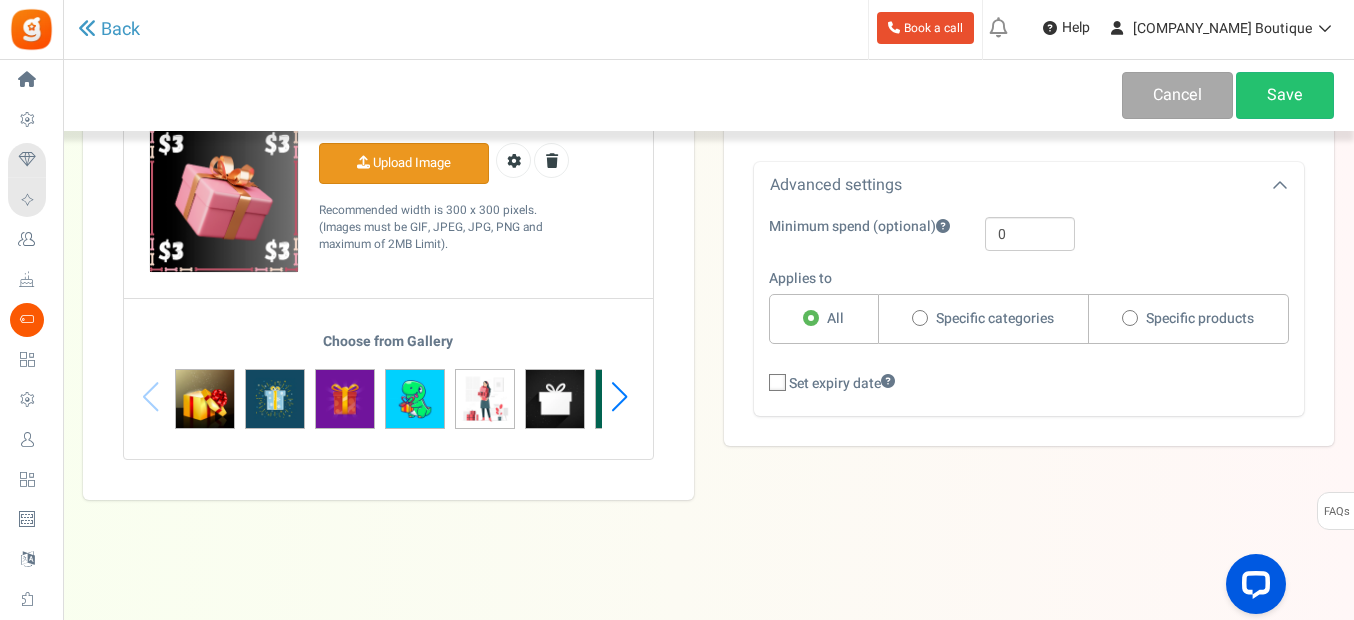 click at bounding box center (920, 318) 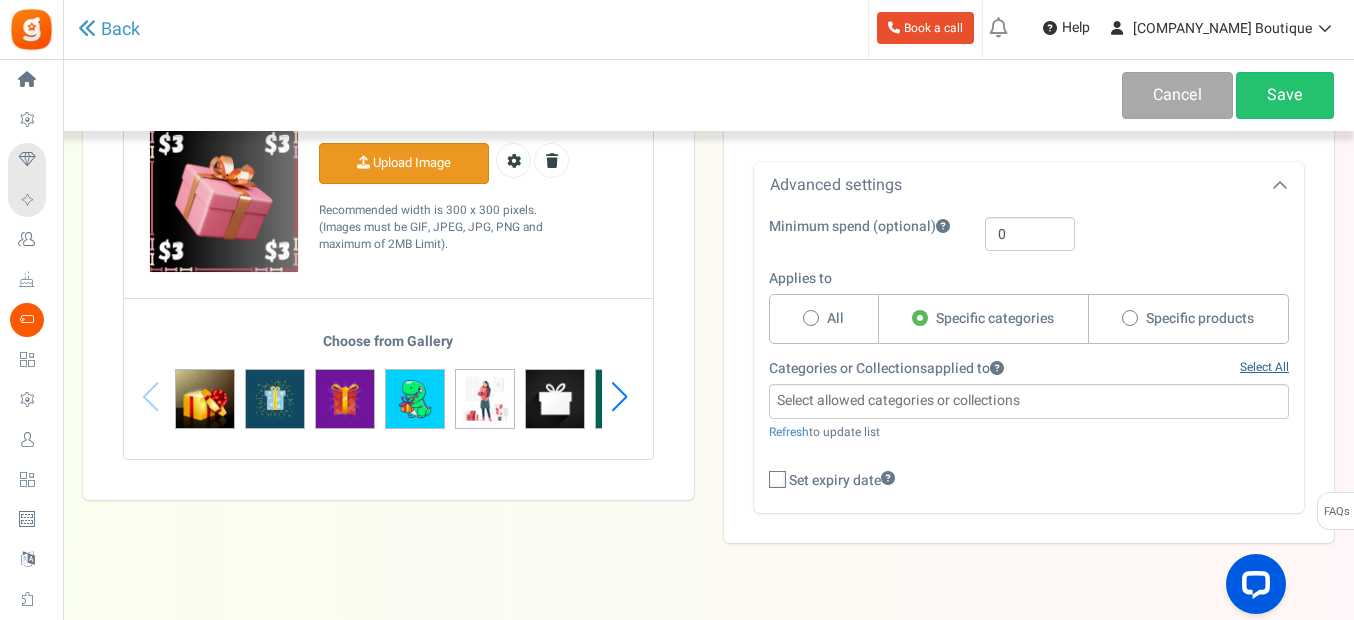 click on "Select All" at bounding box center (1264, 367) 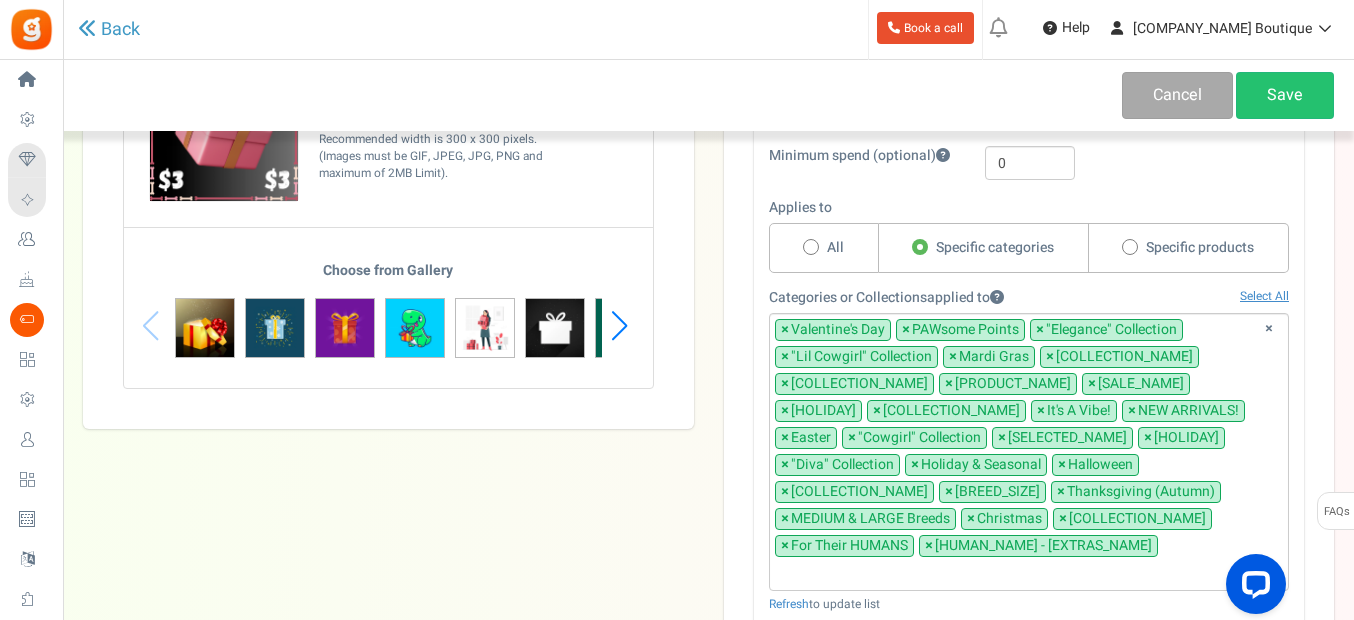 scroll, scrollTop: 666, scrollLeft: 0, axis: vertical 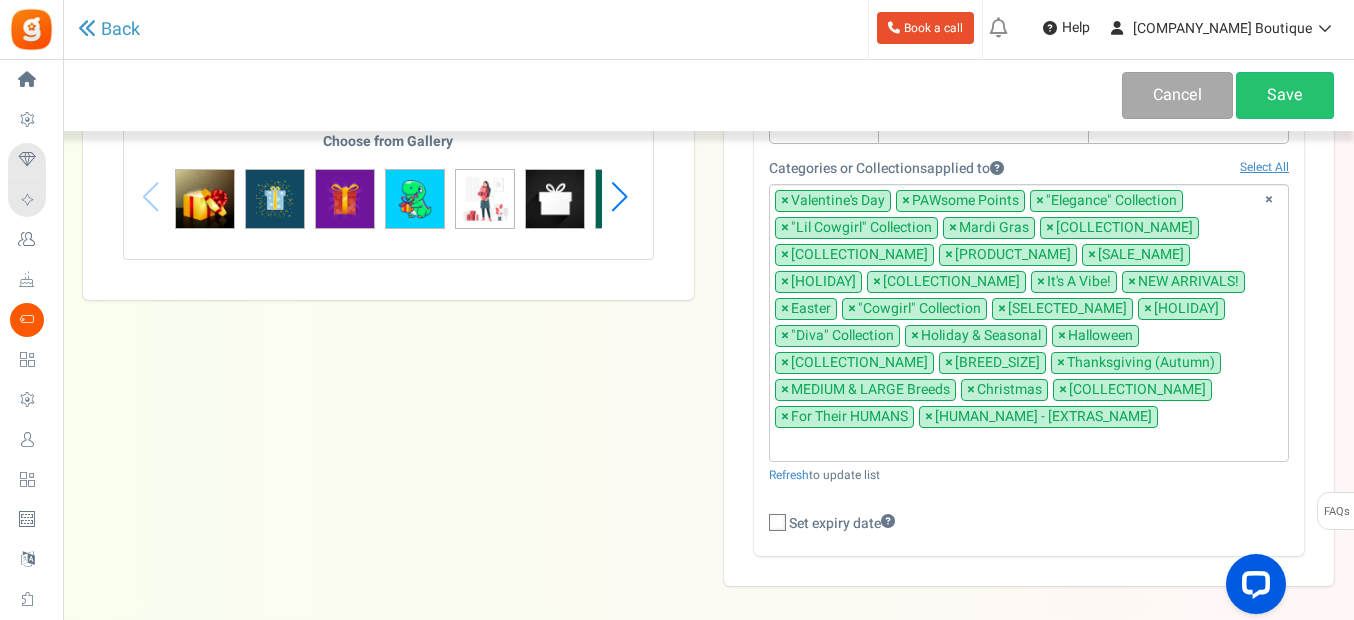 click on "×" at bounding box center [929, 417] 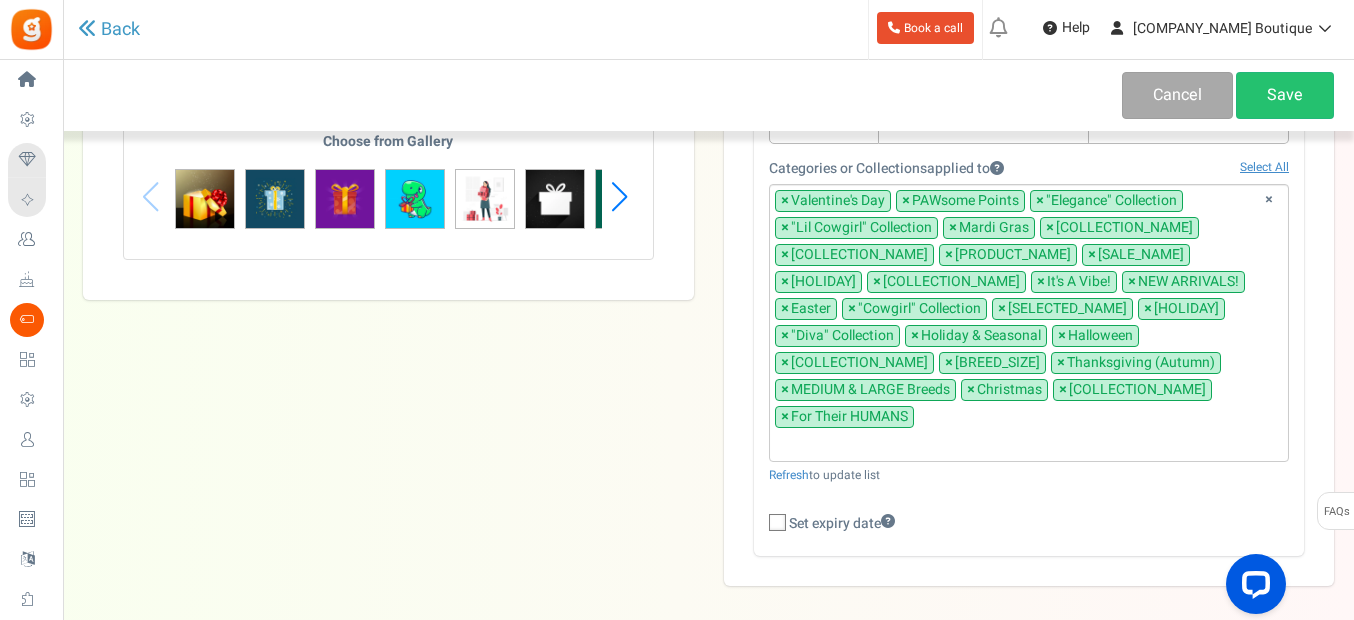 click on "Categories or Collections  applied to
Select All
Loading..
Showing  100  of  0
Load more
[HOLIDAY] [POINTS_NAME] [COLLECTION_NAME] [COLLECTION_NAME] [HOLIDAY] [COLLECTION_NAME] [COLLECTION_NAME] [PRODUCT_NAME] [SALE_NAME] [HOLIDAY] [COLLECTION_NAME] [VIBE_NAME] [NEW_ARRIVAL_NAME] [HOLIDAY] [COLLECTION_NAME] [SELECTED_NAME] [HOLIDAY] [COLLECTION_NAME] [HOLIDAY_SEASONAL_NAME] [HOLIDAY] [COLLECTION_NAME] [BREED_SIZE] [HOLIDAY_NAME] [BREED_SIZE] [HOLIDAY] [COLLECTION_NAME] [HUMAN_NAME]" at bounding box center [1029, 321] 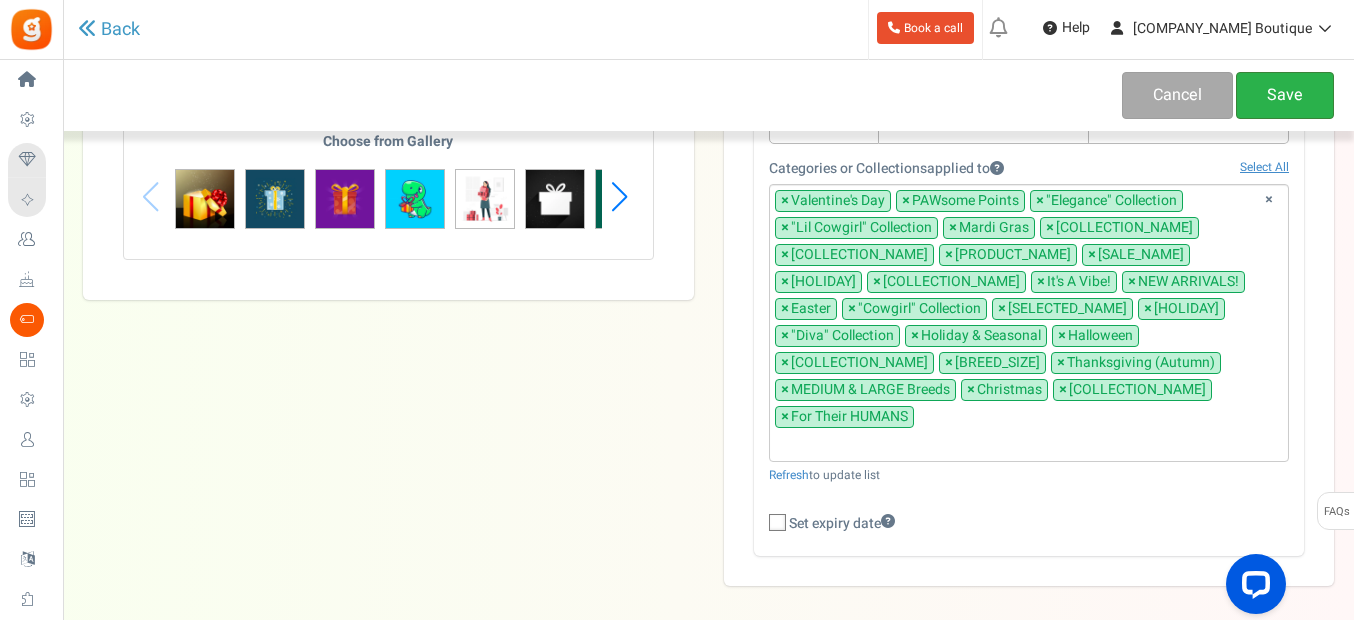 click on "Save" at bounding box center (1285, 95) 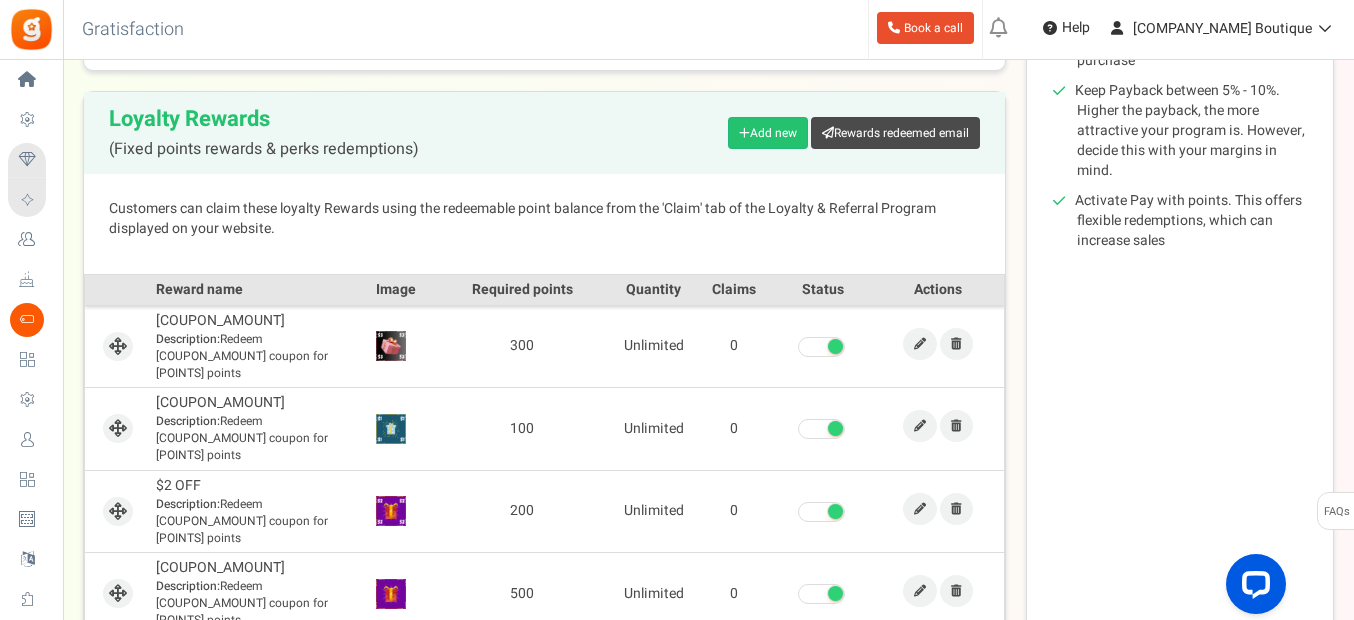 scroll, scrollTop: 500, scrollLeft: 0, axis: vertical 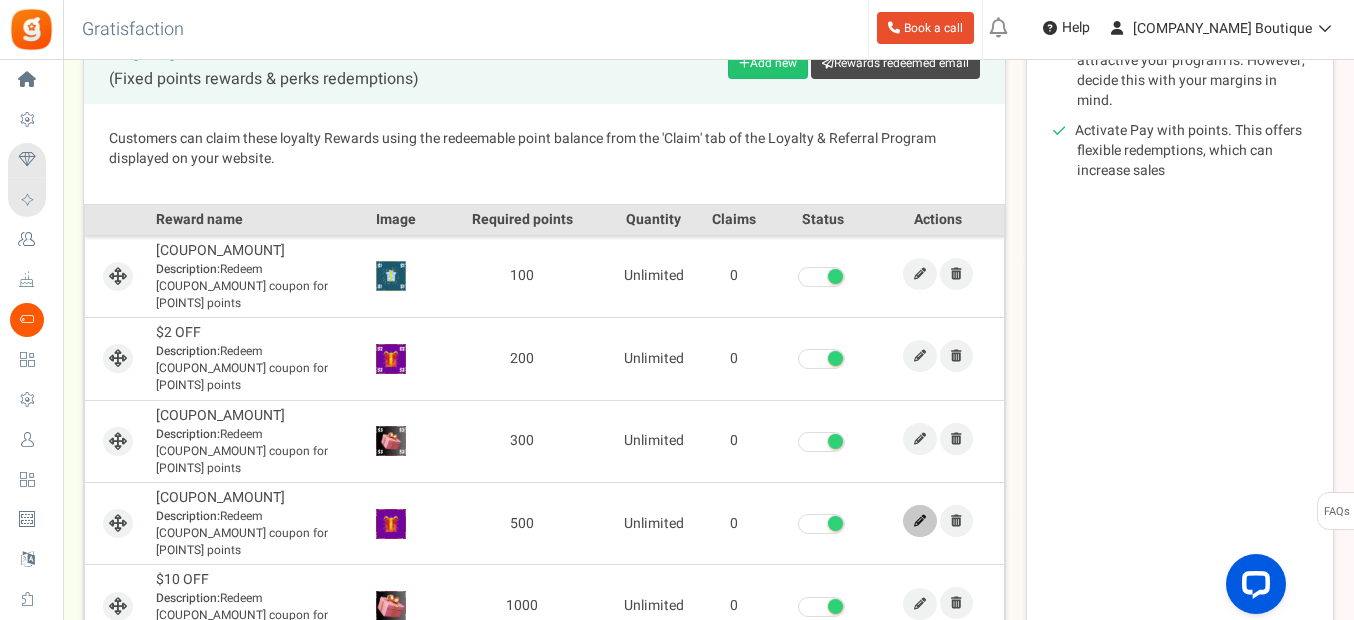 click at bounding box center [920, 521] 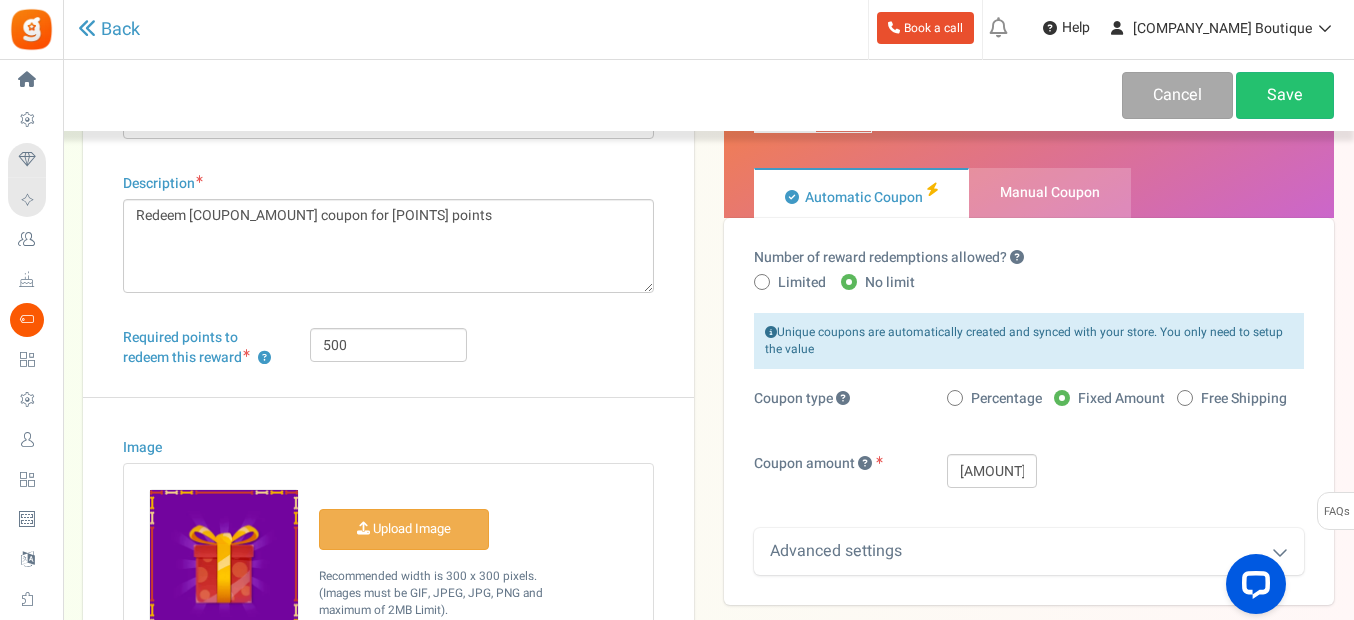 scroll, scrollTop: 200, scrollLeft: 0, axis: vertical 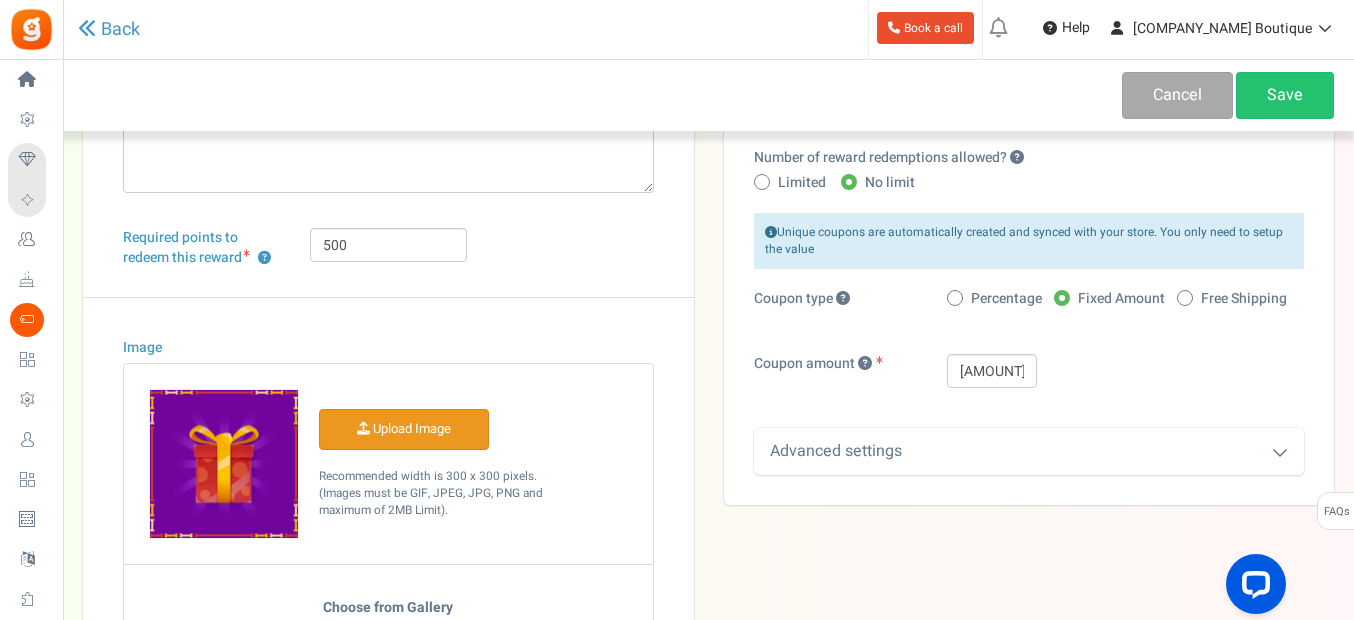 click on "Image" at bounding box center [404, 429] 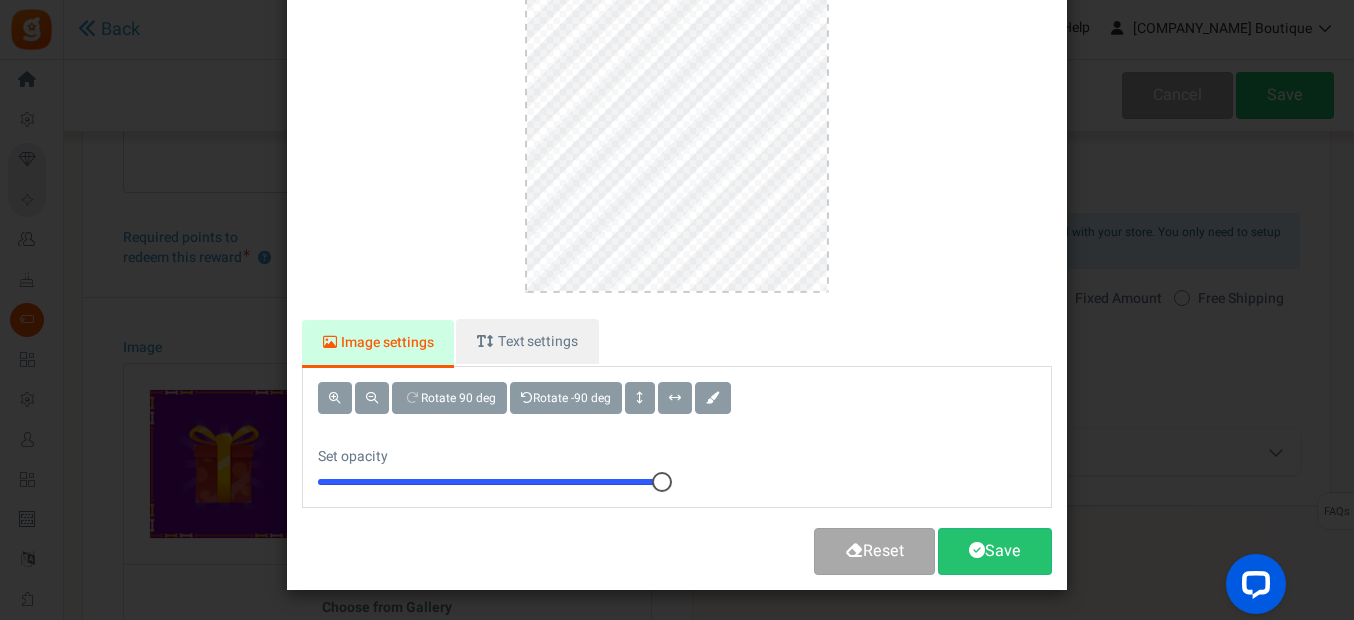 scroll, scrollTop: 0, scrollLeft: 0, axis: both 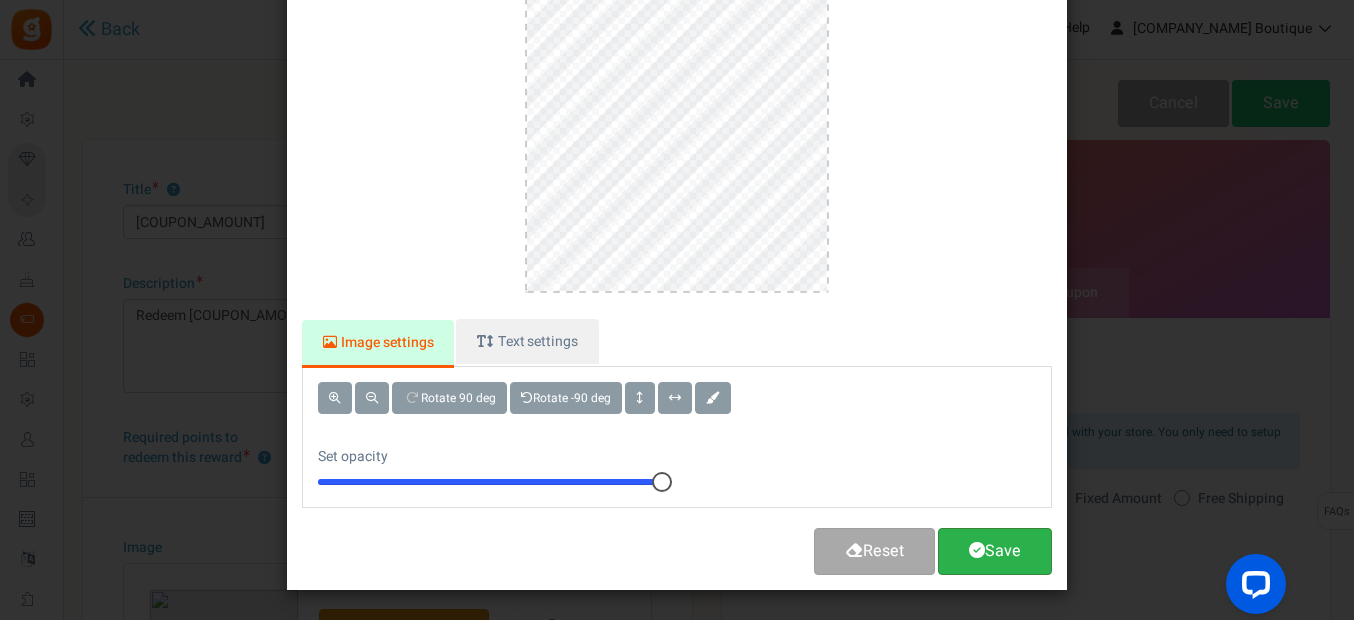 click on "Save" at bounding box center [995, 551] 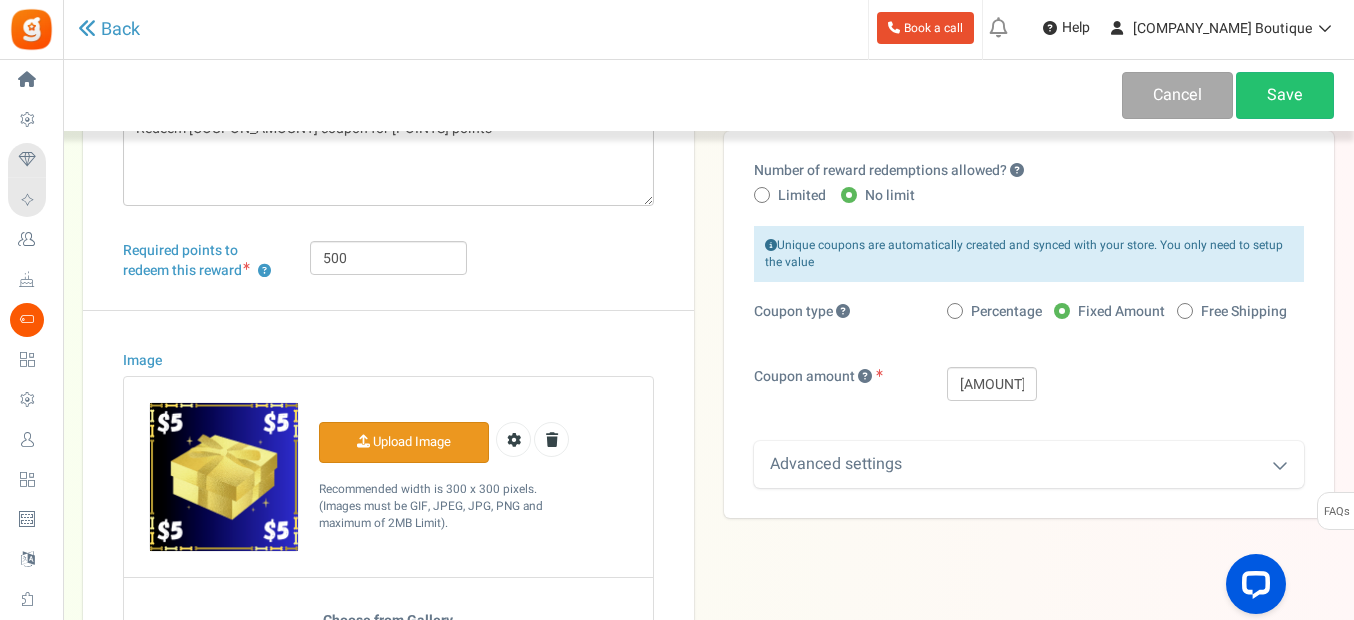 scroll, scrollTop: 266, scrollLeft: 0, axis: vertical 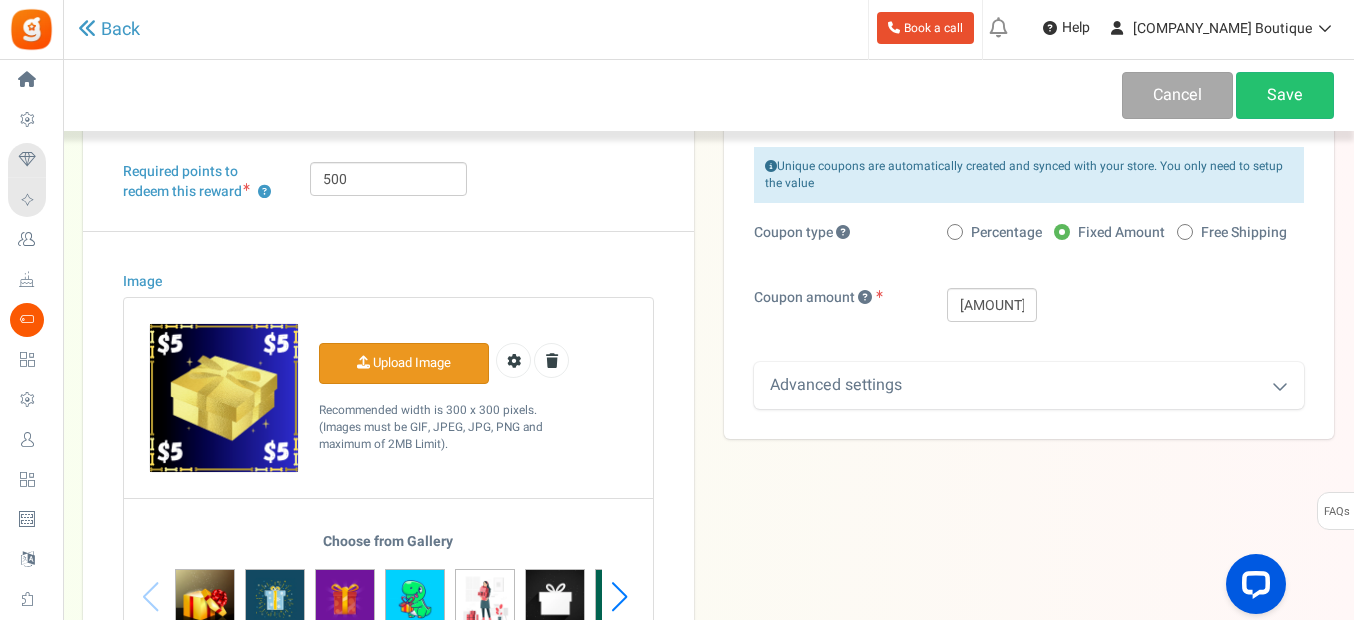 click on "Advanced settings" at bounding box center (1029, 385) 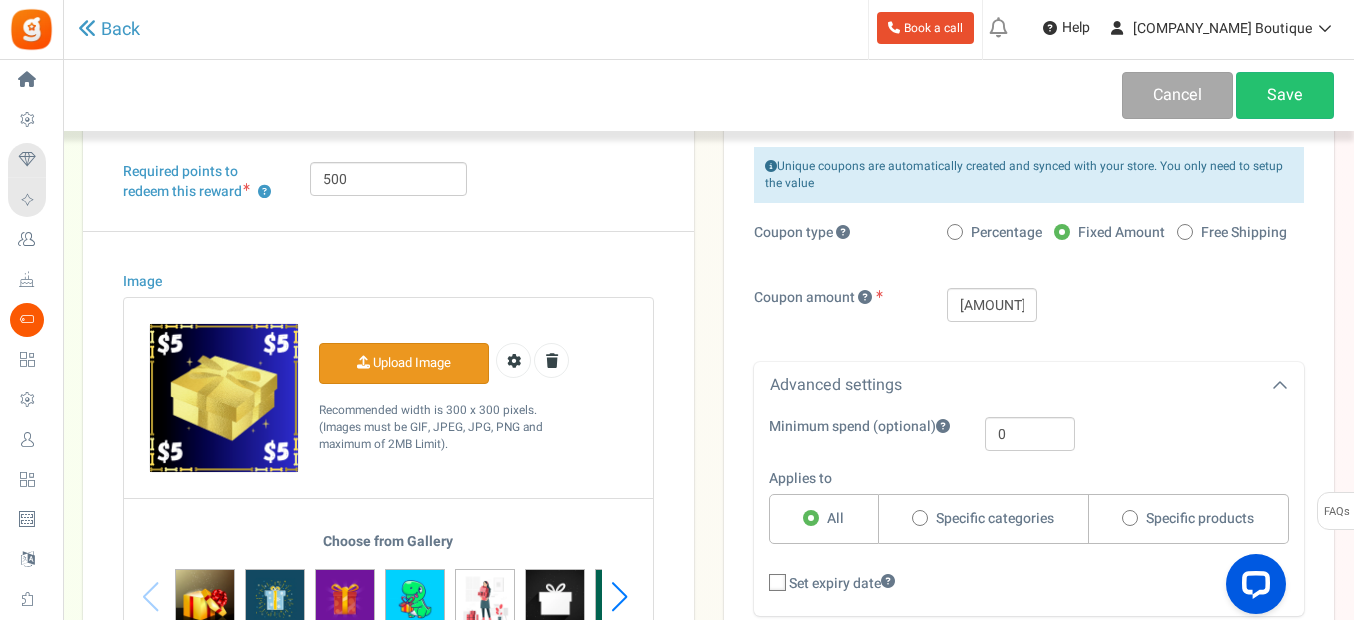 click at bounding box center (920, 518) 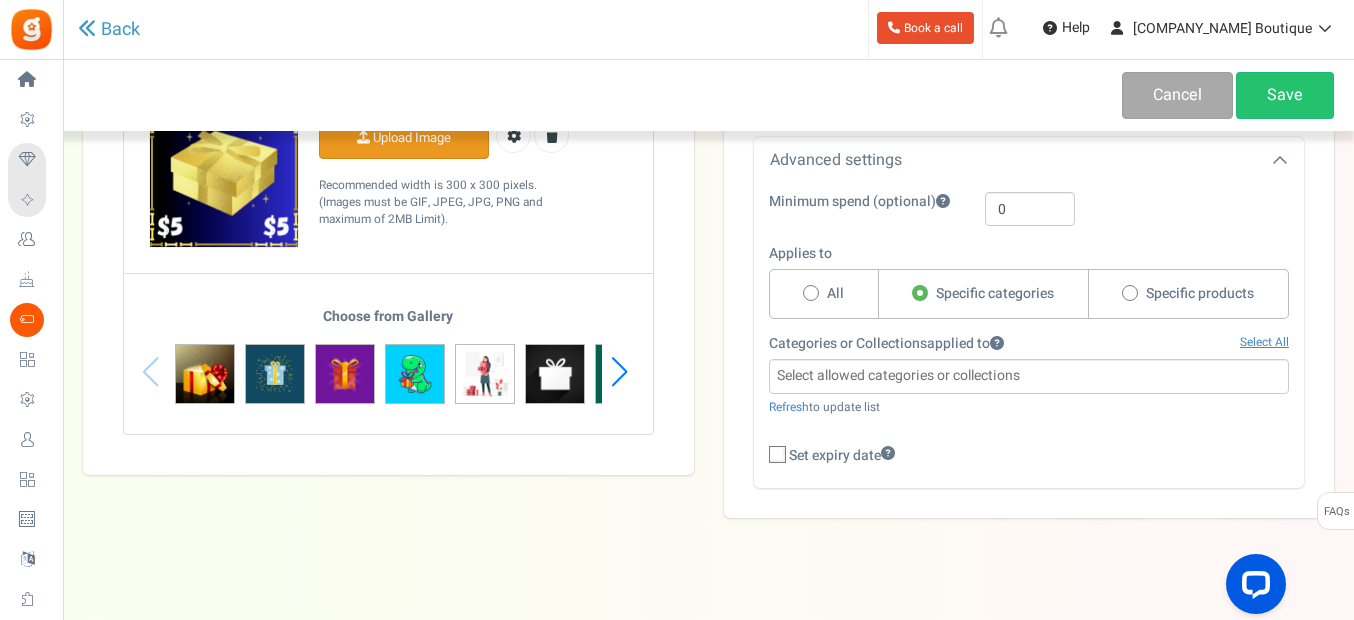 scroll, scrollTop: 509, scrollLeft: 0, axis: vertical 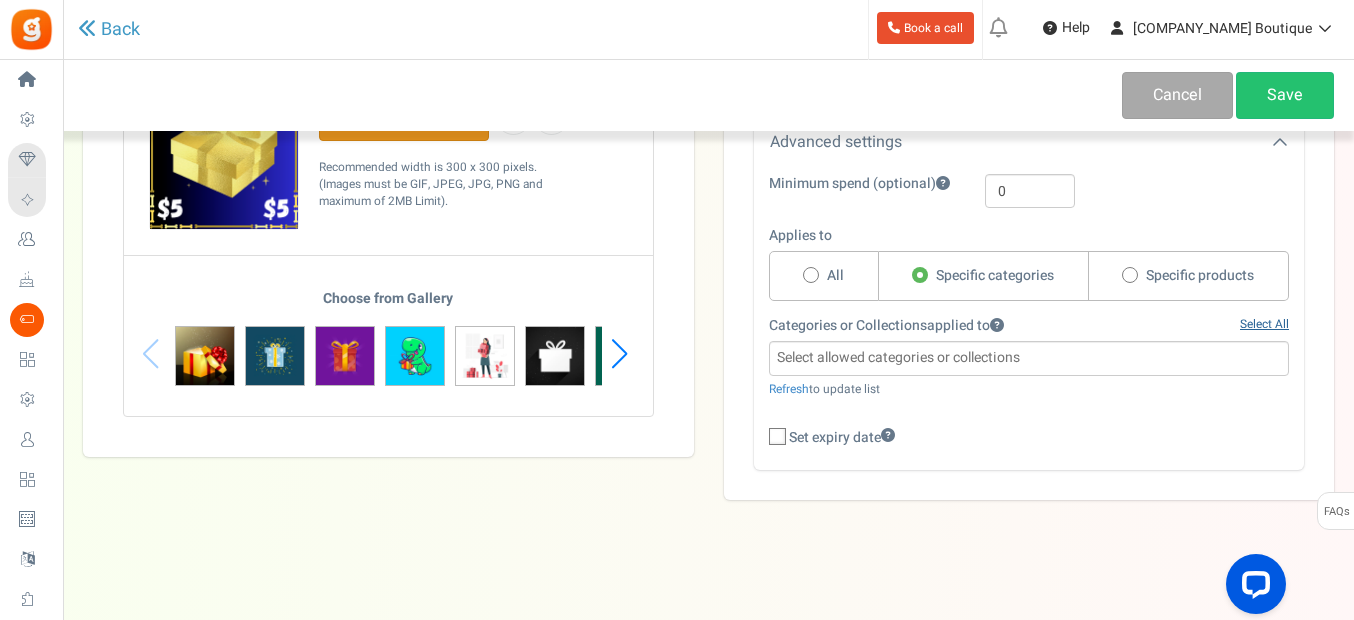 click on "Select All" at bounding box center (1264, 324) 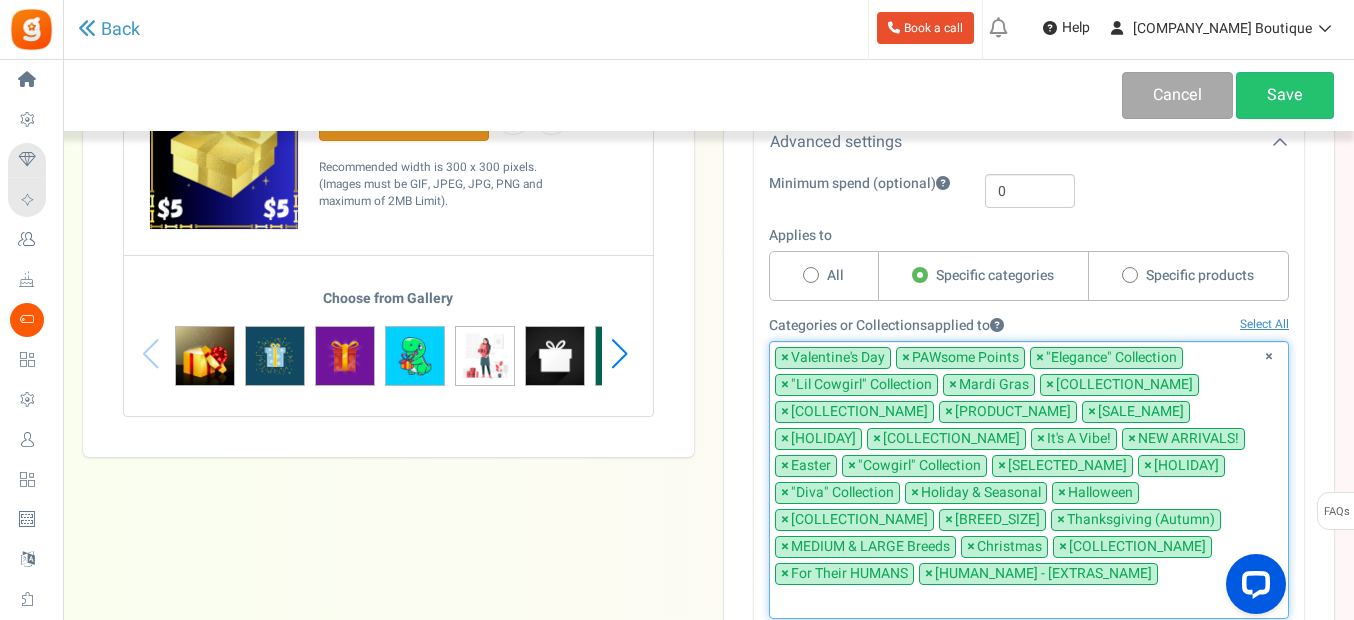 click on "×" at bounding box center (929, 574) 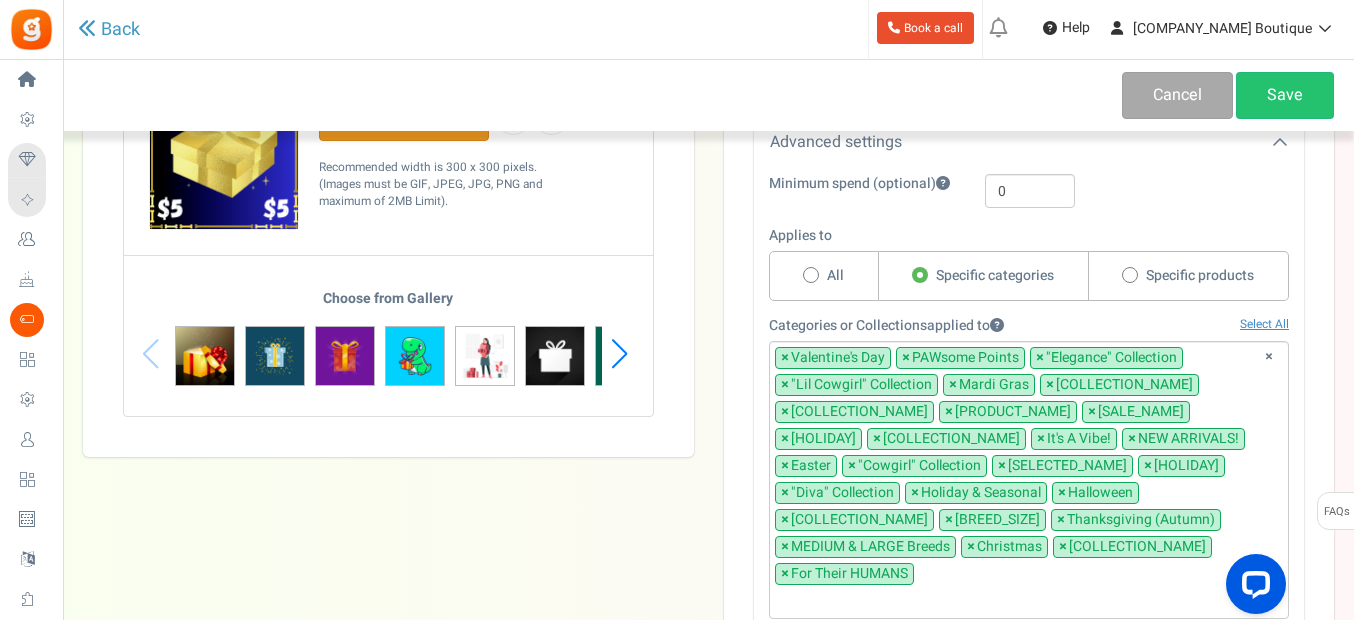 click on "Categories or Collections  applied to
Select All
Loading..
Showing  100  of  0
Load more
[HOLIDAY] [POINTS_NAME] [COLLECTION_NAME] [COLLECTION_NAME] [HOLIDAY] [COLLECTION_NAME] [COLLECTION_NAME] [PRODUCT_NAME] [SALE_NAME] [HOLIDAY] [COLLECTION_NAME] [VIBE_NAME] [NEW_ARRIVAL_NAME] [HOLIDAY] [COLLECTION_NAME] [SELECTED_NAME] [HOLIDAY] [COLLECTION_NAME] [HOLIDAY_SEASONAL_NAME] [HOLIDAY] [COLLECTION_NAME] [BREED_SIZE] [HOLIDAY_NAME] [BREED_SIZE] [HOLIDAY] [COLLECTION_NAME] [HUMAN_NAME]" at bounding box center (1029, 478) 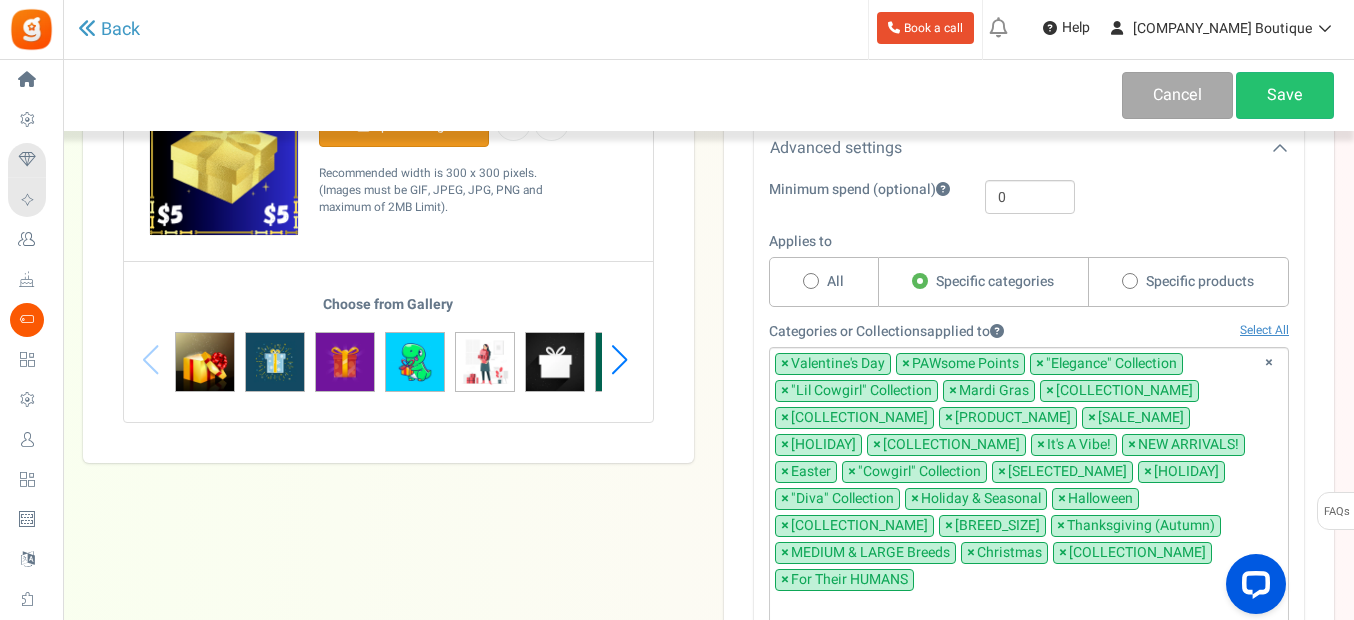 scroll, scrollTop: 652, scrollLeft: 0, axis: vertical 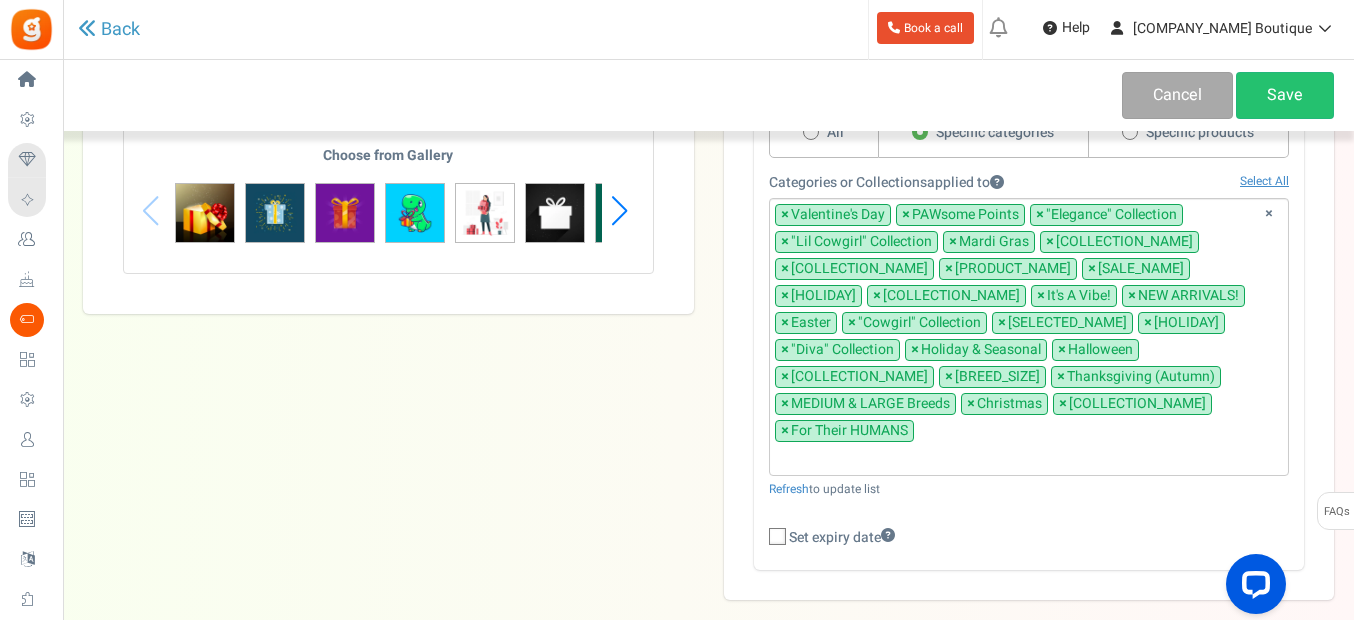 click on "Categories or Collections  applied to
Select All
Loading..
Showing  100  of  0
Load more
[HOLIDAY] [POINTS_NAME] [COLLECTION_NAME] [COLLECTION_NAME] [HOLIDAY] [COLLECTION_NAME] [COLLECTION_NAME] [PRODUCT_NAME] [SALE_NAME] [HOLIDAY] [COLLECTION_NAME] [VIBE_NAME] [NEW_ARRIVAL_NAME] [HOLIDAY] [COLLECTION_NAME] [SELECTED_NAME] [HOLIDAY] [COLLECTION_NAME] [HOLIDAY_SEASONAL_NAME] [HOLIDAY] [COLLECTION_NAME] [BREED_SIZE] [HOLIDAY_NAME] [BREED_SIZE] [HOLIDAY] [COLLECTION_NAME] [HUMAN_NAME]" at bounding box center (1029, 335) 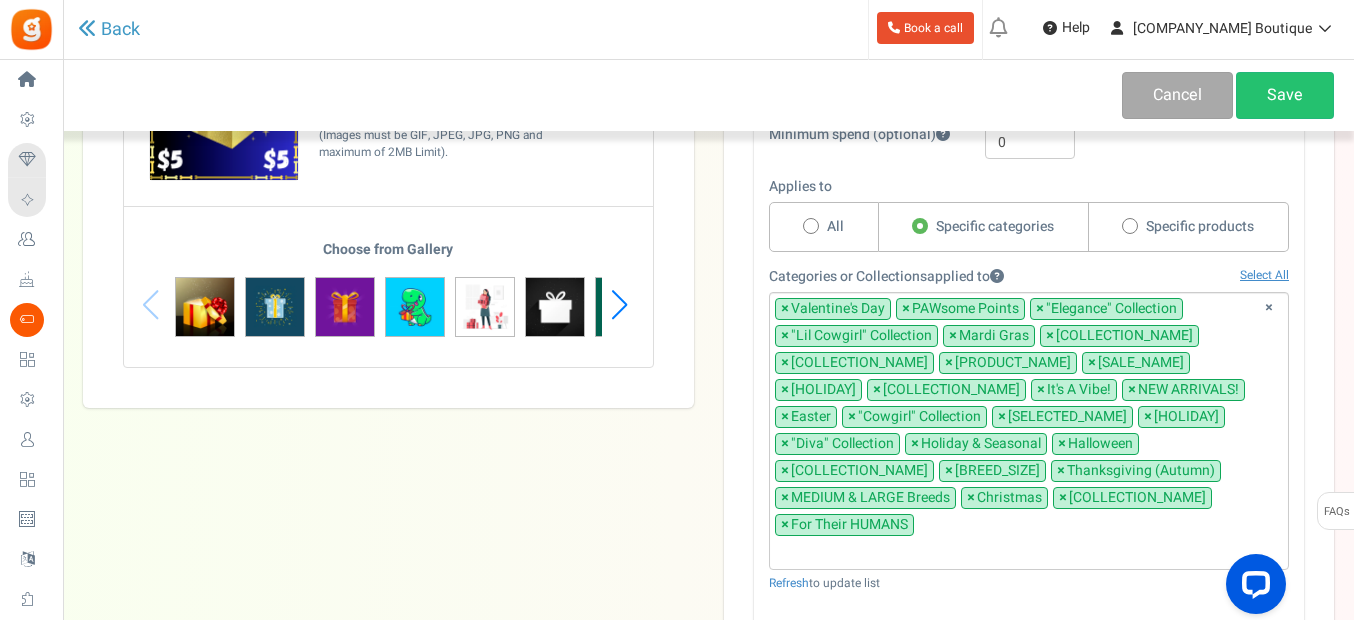 scroll, scrollTop: 600, scrollLeft: 0, axis: vertical 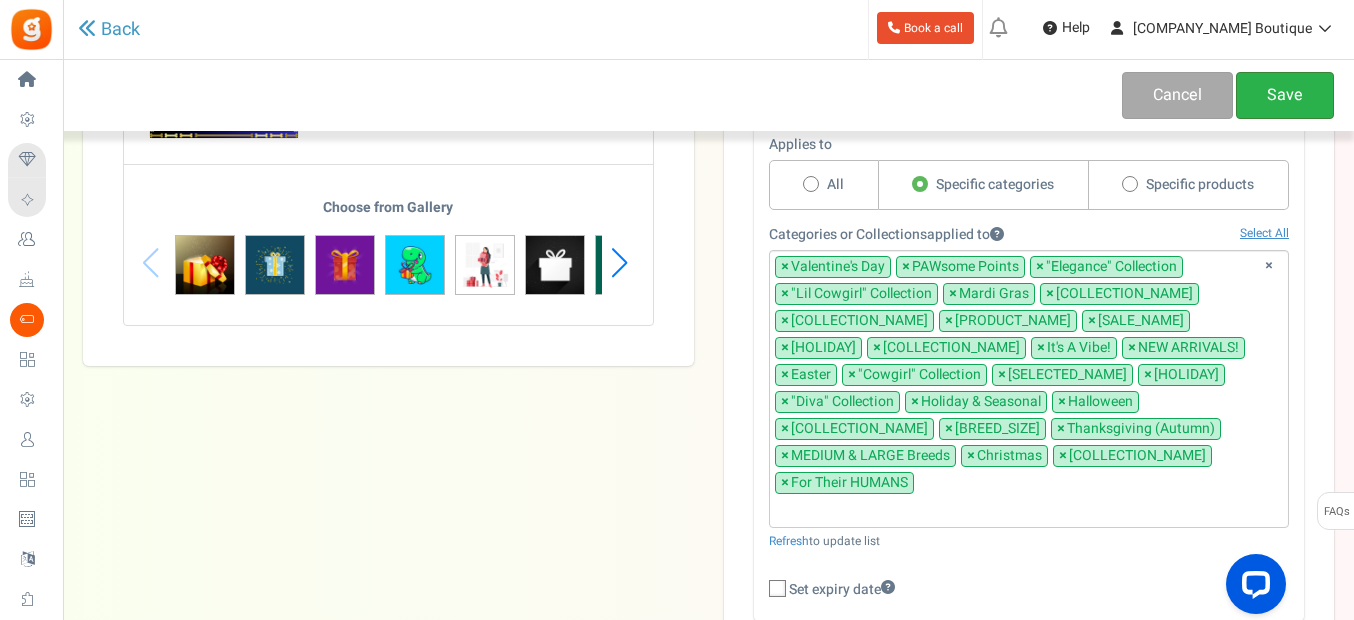 click on "Save" at bounding box center [1285, 95] 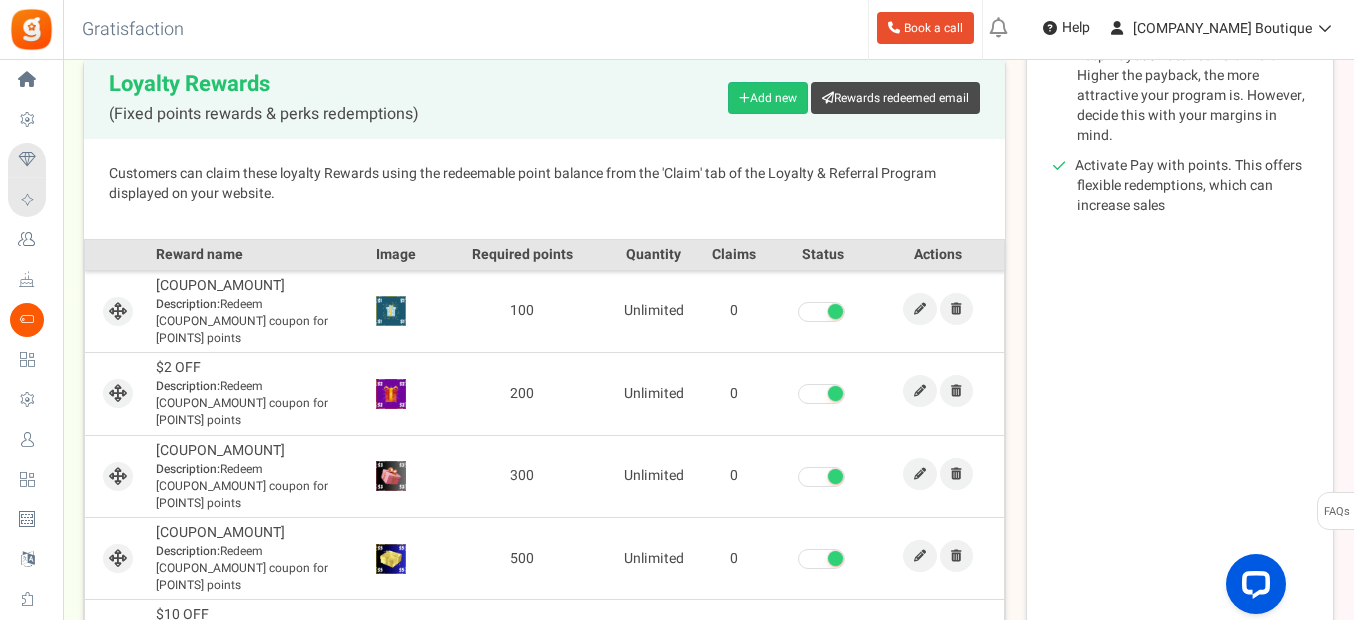 scroll, scrollTop: 500, scrollLeft: 0, axis: vertical 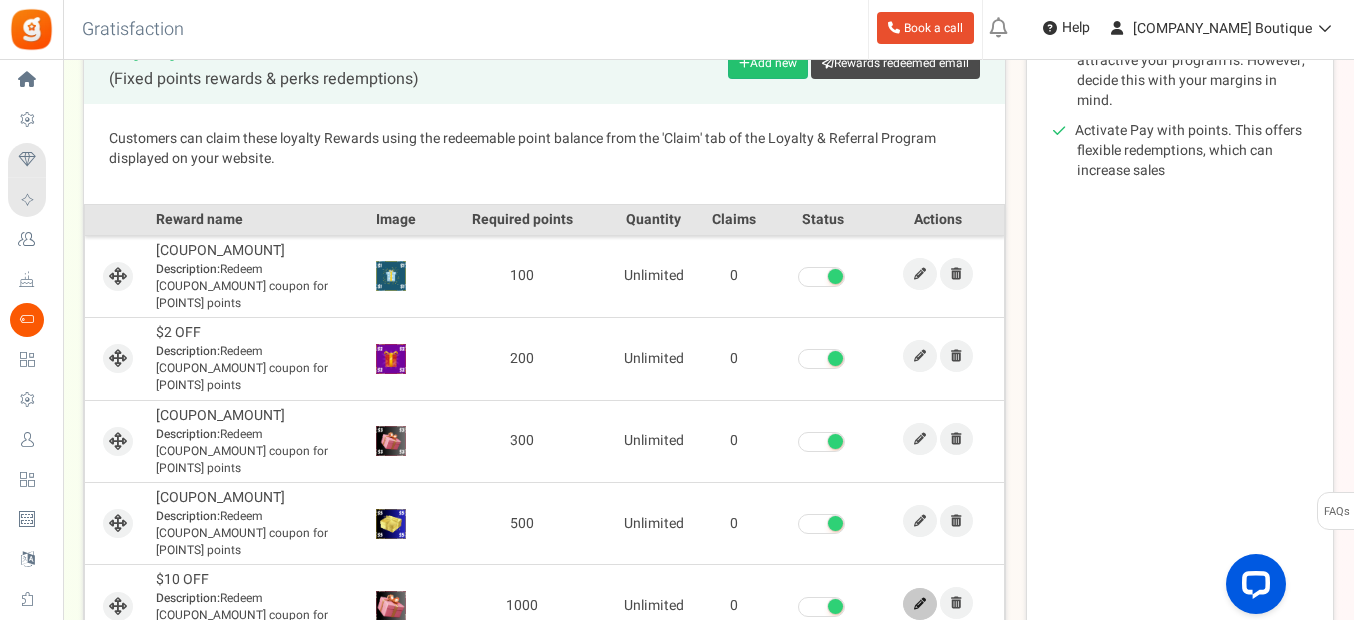click at bounding box center (920, 604) 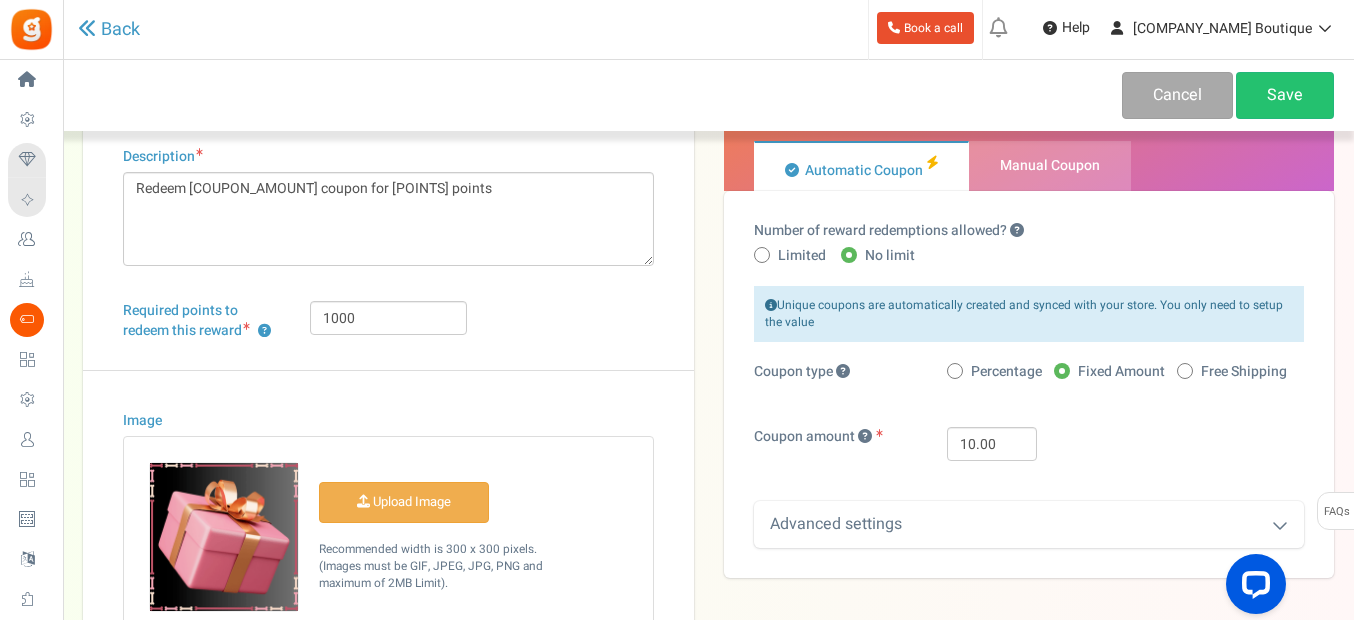 scroll, scrollTop: 200, scrollLeft: 0, axis: vertical 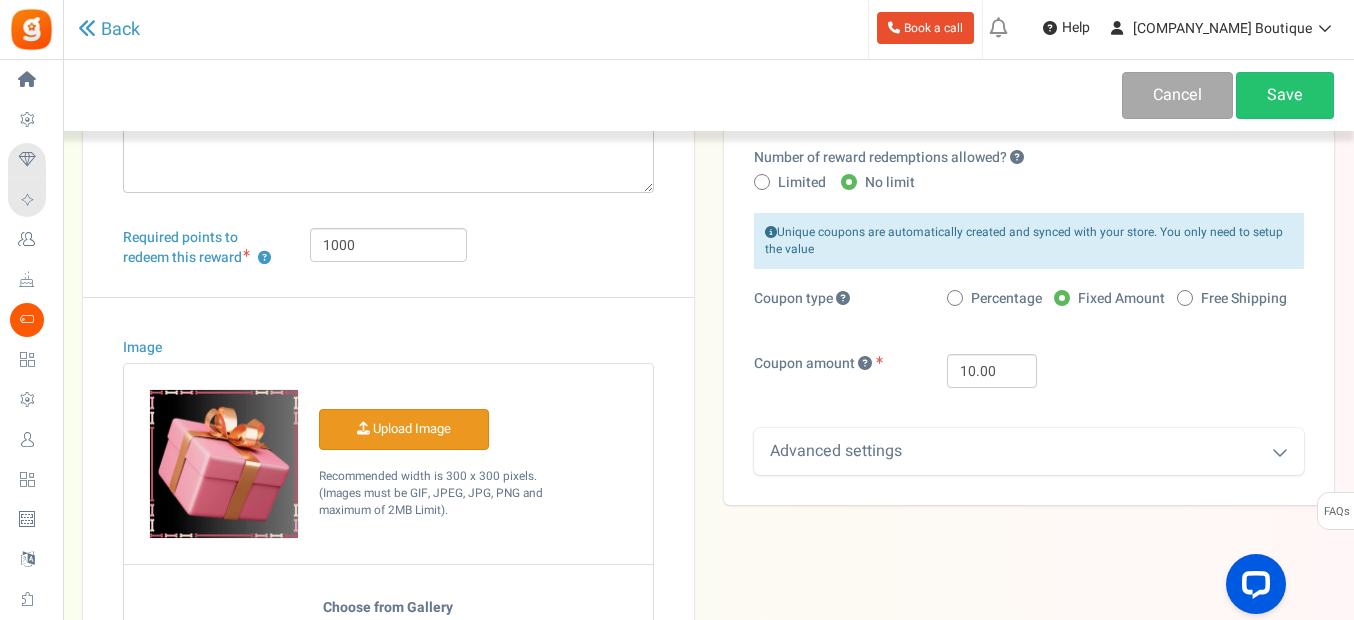 click on "Image" at bounding box center [404, 429] 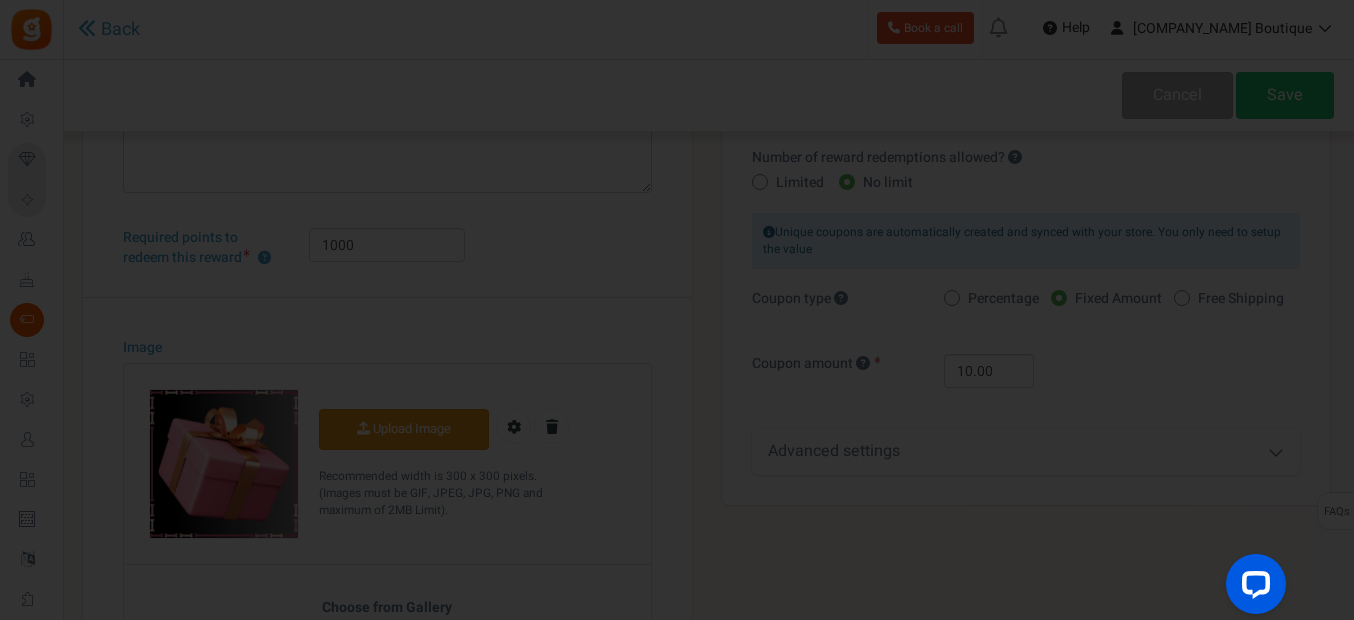 scroll, scrollTop: 0, scrollLeft: 0, axis: both 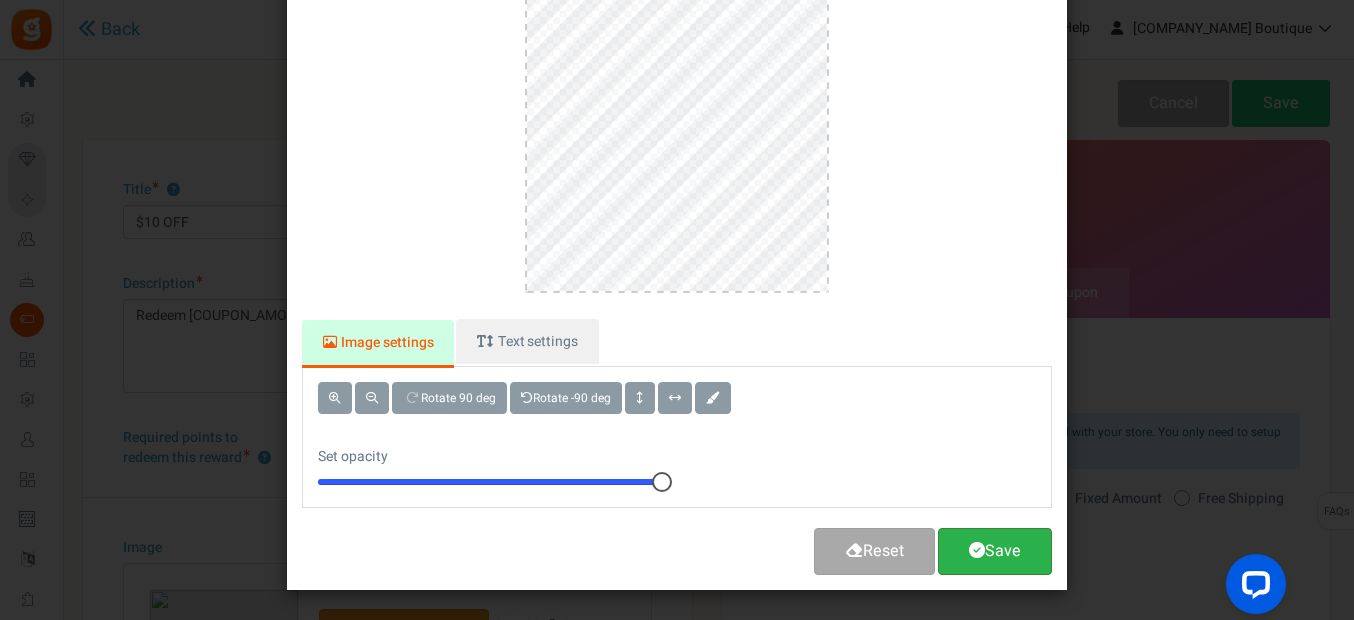 click on "Save" at bounding box center [995, 551] 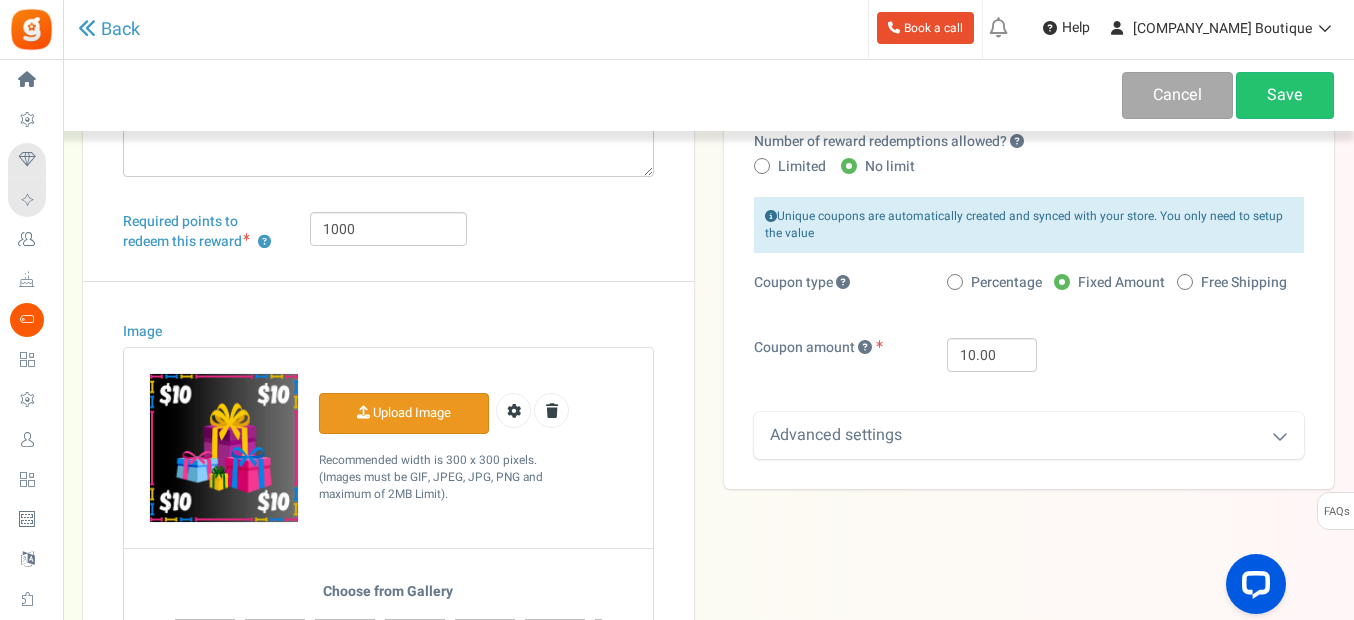 scroll, scrollTop: 266, scrollLeft: 0, axis: vertical 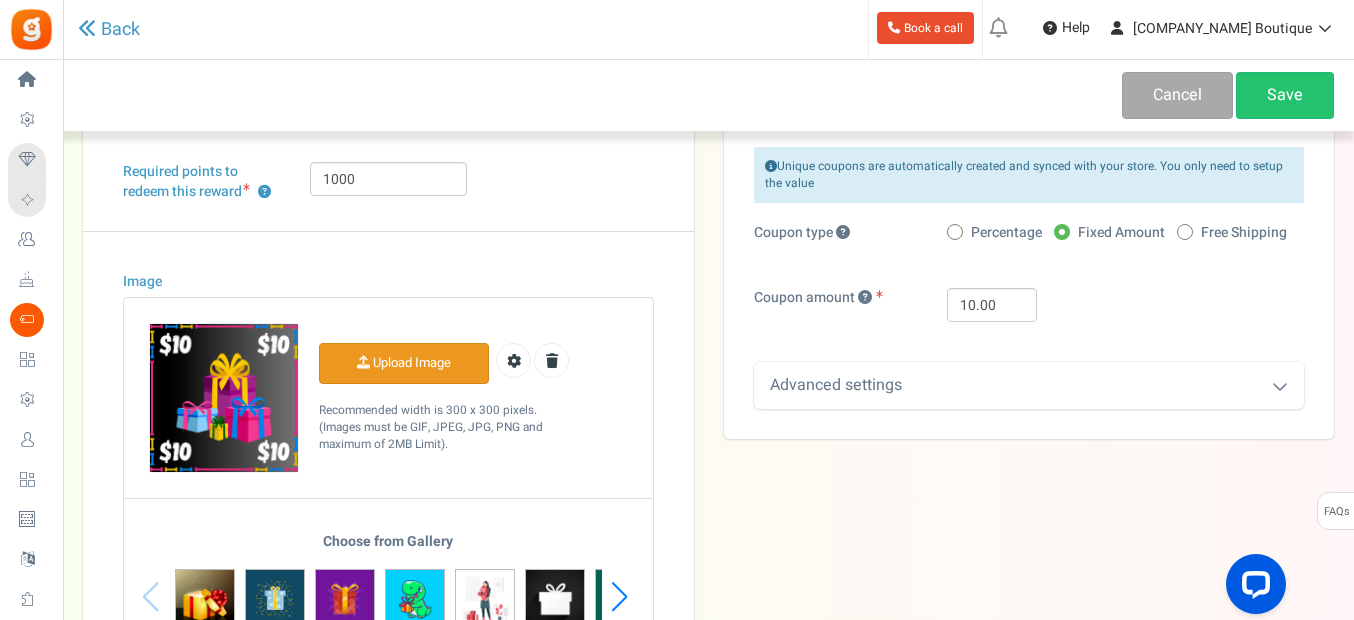 click on "Advanced settings" at bounding box center [1029, 385] 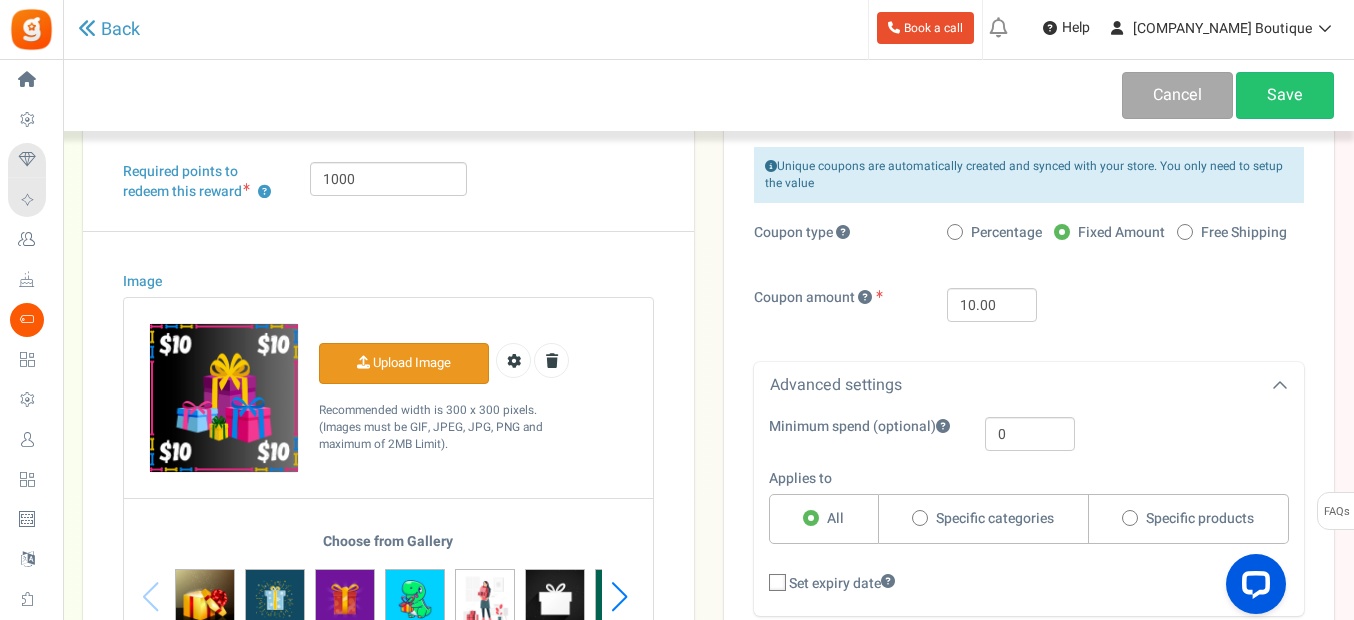click at bounding box center [920, 518] 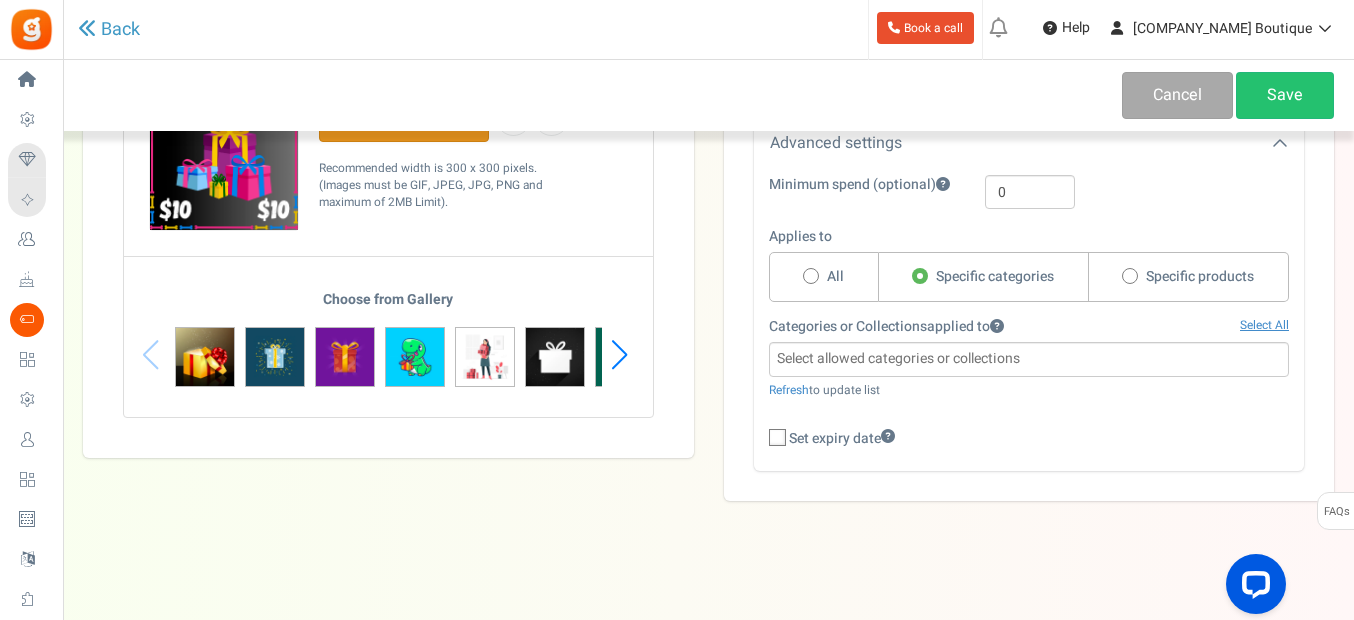 scroll, scrollTop: 509, scrollLeft: 0, axis: vertical 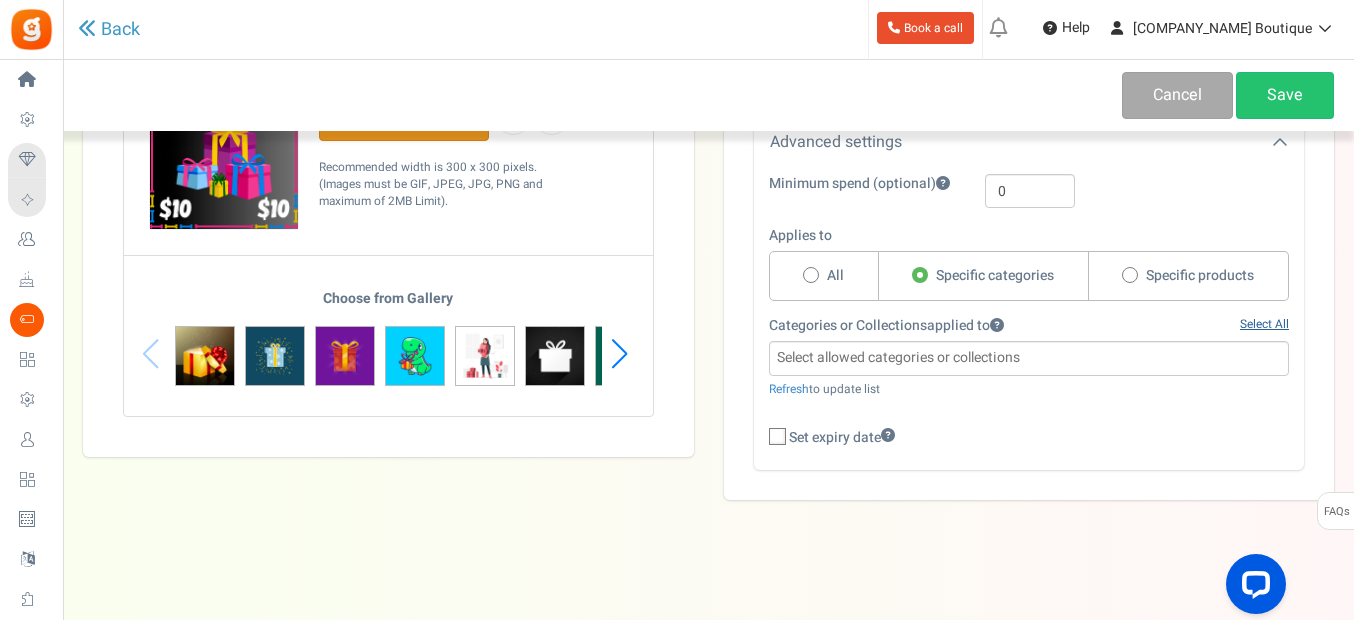 click on "Select All" at bounding box center (1264, 324) 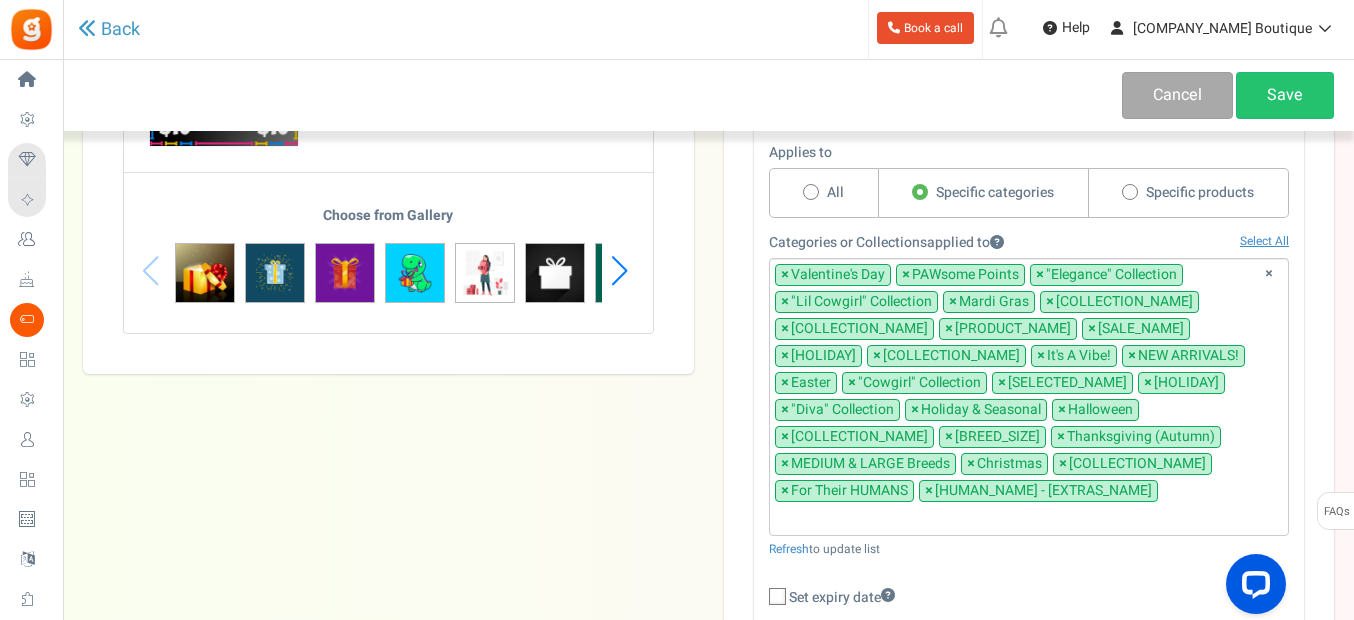 scroll, scrollTop: 709, scrollLeft: 0, axis: vertical 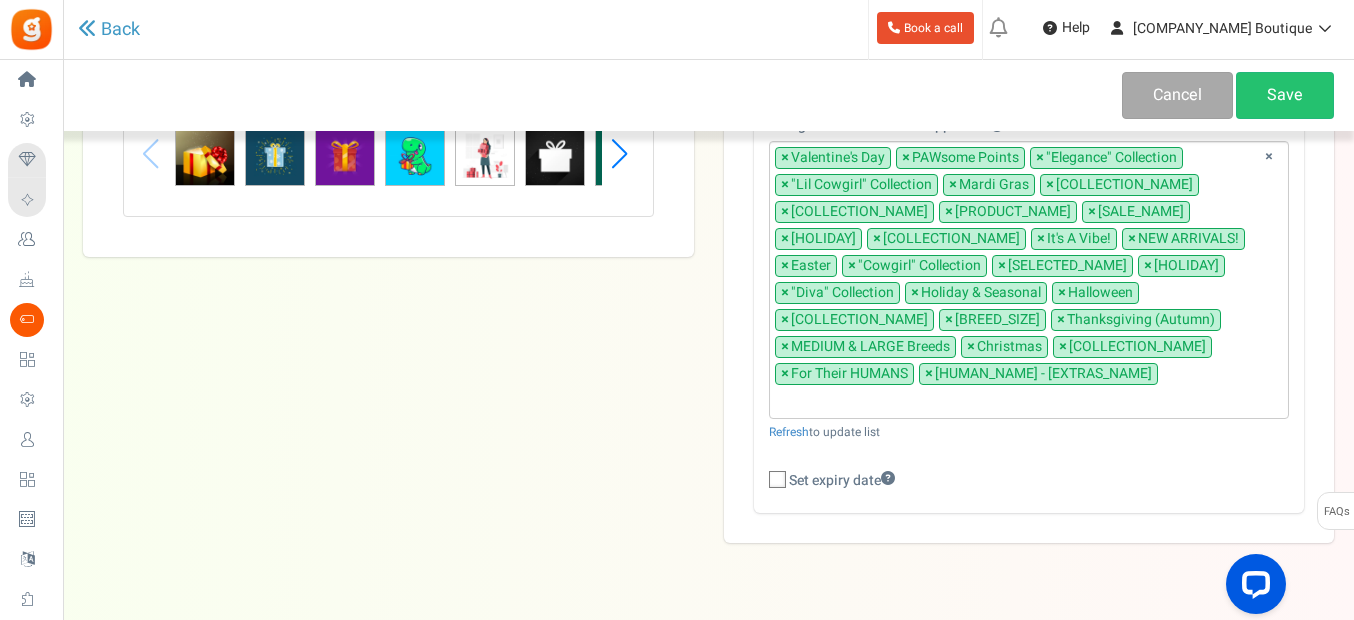 click on "×" at bounding box center [929, 374] 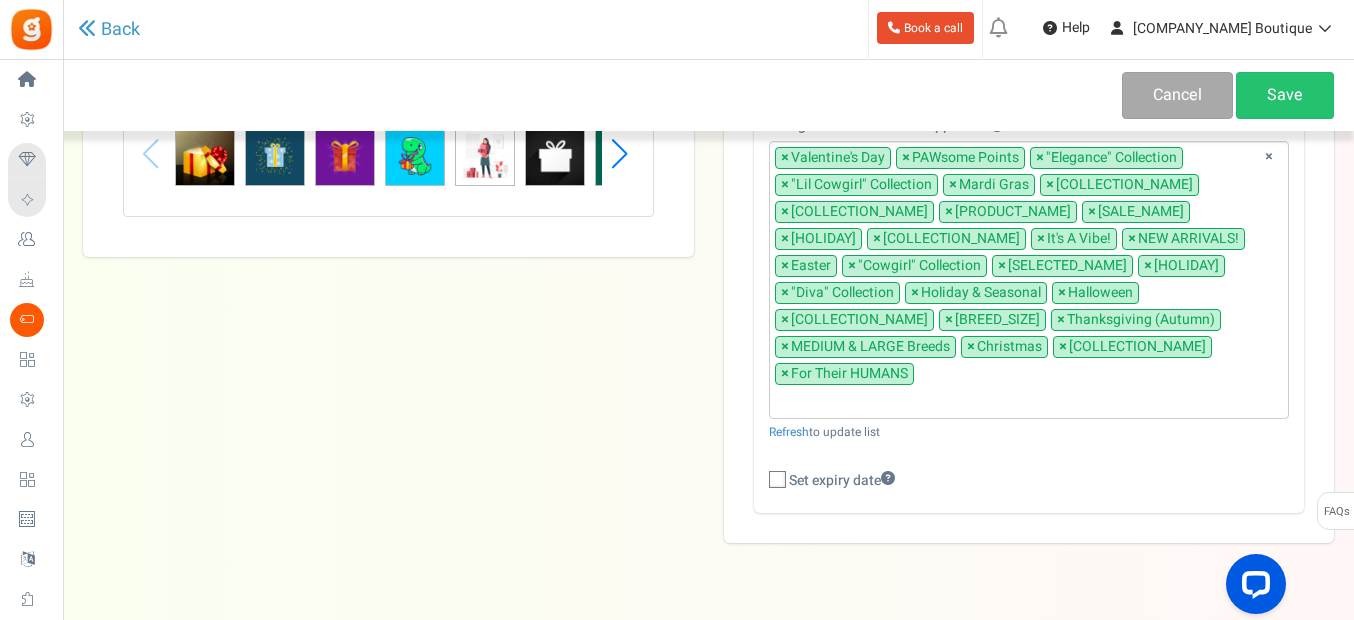 click on "Number of reward redemptions allowed?
Limited
No limit
Enter the maximum number of redemptions allowed  *
0 Multiple 0" at bounding box center [1029, 76] 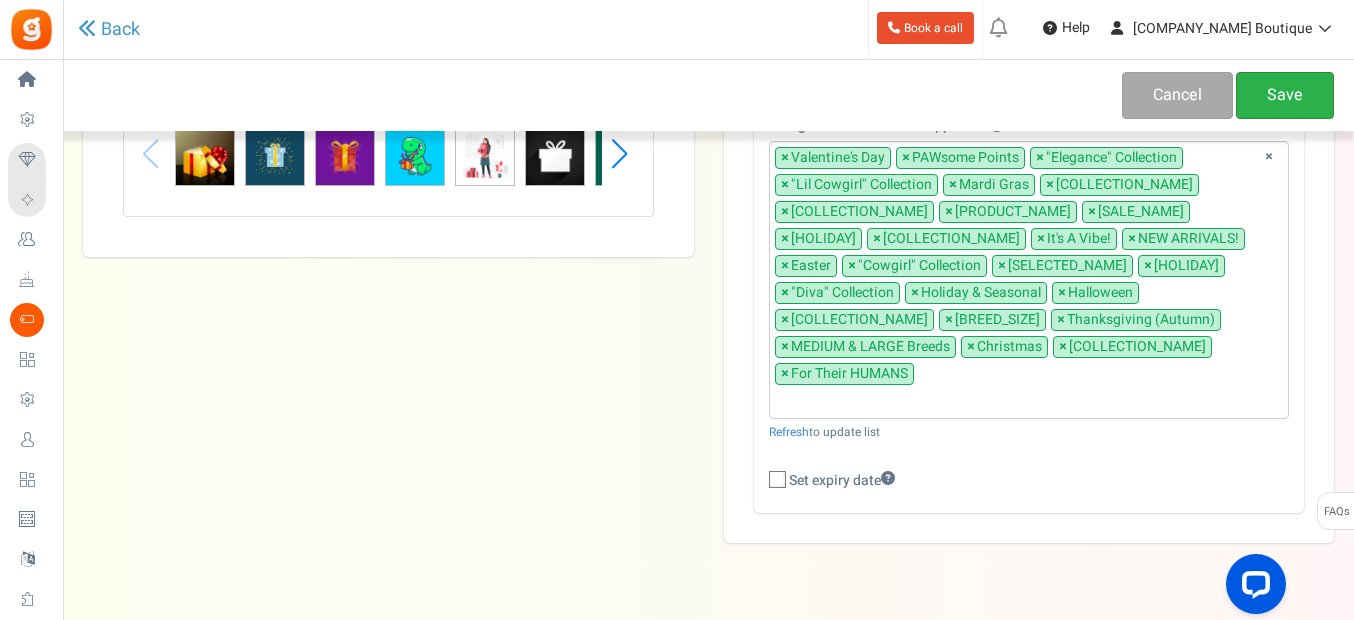 click on "Save" at bounding box center (1285, 95) 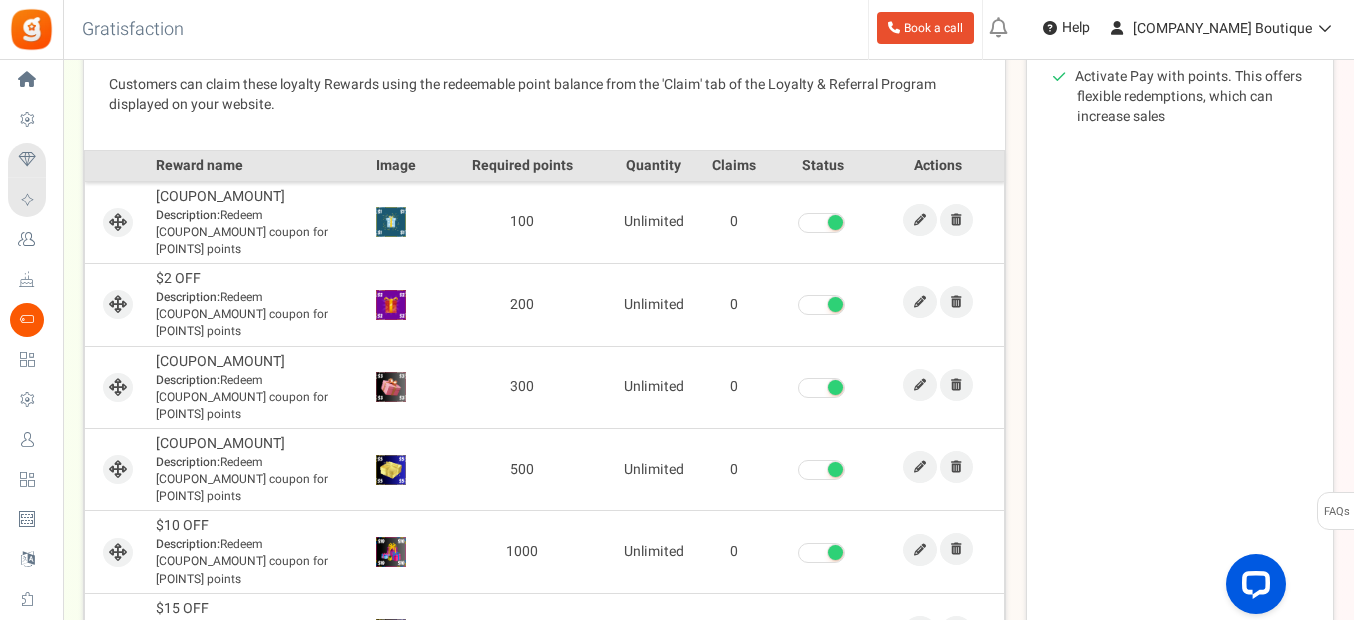 scroll, scrollTop: 600, scrollLeft: 0, axis: vertical 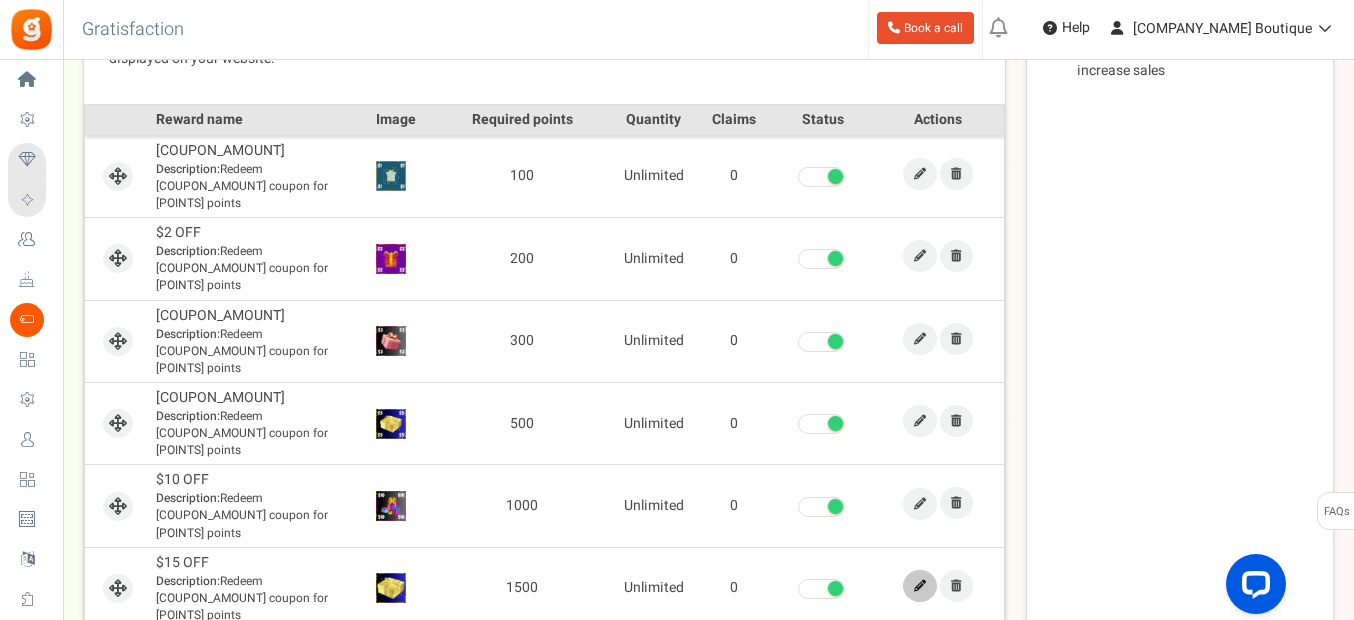 click at bounding box center (920, 586) 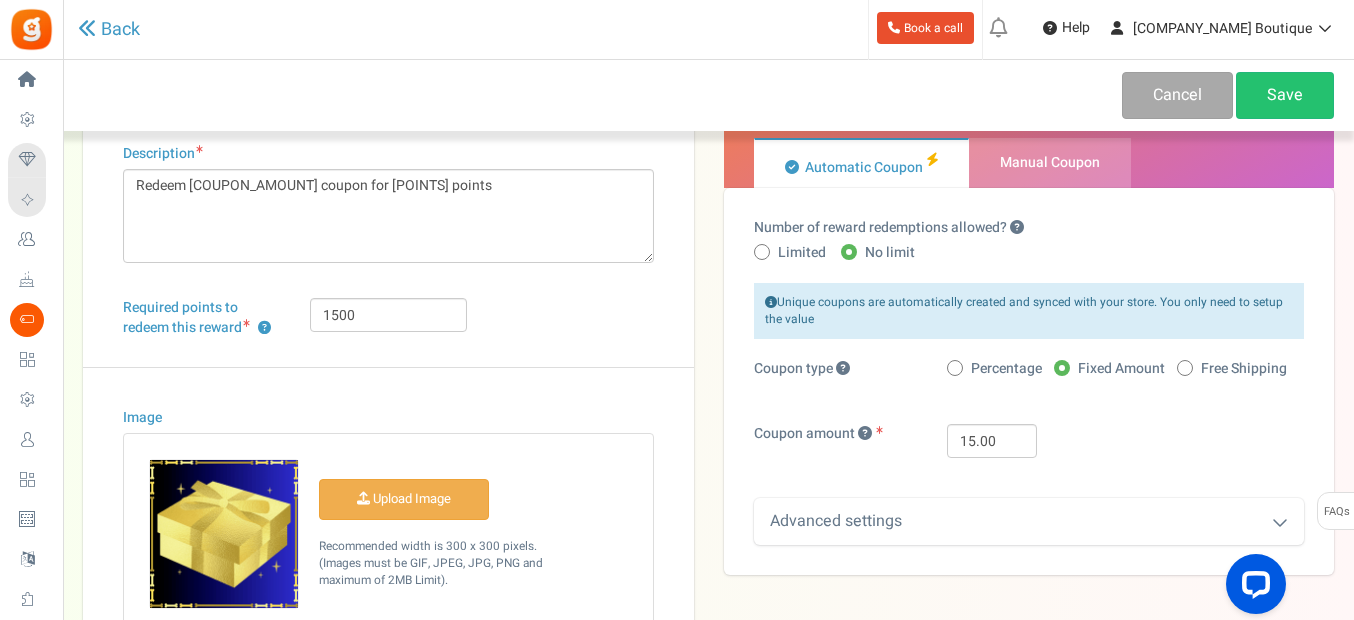 scroll, scrollTop: 200, scrollLeft: 0, axis: vertical 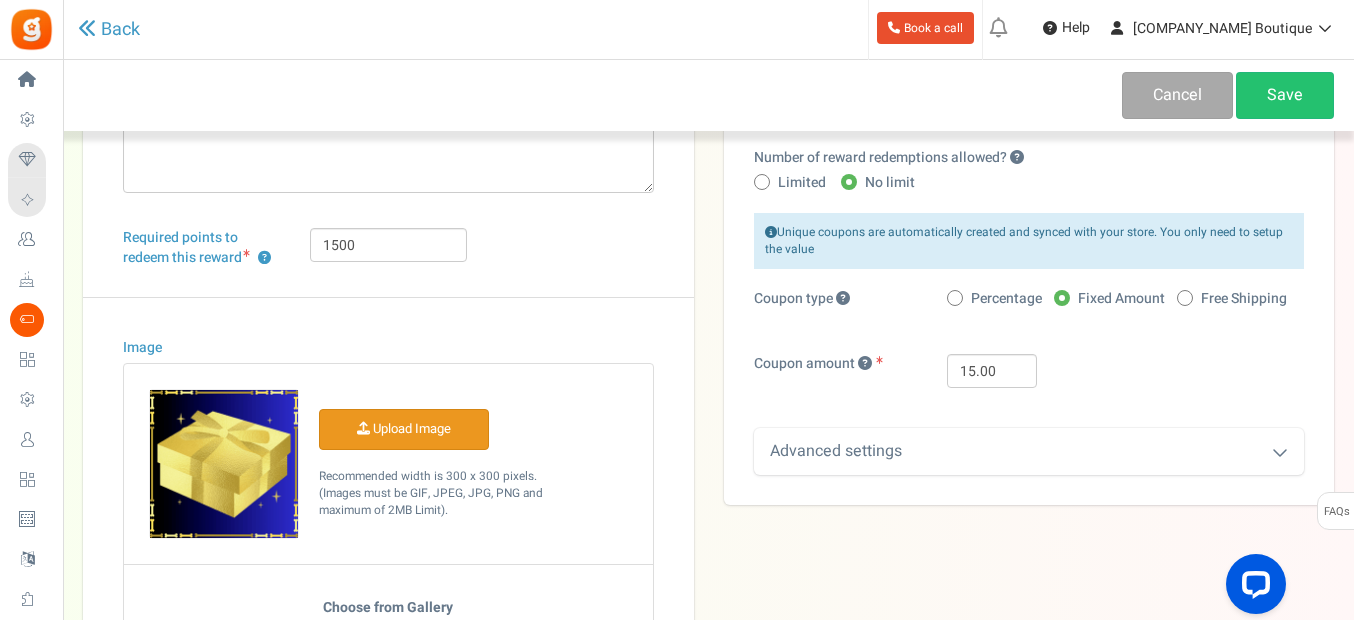 click on "Image" at bounding box center (404, 429) 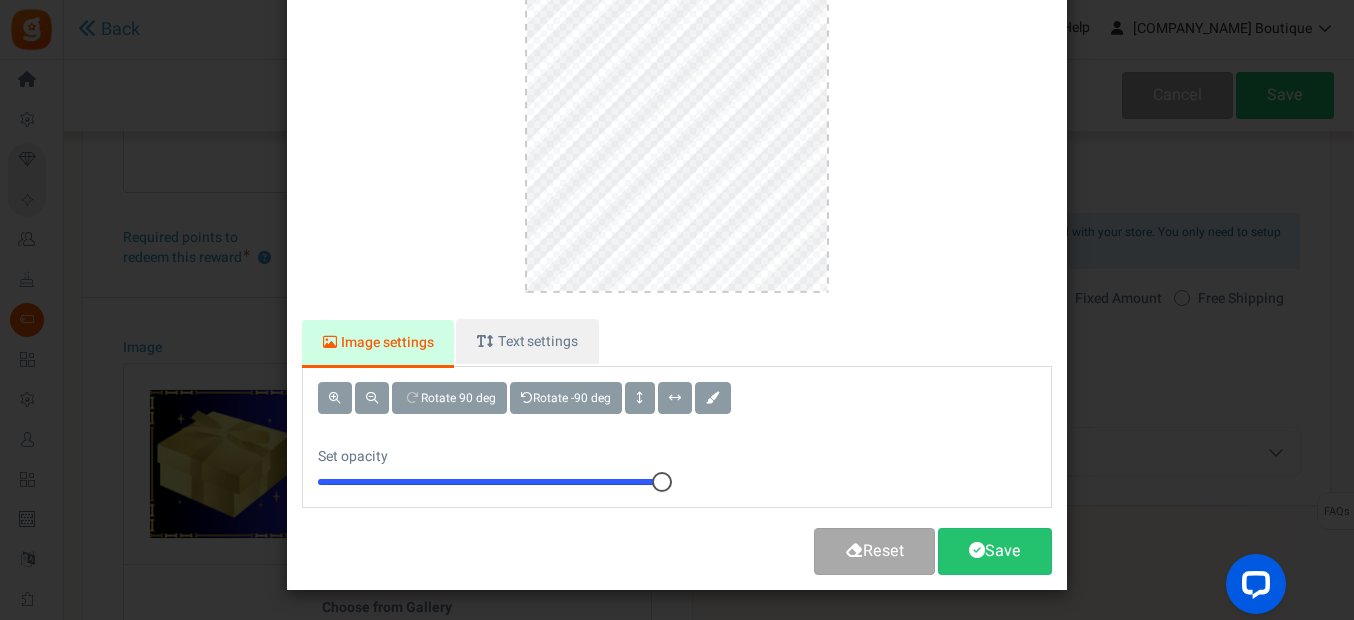 scroll, scrollTop: 0, scrollLeft: 0, axis: both 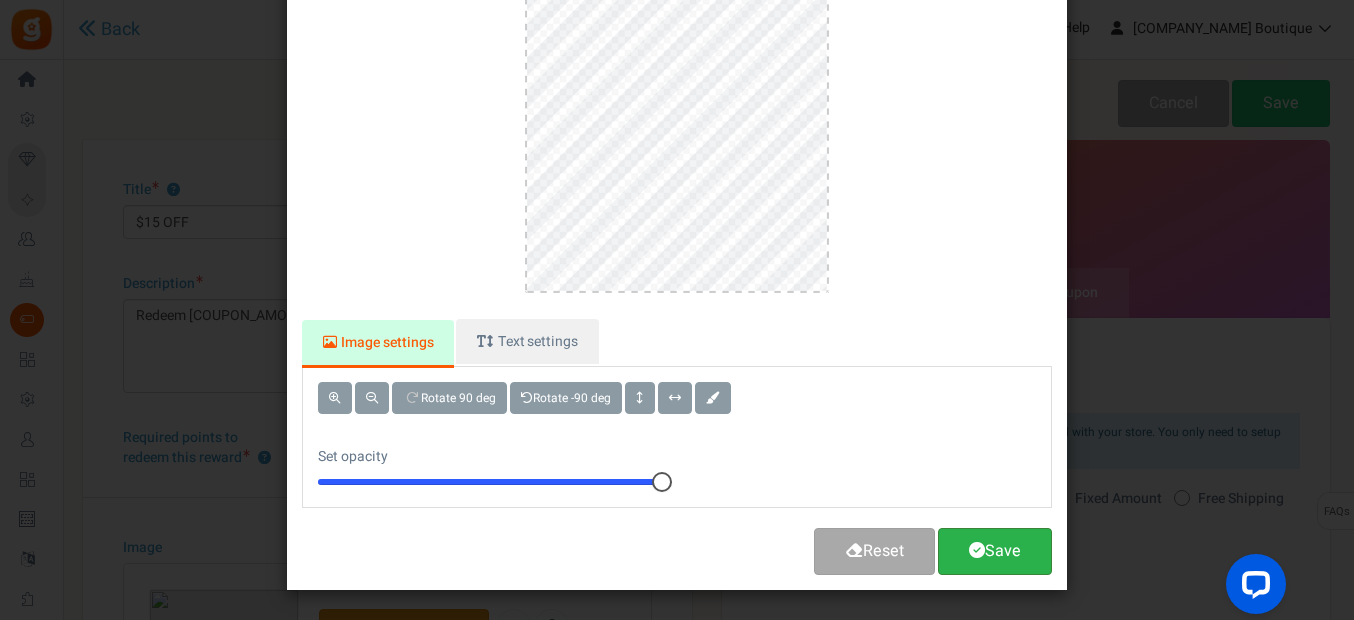 click on "Save" at bounding box center (995, 551) 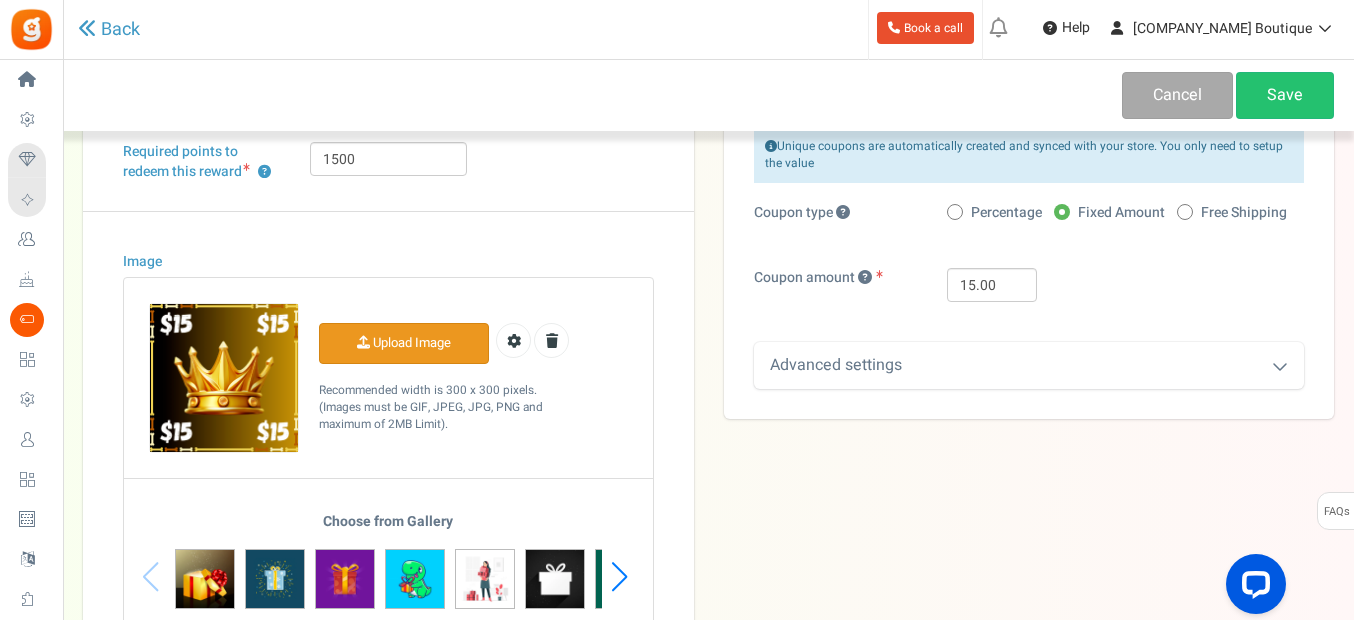 scroll, scrollTop: 300, scrollLeft: 0, axis: vertical 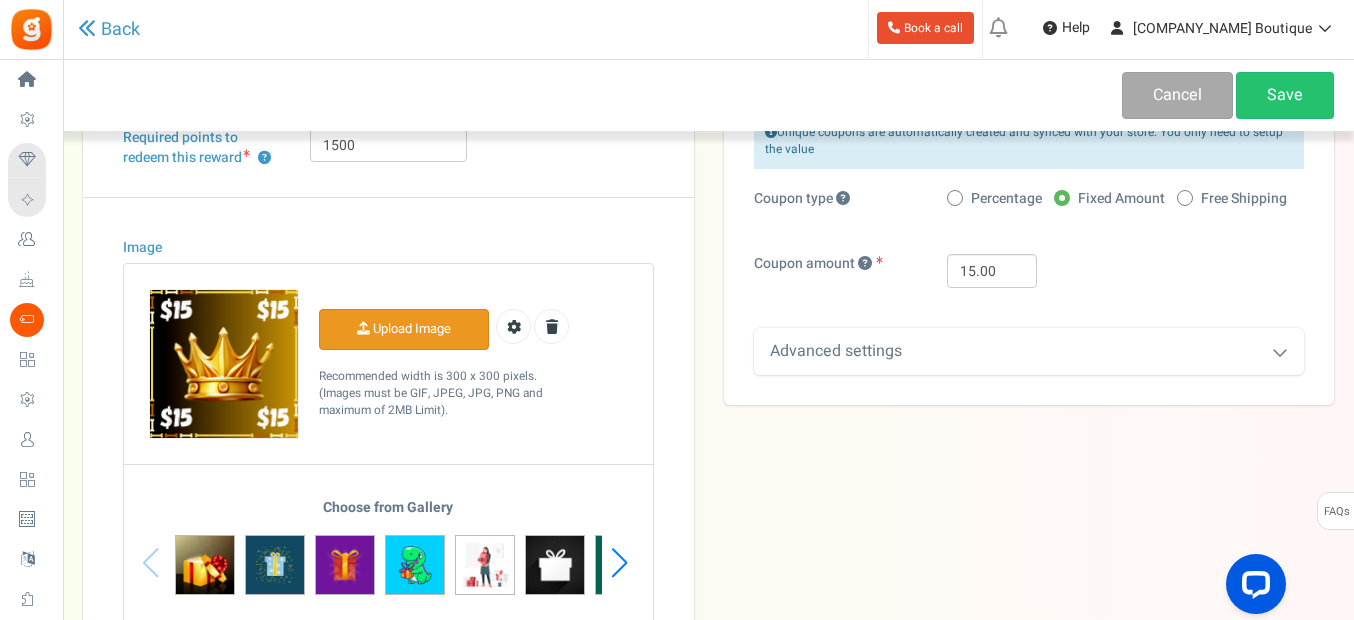 click on "Advanced settings" at bounding box center (1029, 351) 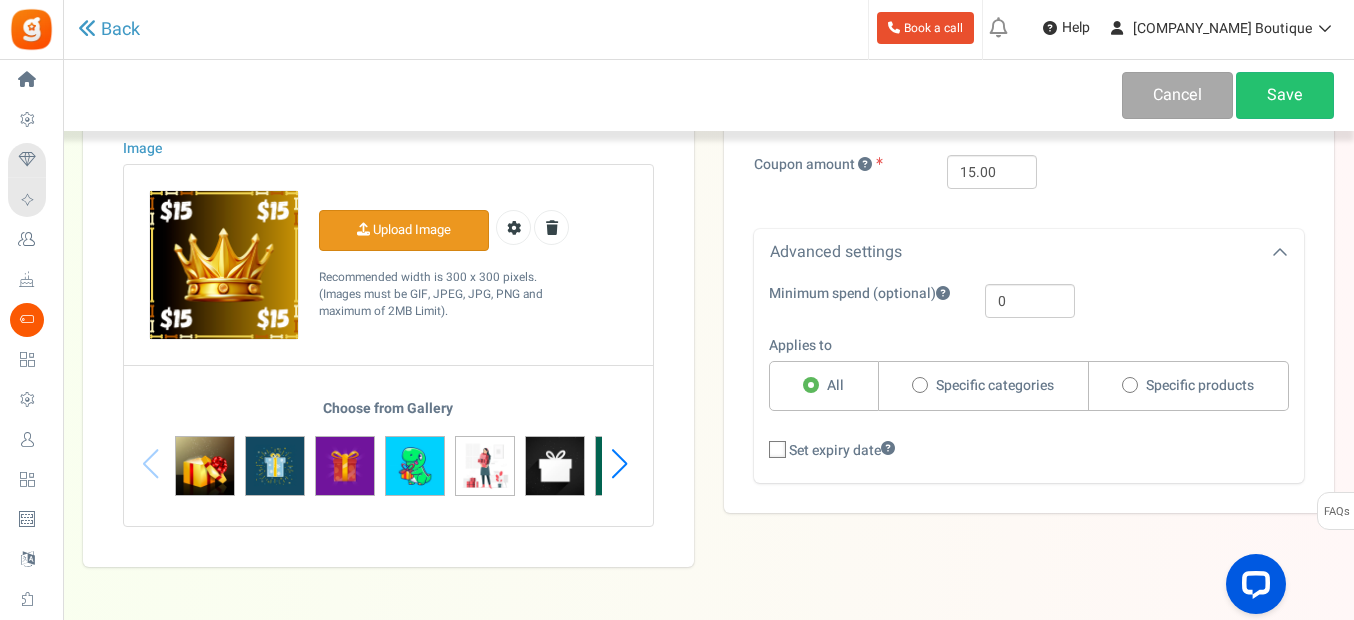 scroll, scrollTop: 400, scrollLeft: 0, axis: vertical 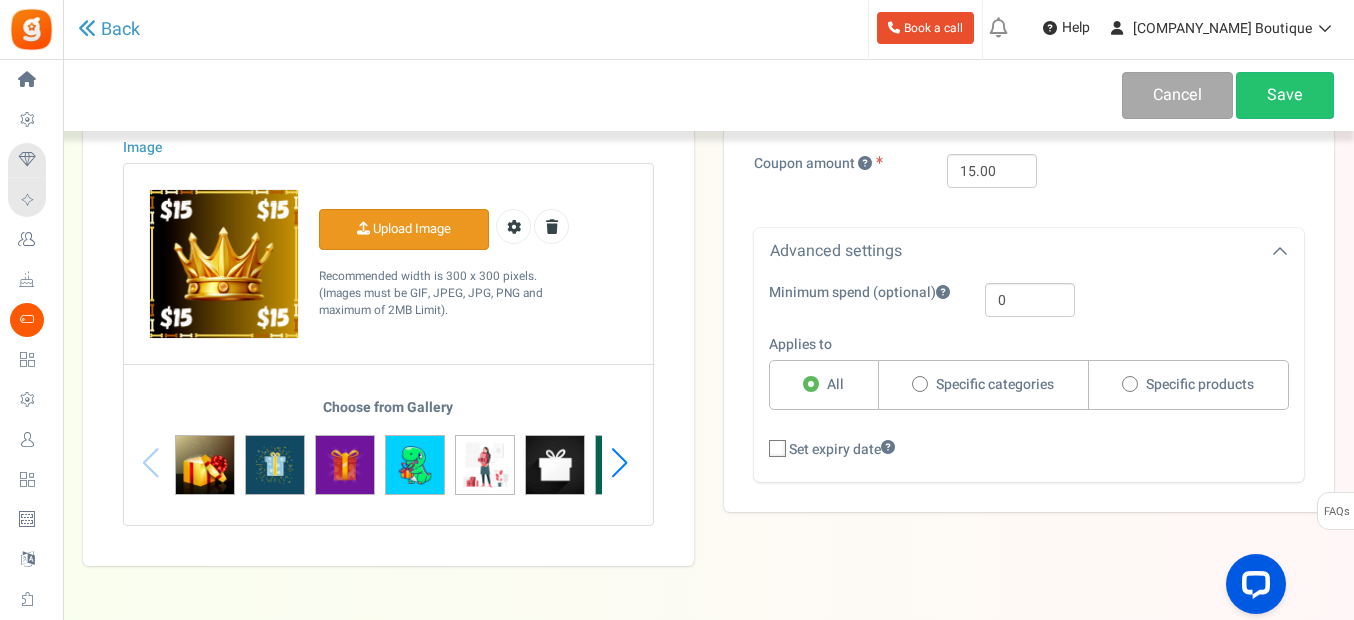 click at bounding box center [920, 384] 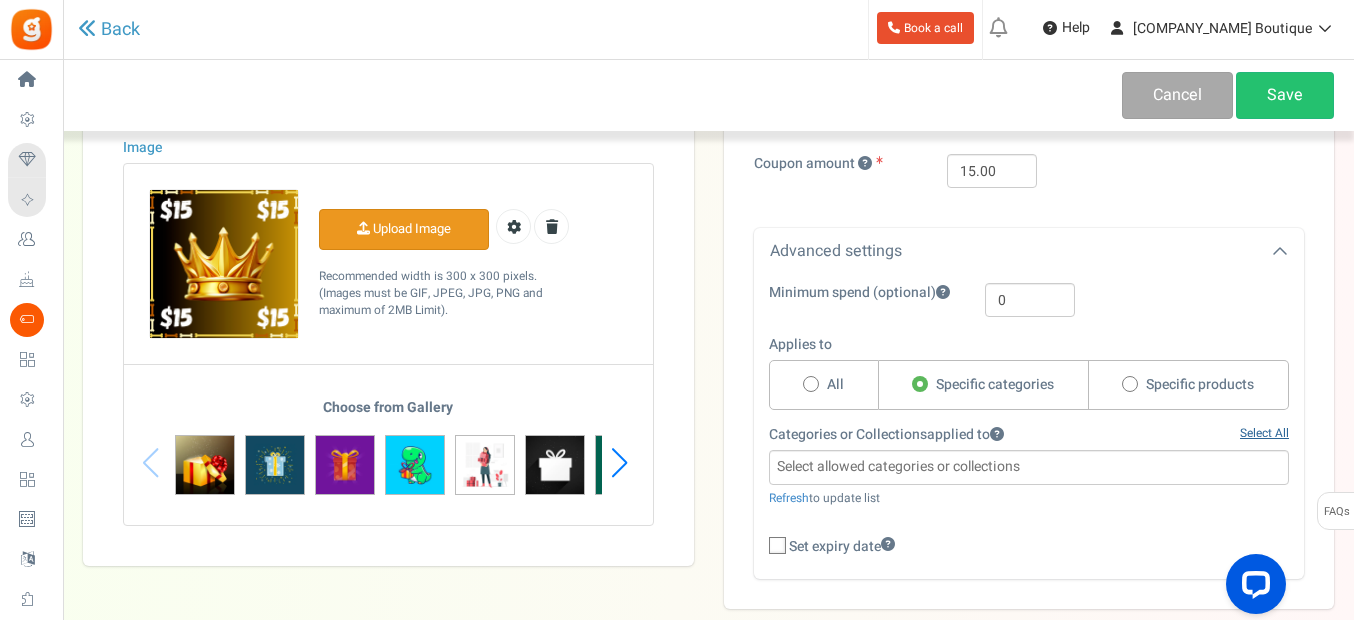 click on "Select All" at bounding box center (1264, 433) 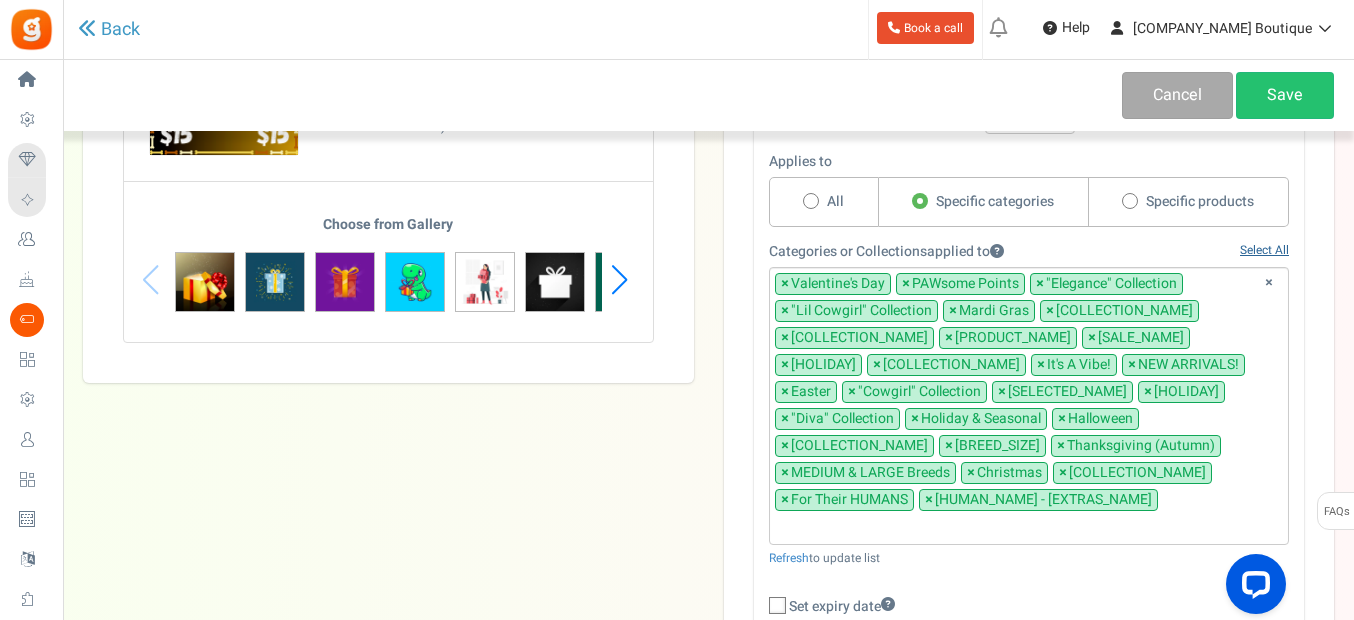 scroll, scrollTop: 600, scrollLeft: 0, axis: vertical 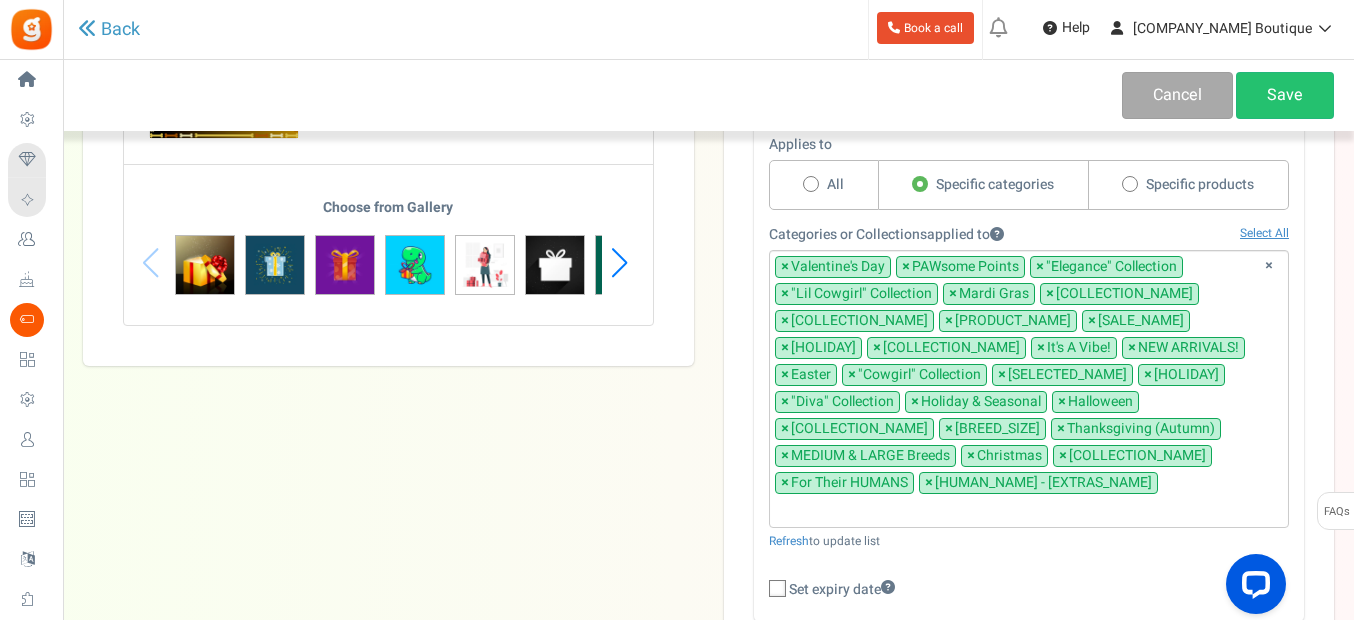 click on "×" at bounding box center [929, 483] 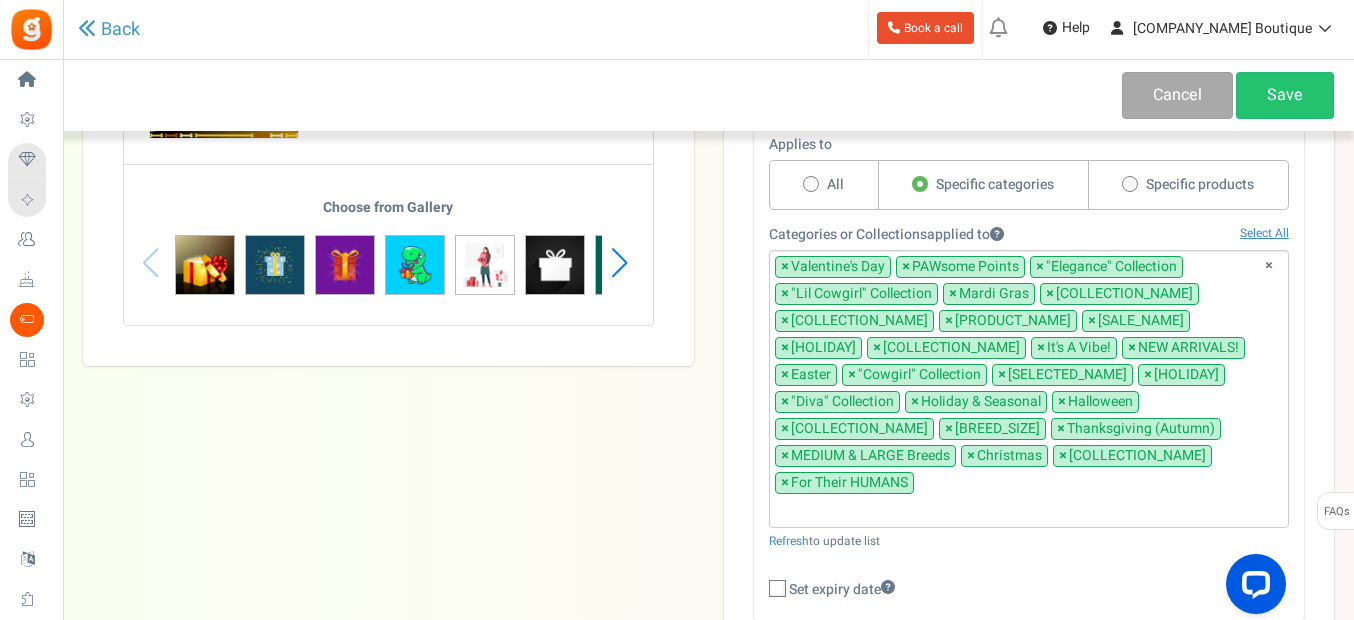 click on "Categories or Collections  applied to
Select All
Loading..
Showing  100  of  0
Load more
[HOLIDAY] [POINTS_NAME] [COLLECTION_NAME] [COLLECTION_NAME] [HOLIDAY] [COLLECTION_NAME] [COLLECTION_NAME] [PRODUCT_NAME] [SALE_NAME] [HOLIDAY] [COLLECTION_NAME] [VIBE_NAME] [NEW_ARRIVAL_NAME] [HOLIDAY] [COLLECTION_NAME] [SELECTED_NAME] [HOLIDAY] [COLLECTION_NAME] [HOLIDAY_SEASONAL_NAME] [HOLIDAY] [COLLECTION_NAME] [BREED_SIZE] [HOLIDAY_NAME] [BREED_SIZE] [HOLIDAY] [COLLECTION_NAME] [HUMAN_NAME]" at bounding box center (1029, 387) 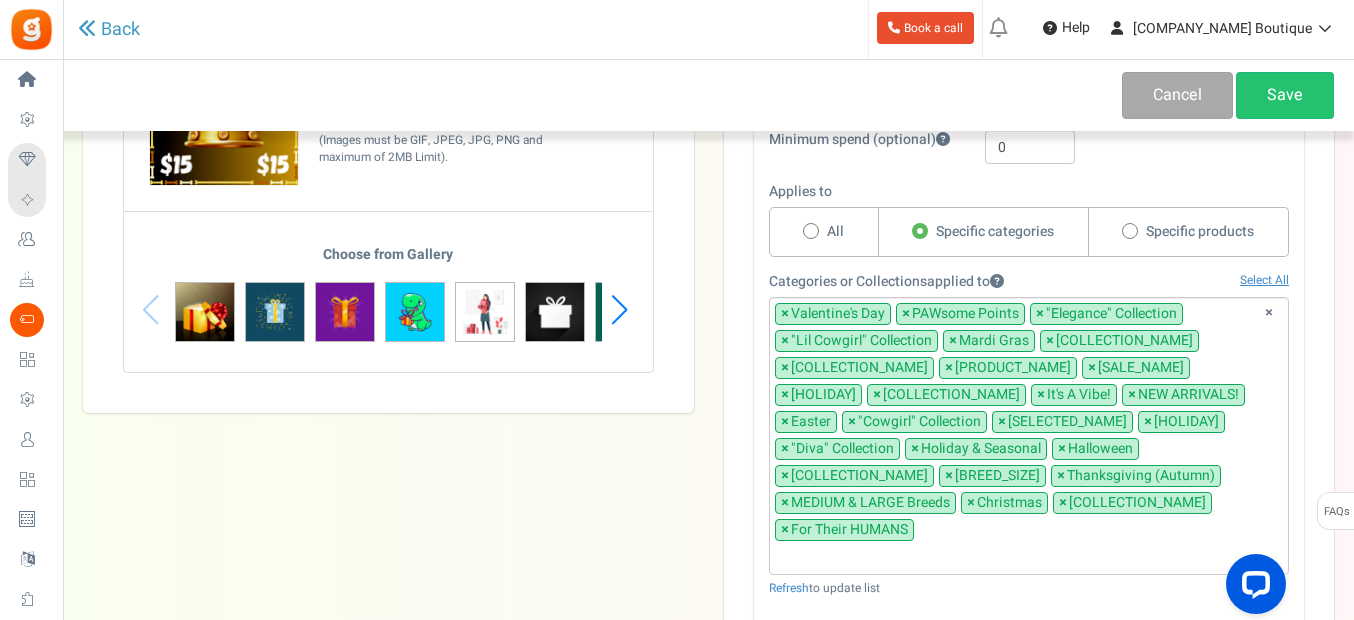 scroll, scrollTop: 552, scrollLeft: 0, axis: vertical 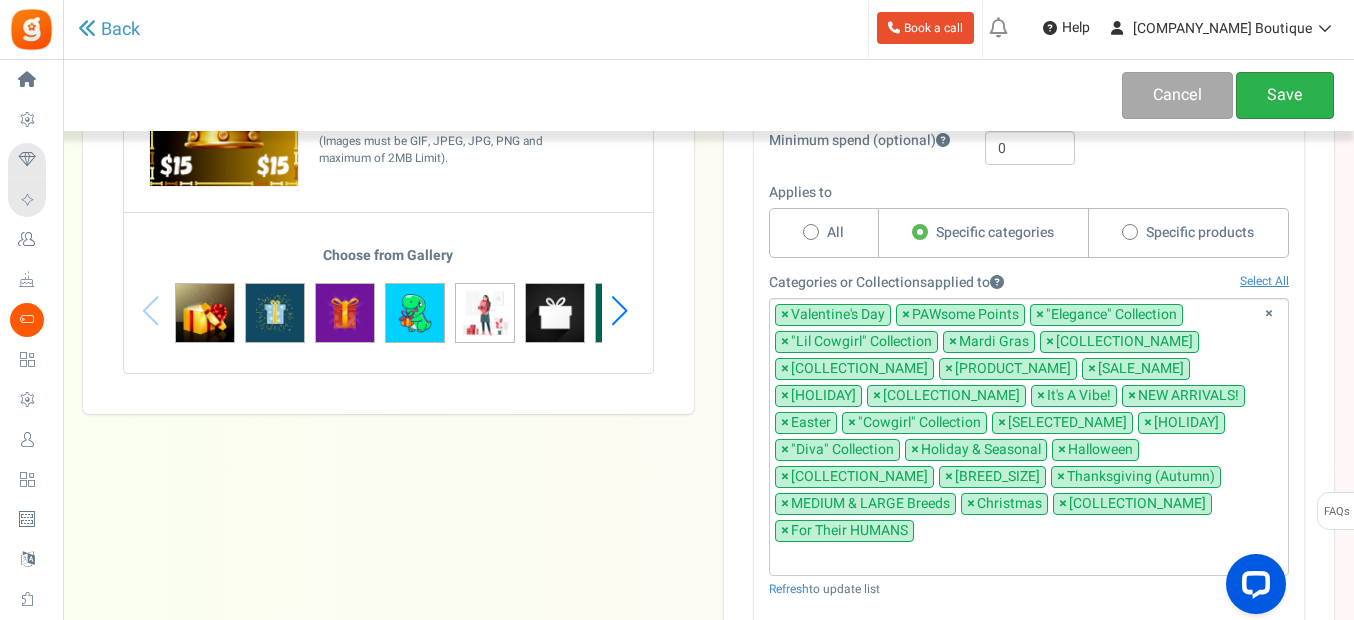 click on "Save" at bounding box center [1285, 95] 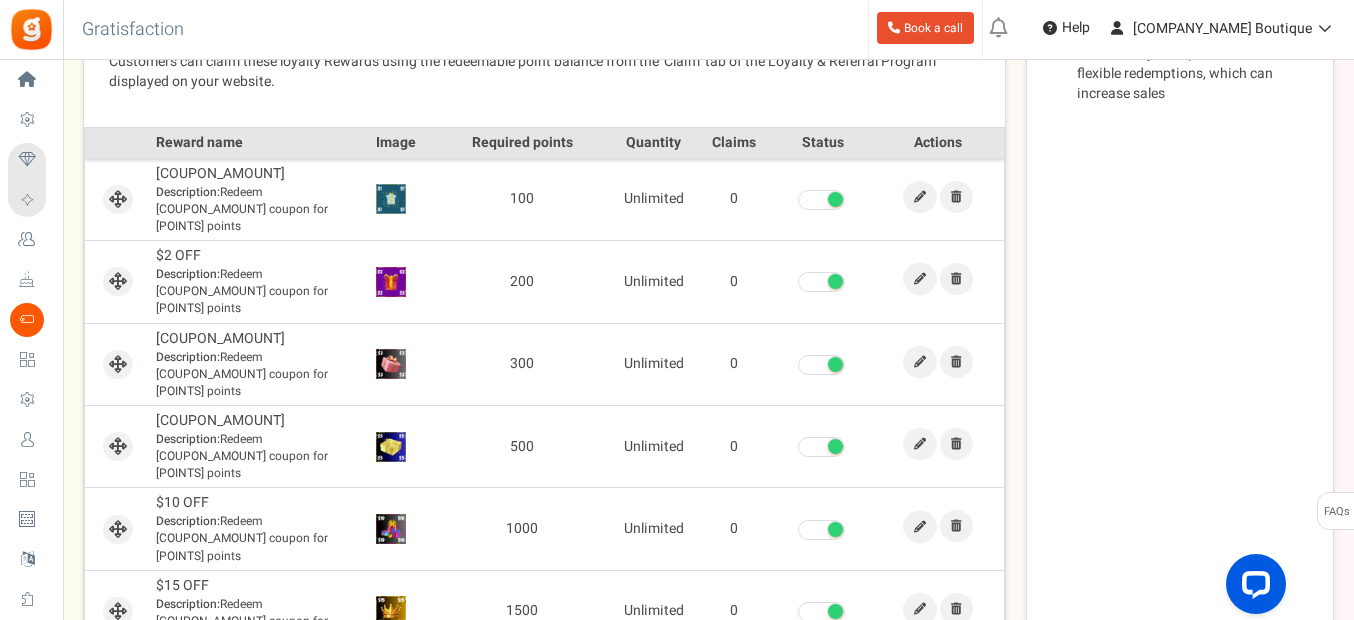 scroll, scrollTop: 600, scrollLeft: 0, axis: vertical 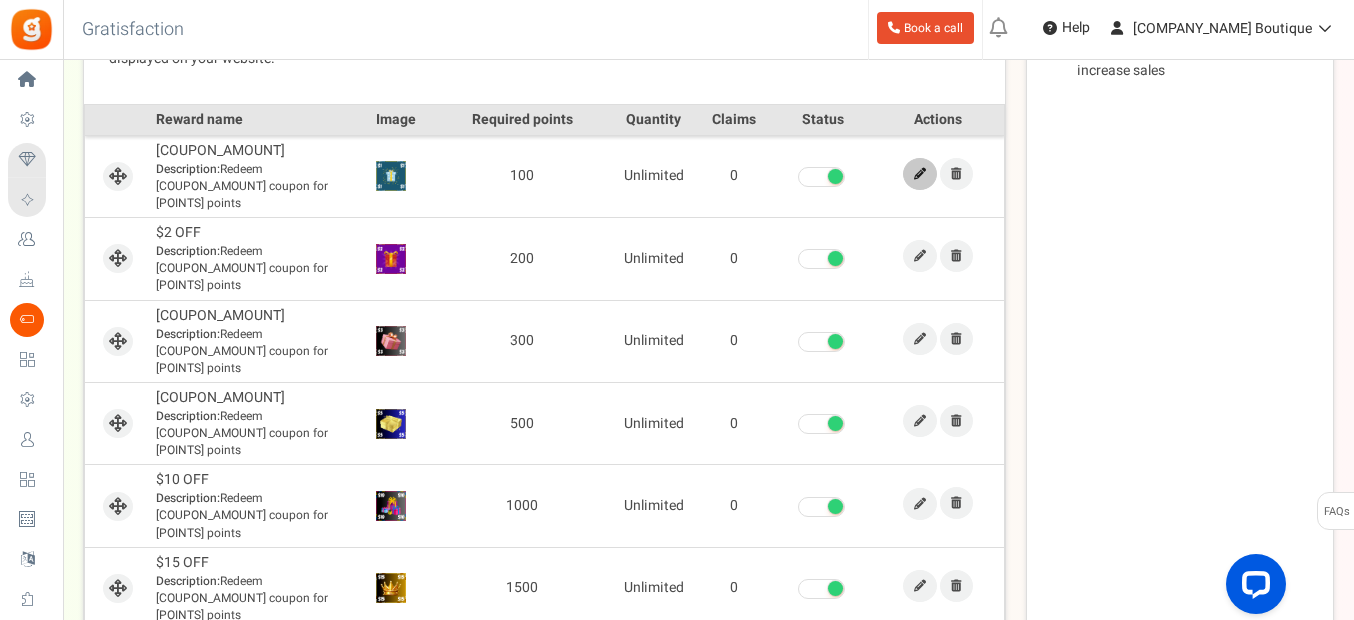 click at bounding box center [920, 174] 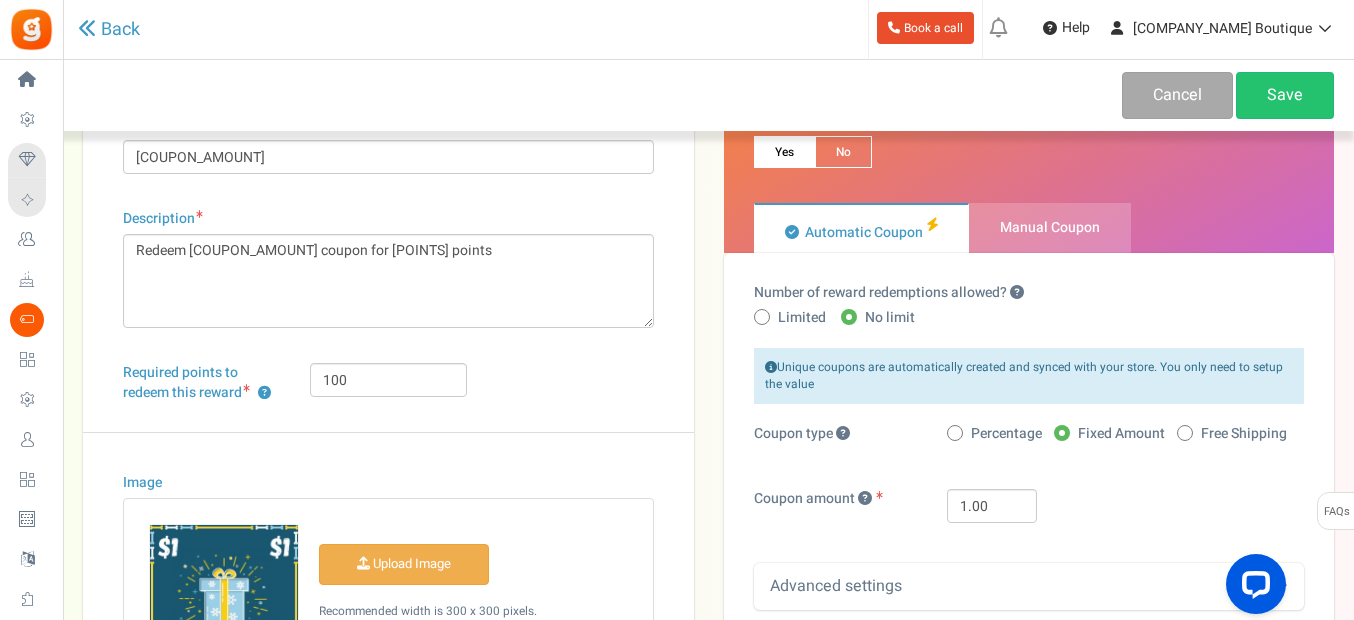 scroll, scrollTop: 200, scrollLeft: 0, axis: vertical 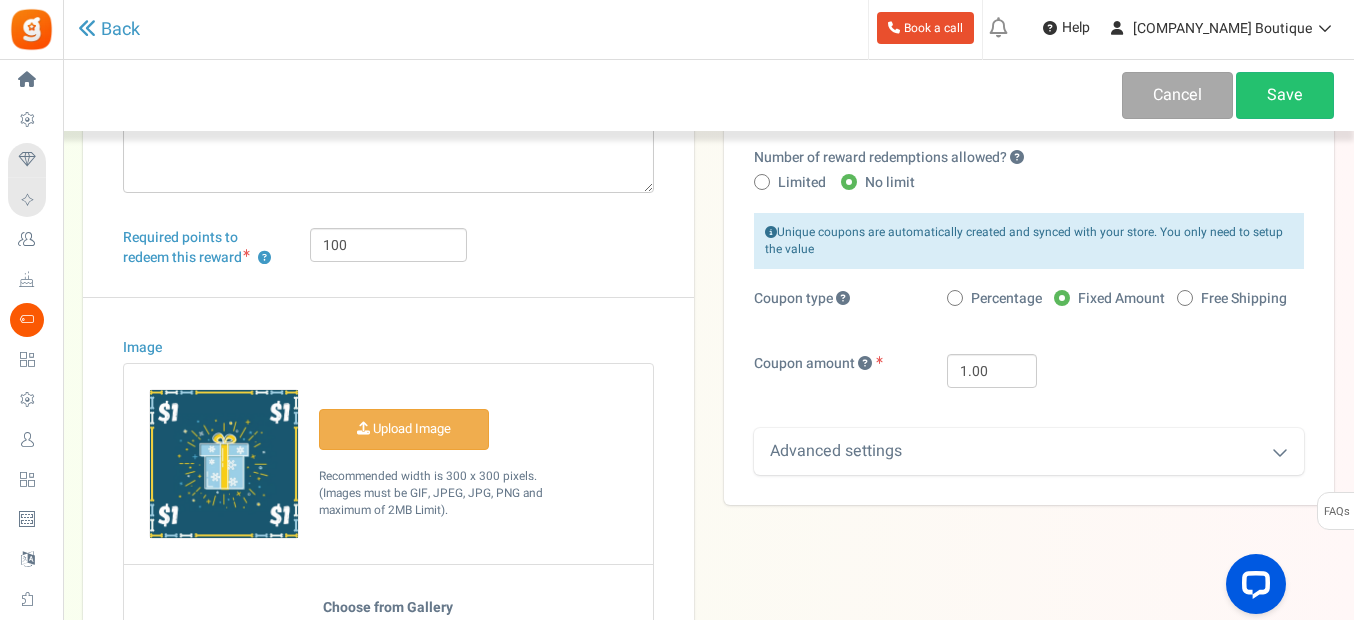 click on "Advanced settings" at bounding box center [1029, 451] 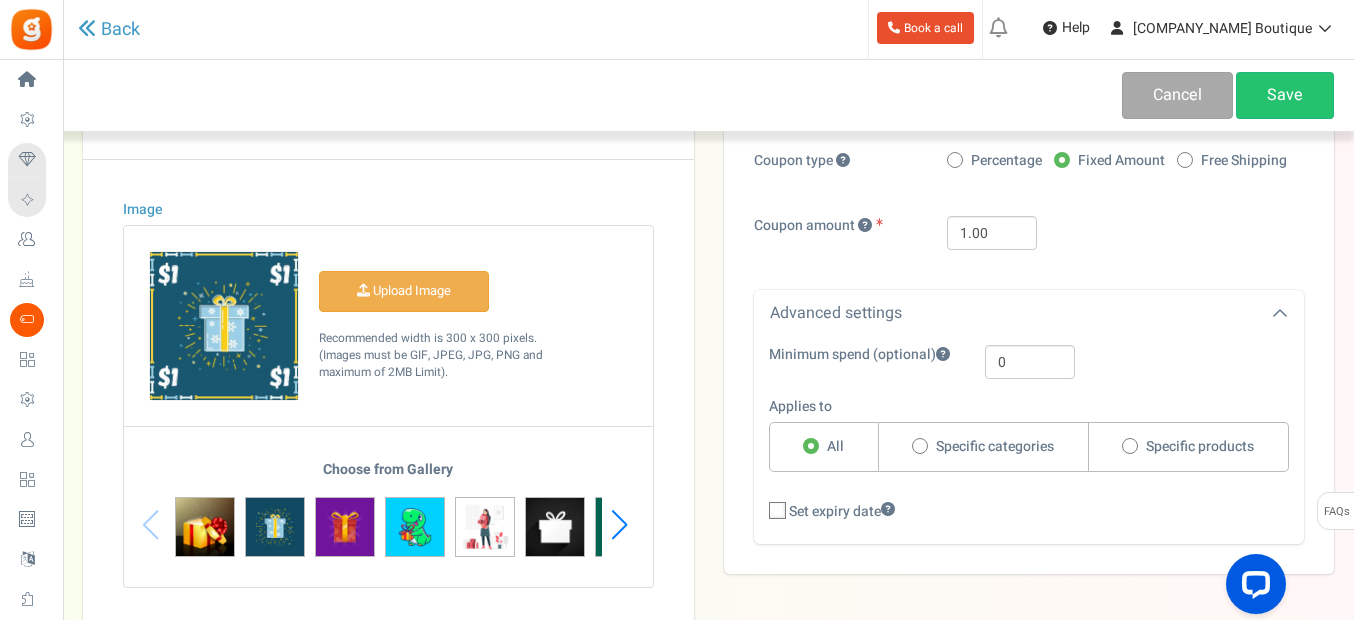 scroll, scrollTop: 466, scrollLeft: 0, axis: vertical 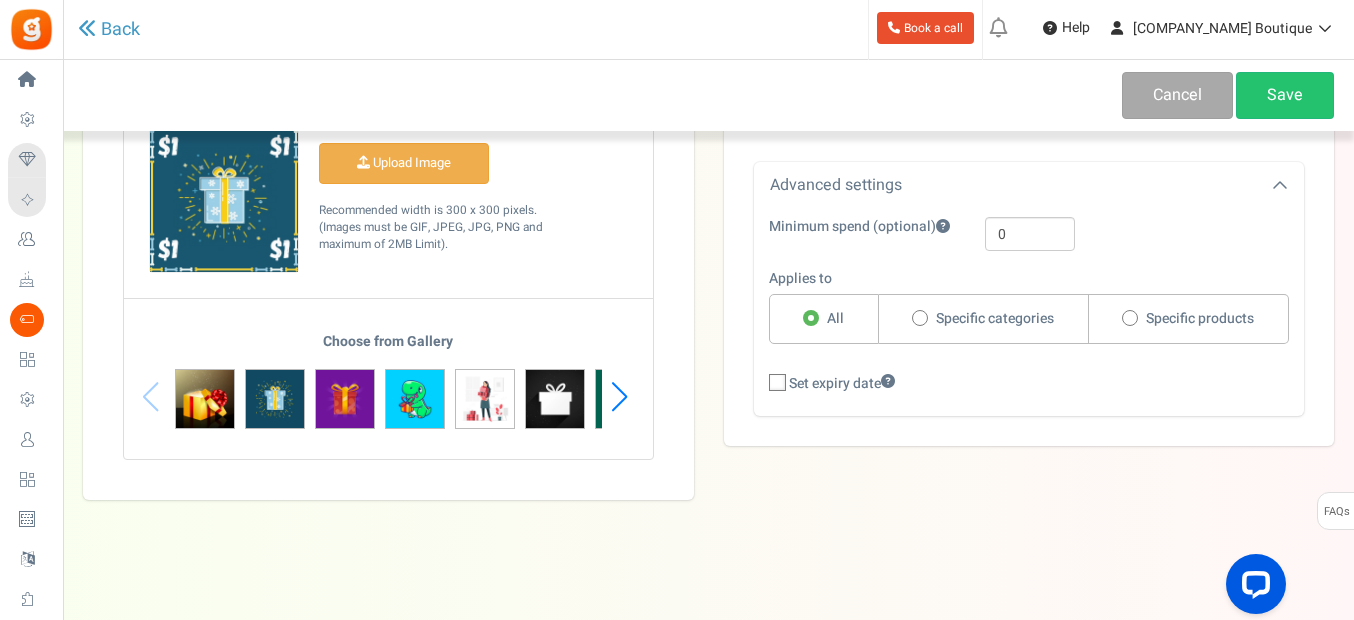 click at bounding box center [920, 318] 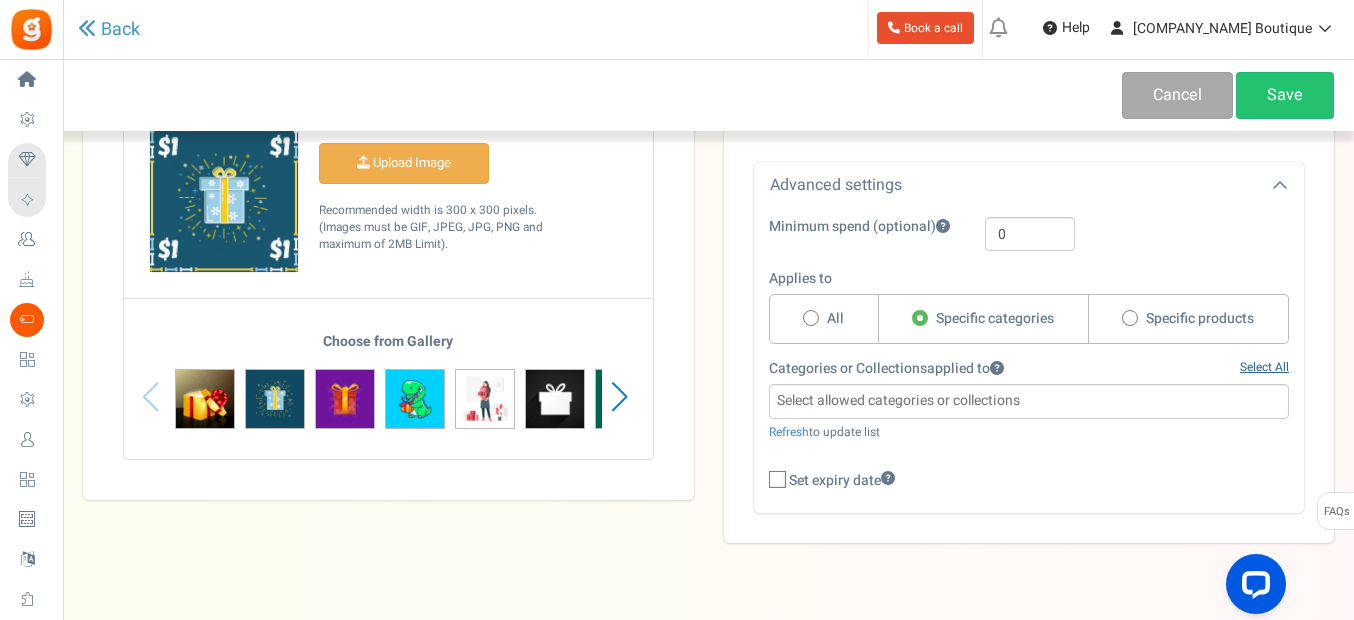 click on "Select All" at bounding box center [1264, 367] 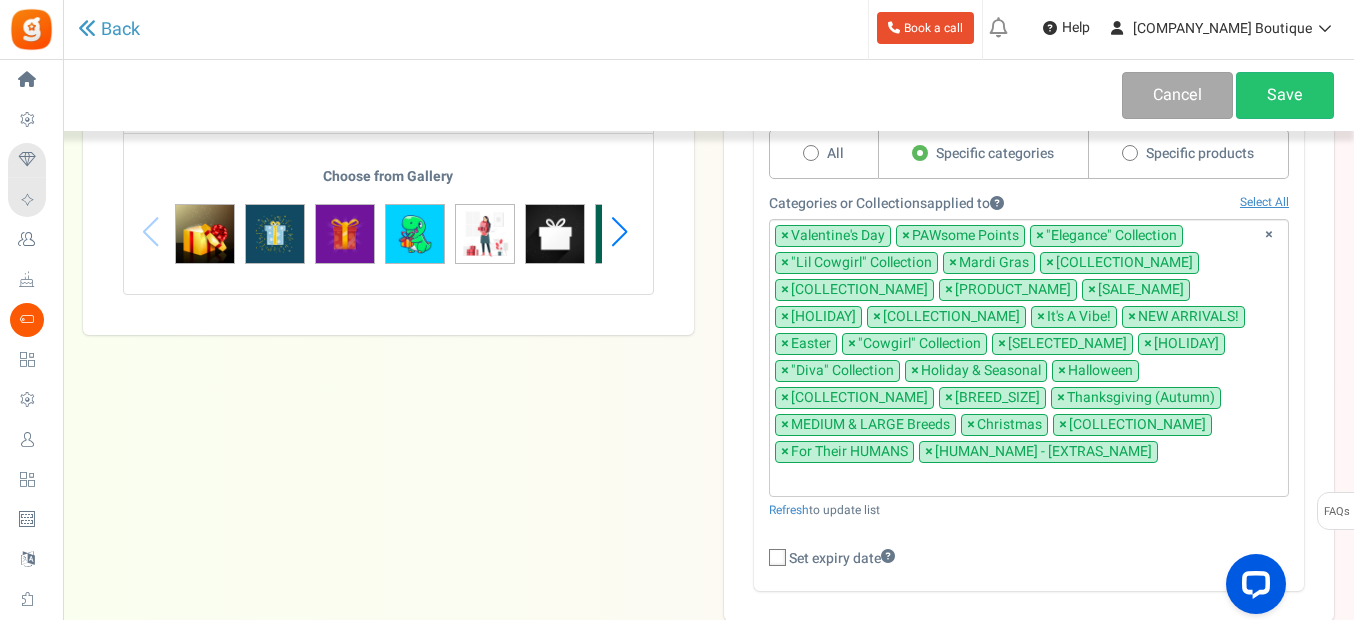 scroll, scrollTop: 666, scrollLeft: 0, axis: vertical 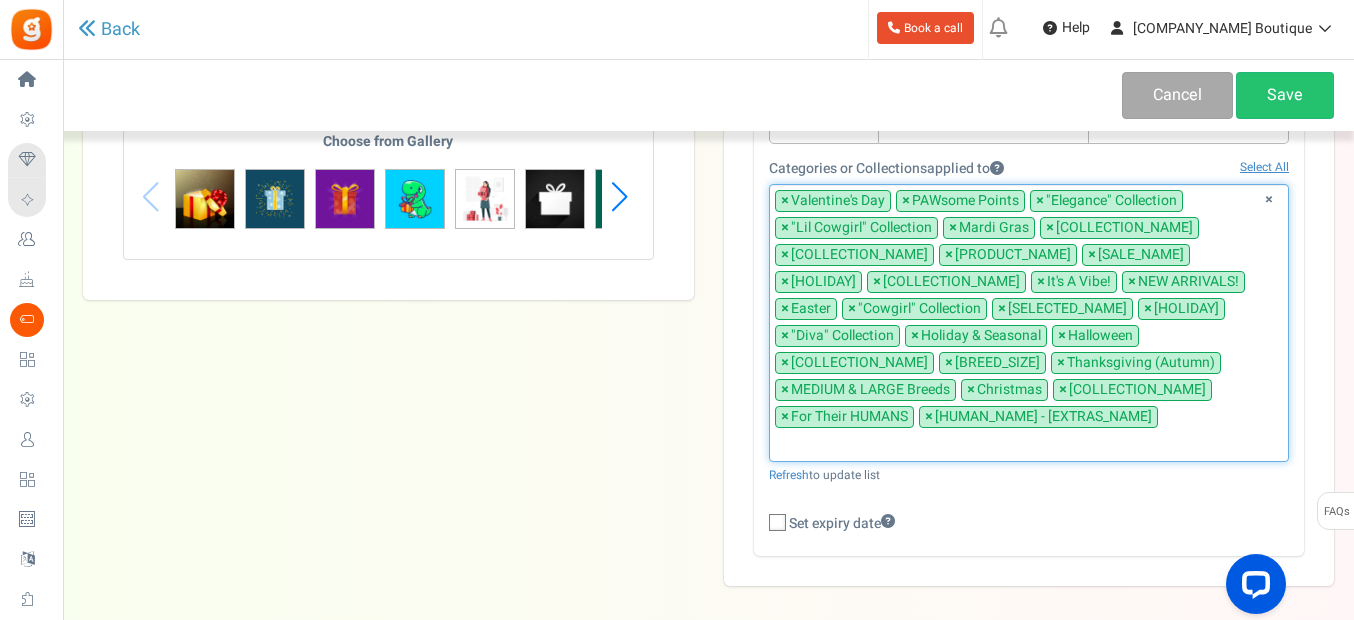 click on "×" at bounding box center (929, 417) 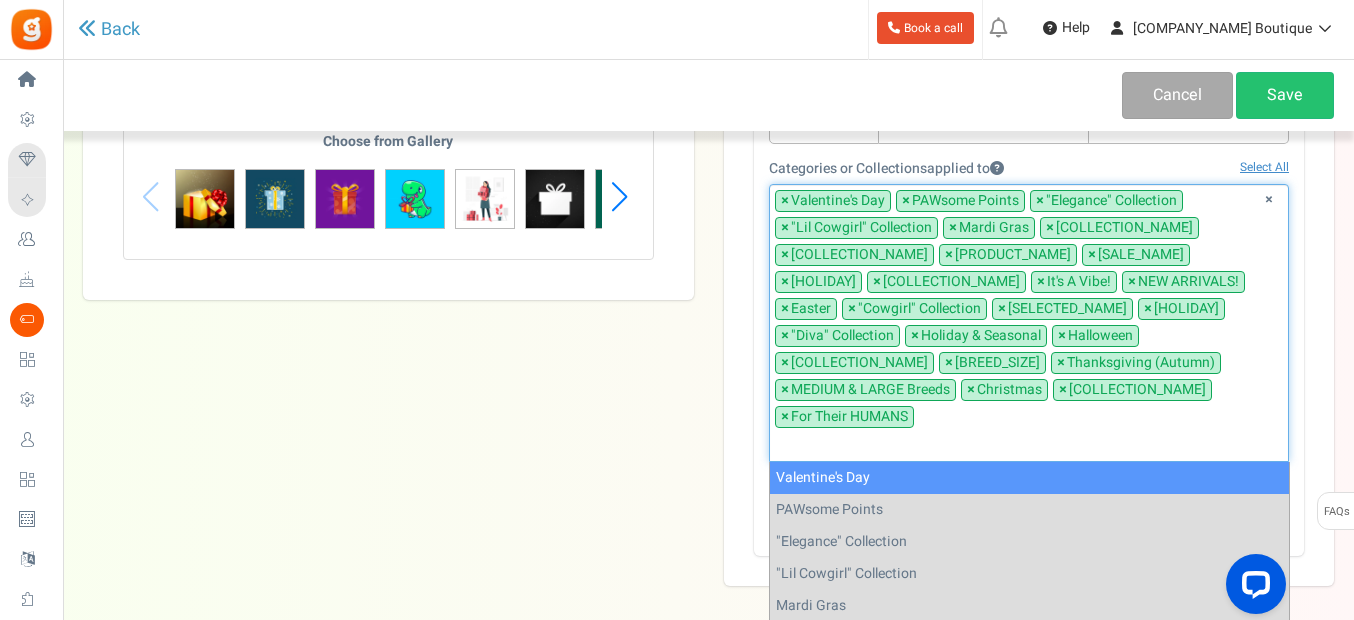 click on "Number of reward redemptions allowed?
Limited
No limit
Enter the maximum number of redemptions allowed  *
0 Multiple 0" at bounding box center (1029, 119) 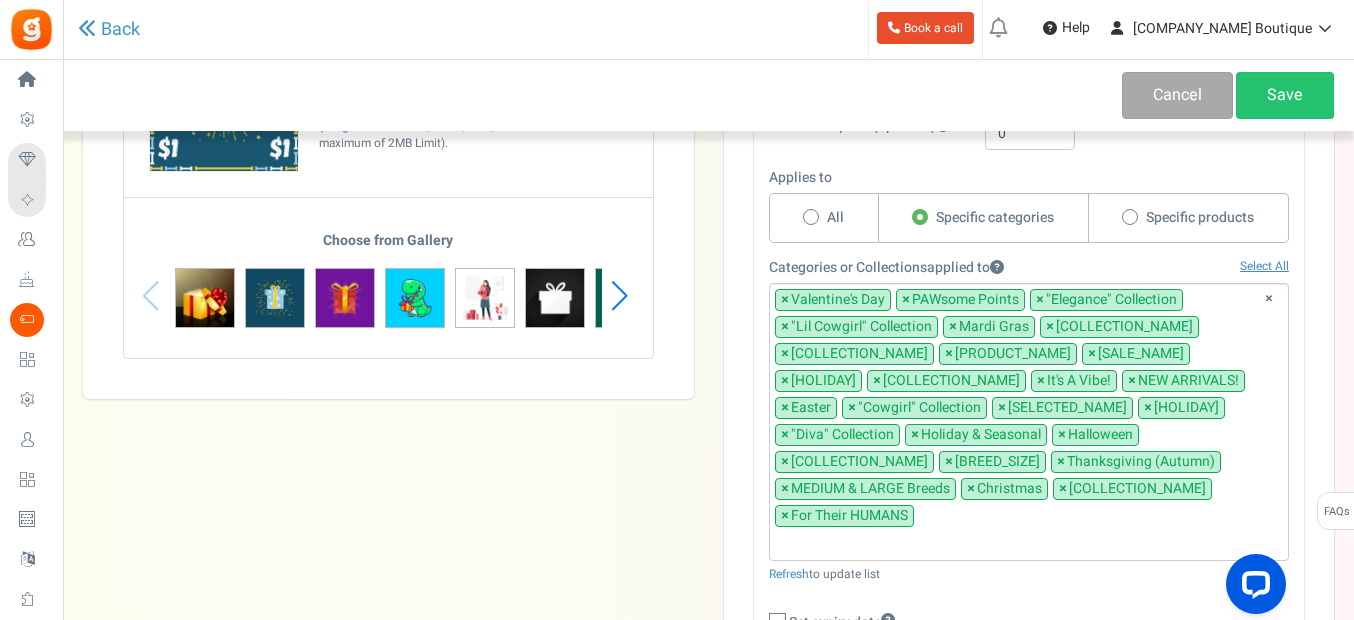 scroll, scrollTop: 566, scrollLeft: 0, axis: vertical 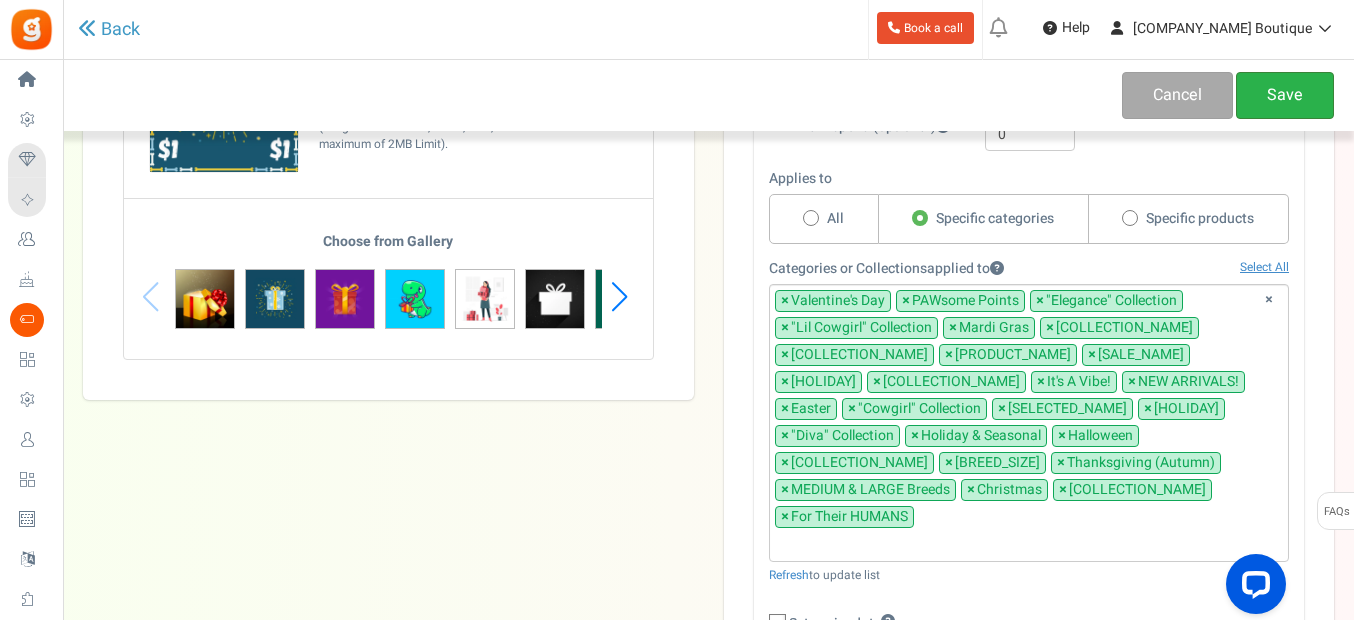 click on "Save" at bounding box center [1285, 95] 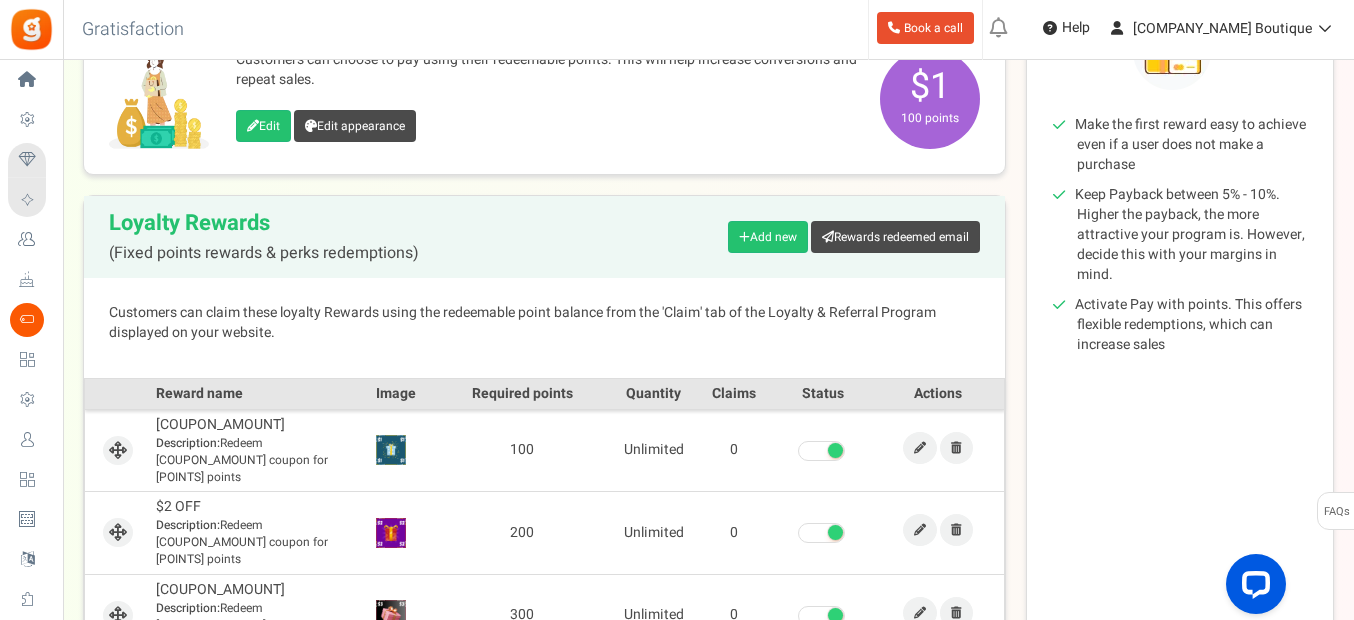 scroll, scrollTop: 400, scrollLeft: 0, axis: vertical 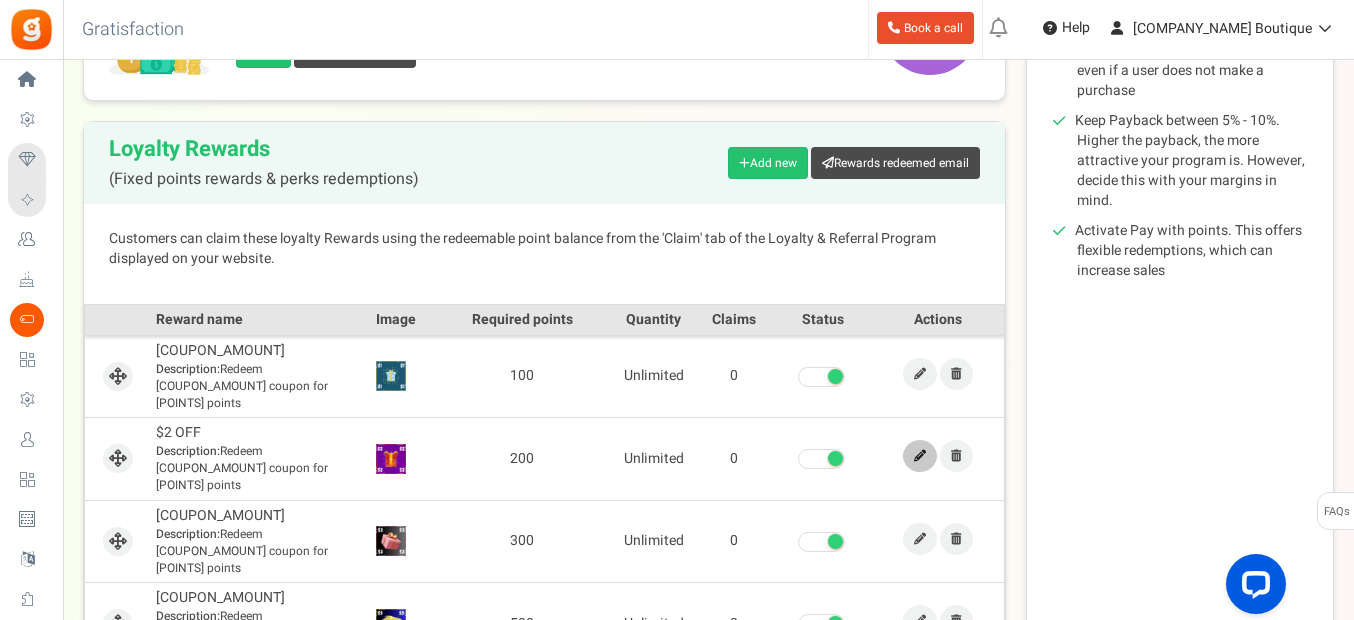 click at bounding box center [920, 456] 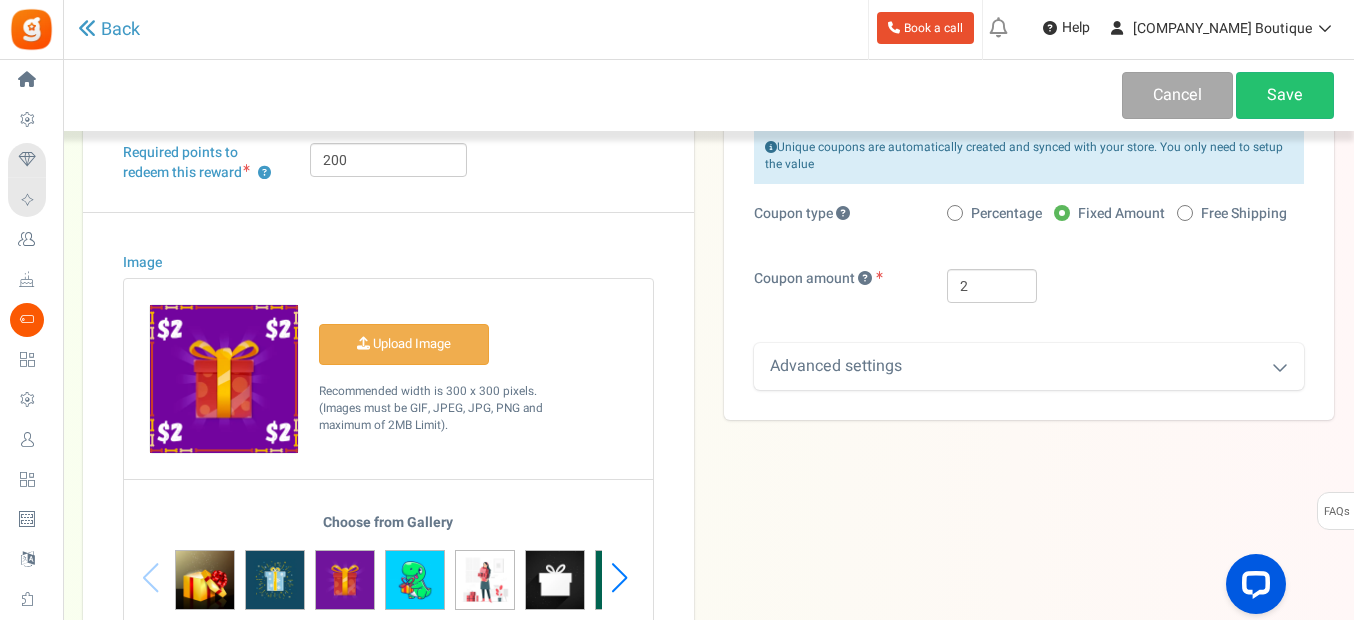 scroll, scrollTop: 300, scrollLeft: 0, axis: vertical 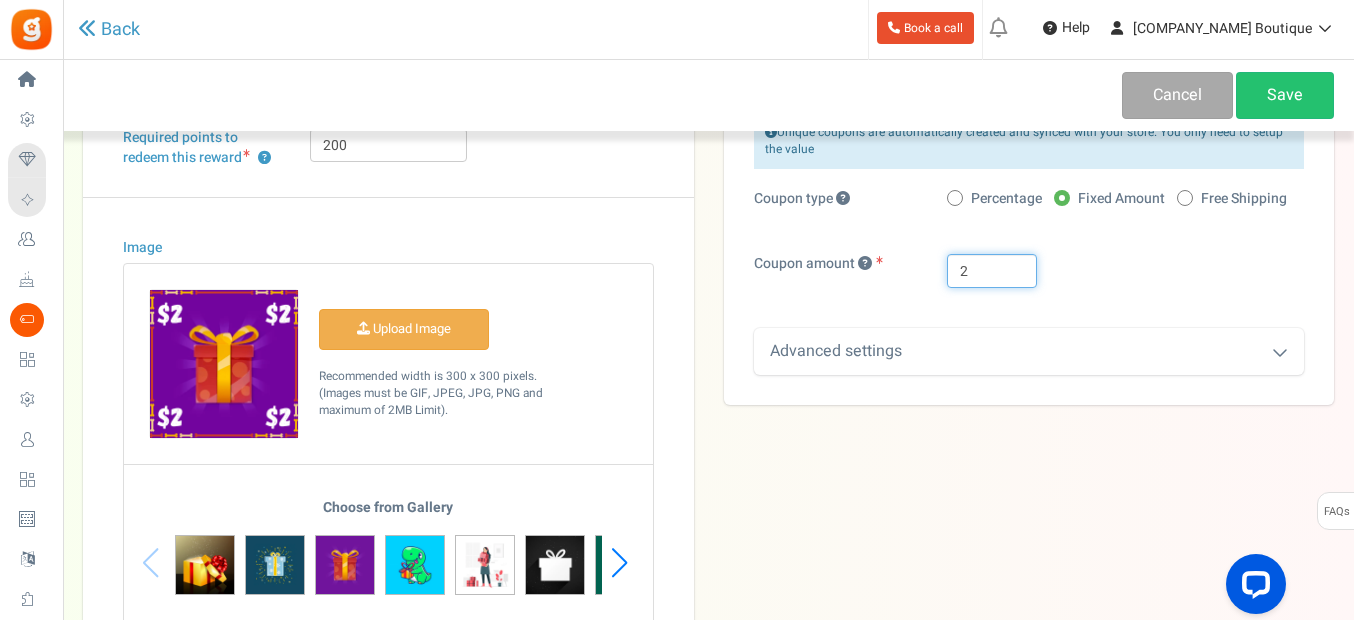 click on "2" at bounding box center (992, 271) 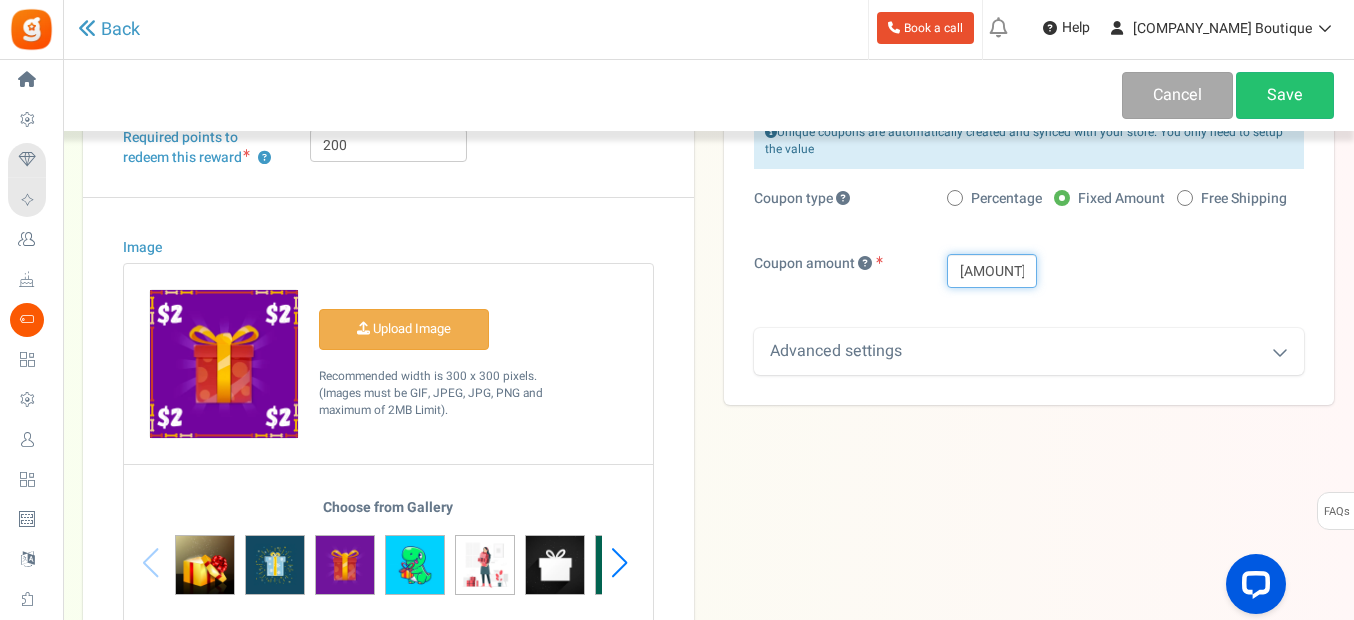 type on "[AMOUNT]" 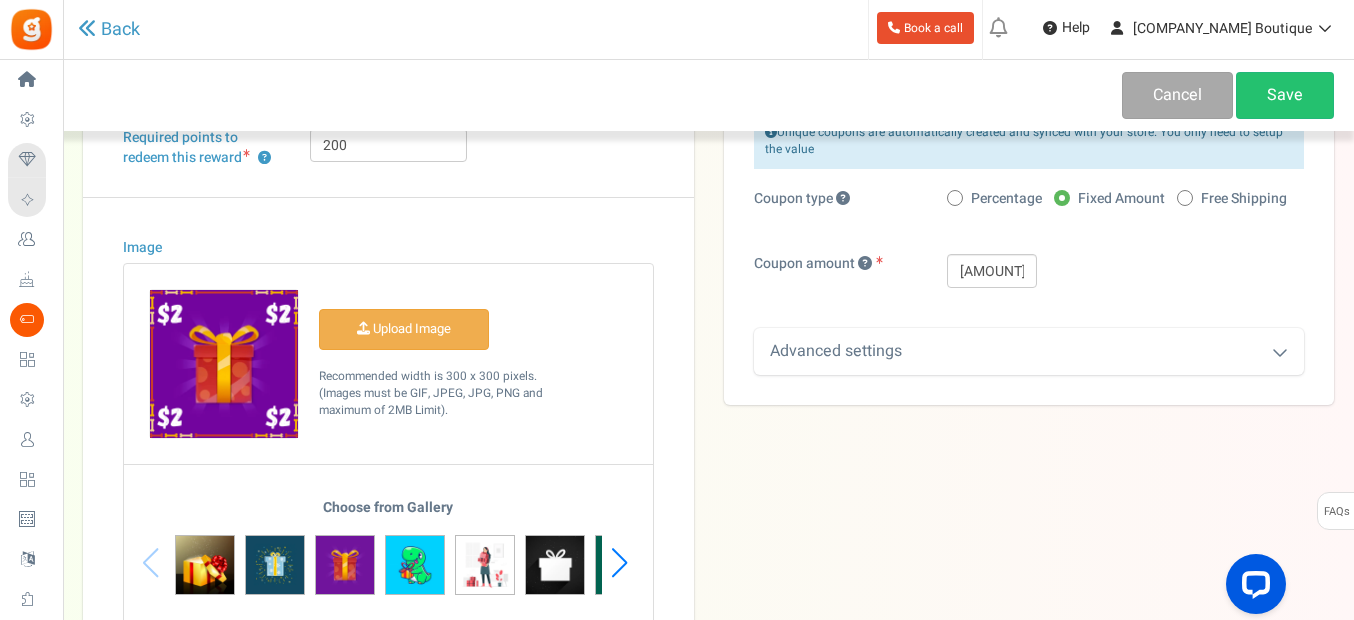 click on "Unique coupons are automatically created and synced with your store. You only need to setup the value
Coupon type
Percentage
Fixed Amount
Free Shipping
Coupon amount
[AMOUNT]
Advanced settings
0 Applies to 0" at bounding box center [1029, 244] 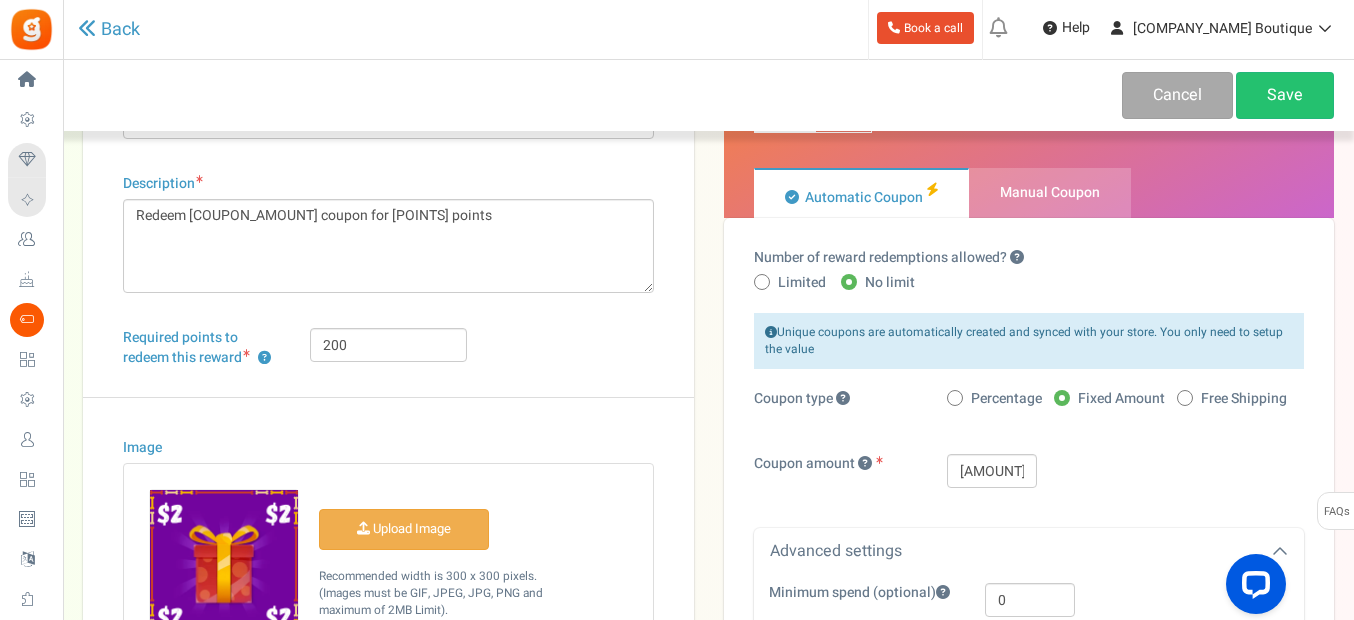 scroll, scrollTop: 0, scrollLeft: 0, axis: both 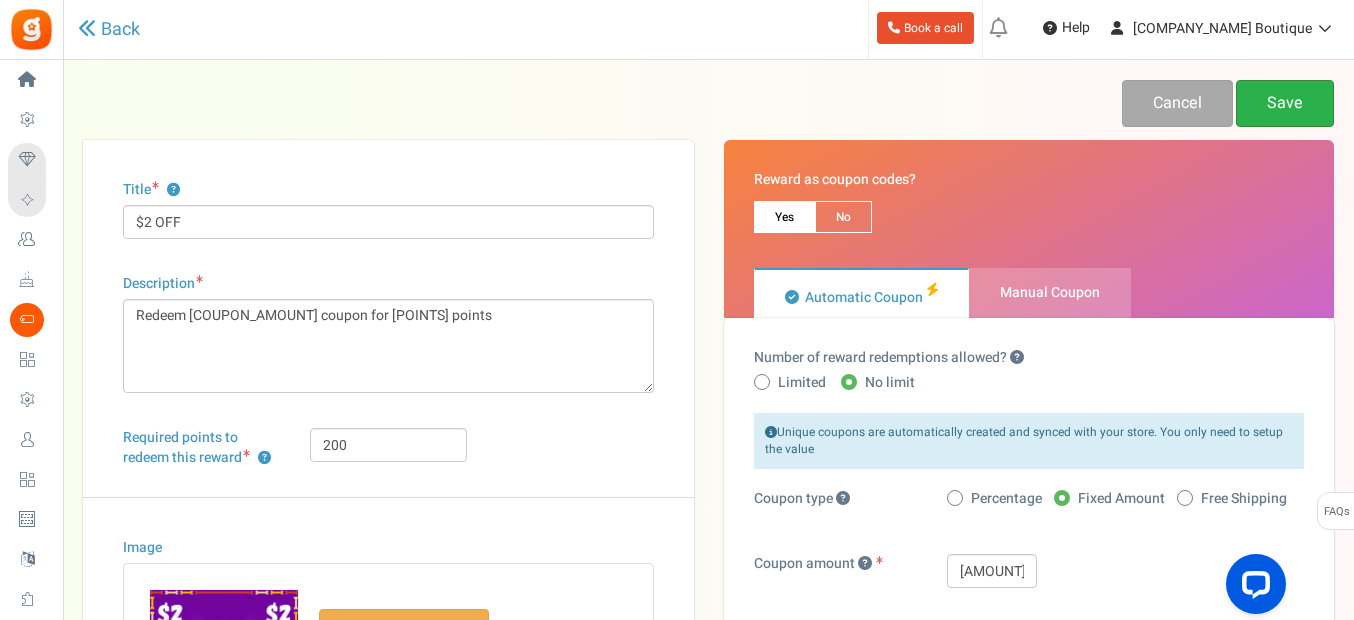 click on "Save" at bounding box center (1285, 103) 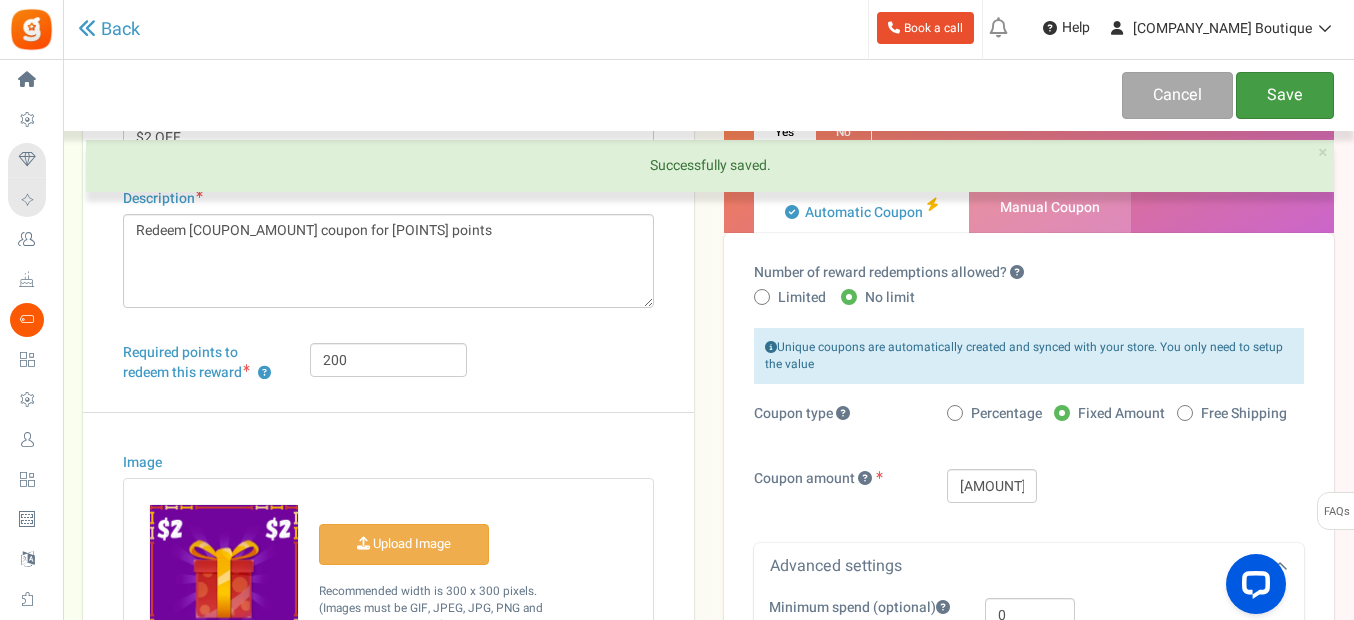 scroll, scrollTop: 276, scrollLeft: 0, axis: vertical 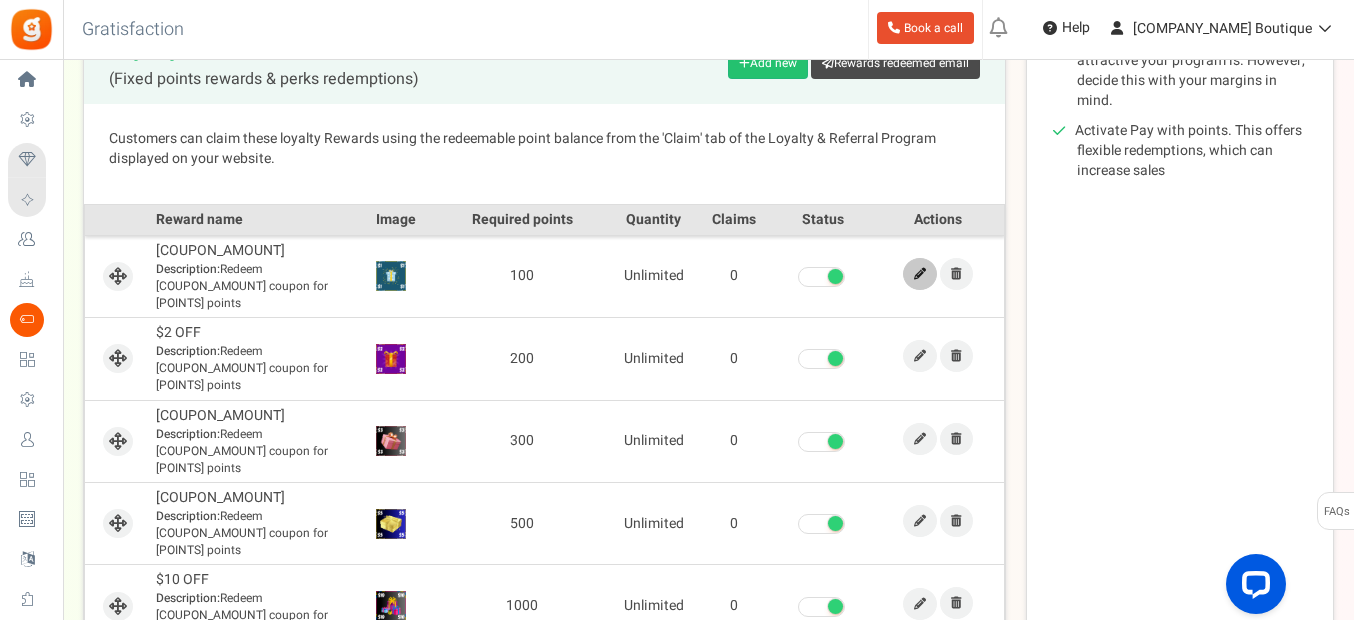 click at bounding box center (920, 274) 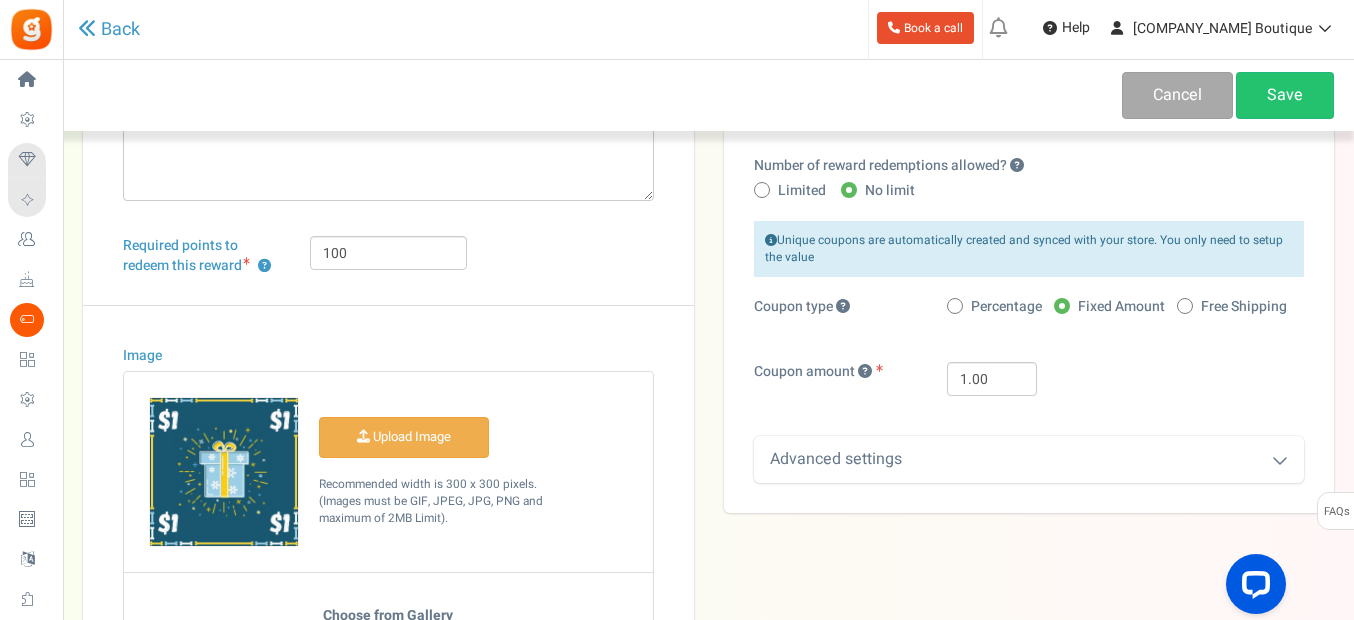 scroll, scrollTop: 200, scrollLeft: 0, axis: vertical 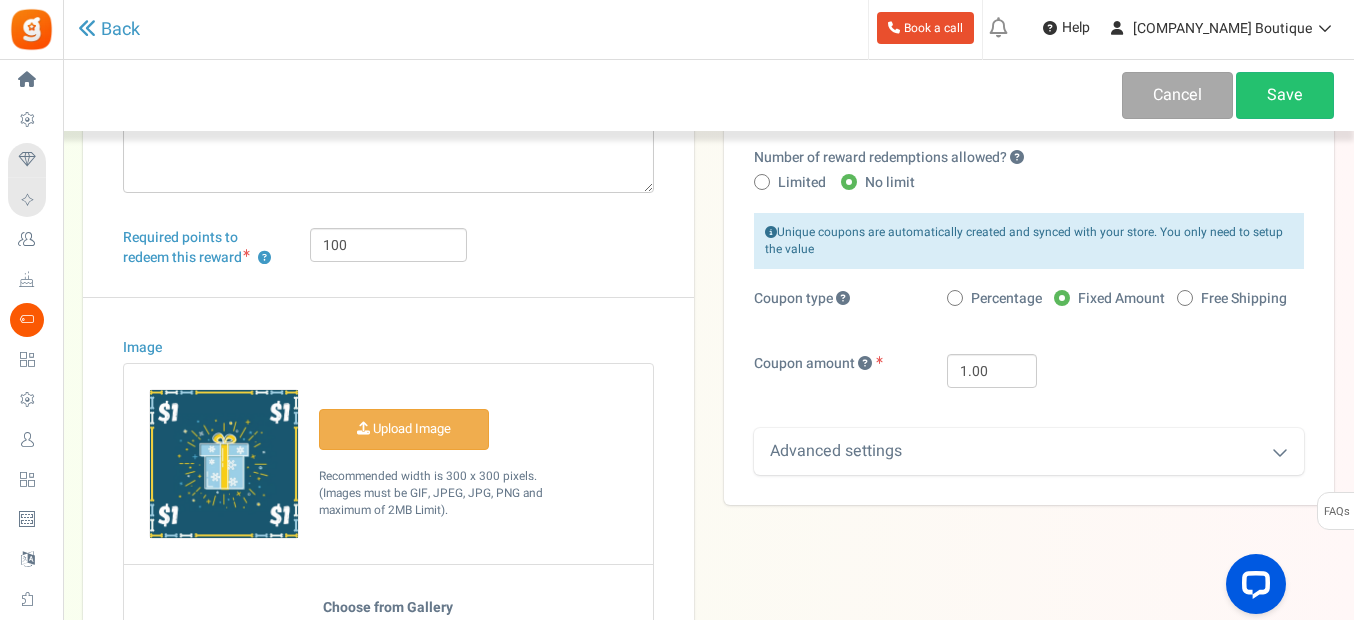 click on "Advanced settings" at bounding box center [1029, 451] 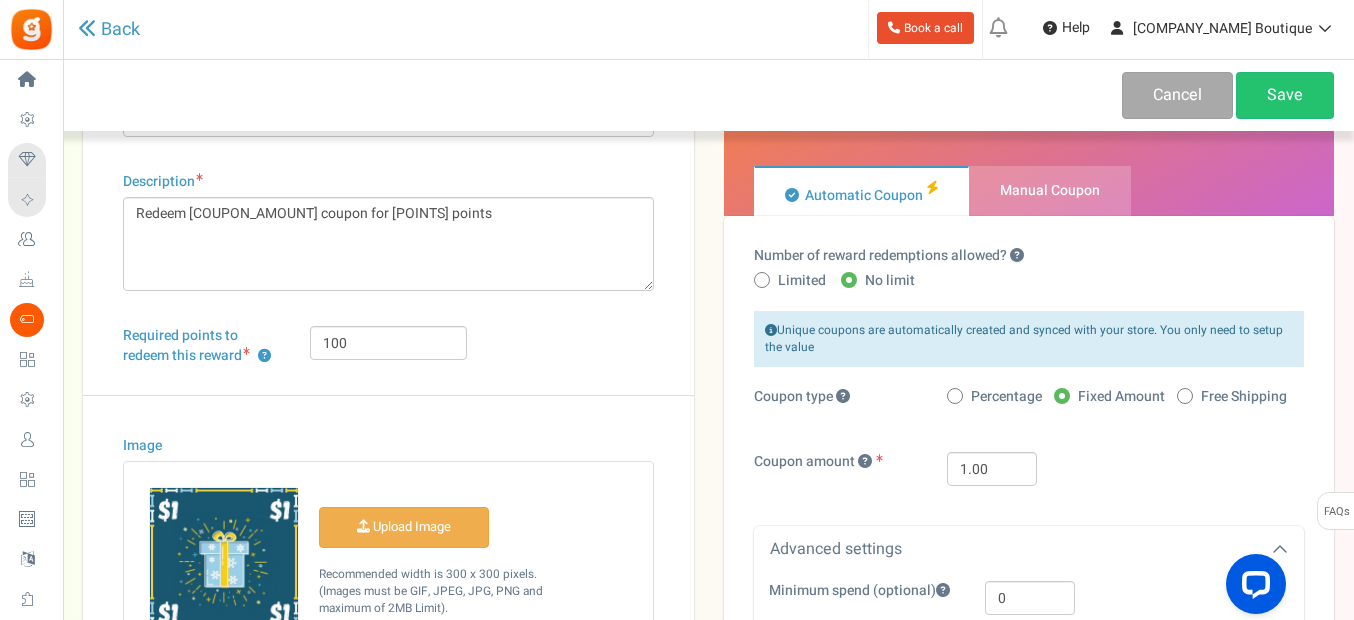 scroll, scrollTop: 100, scrollLeft: 0, axis: vertical 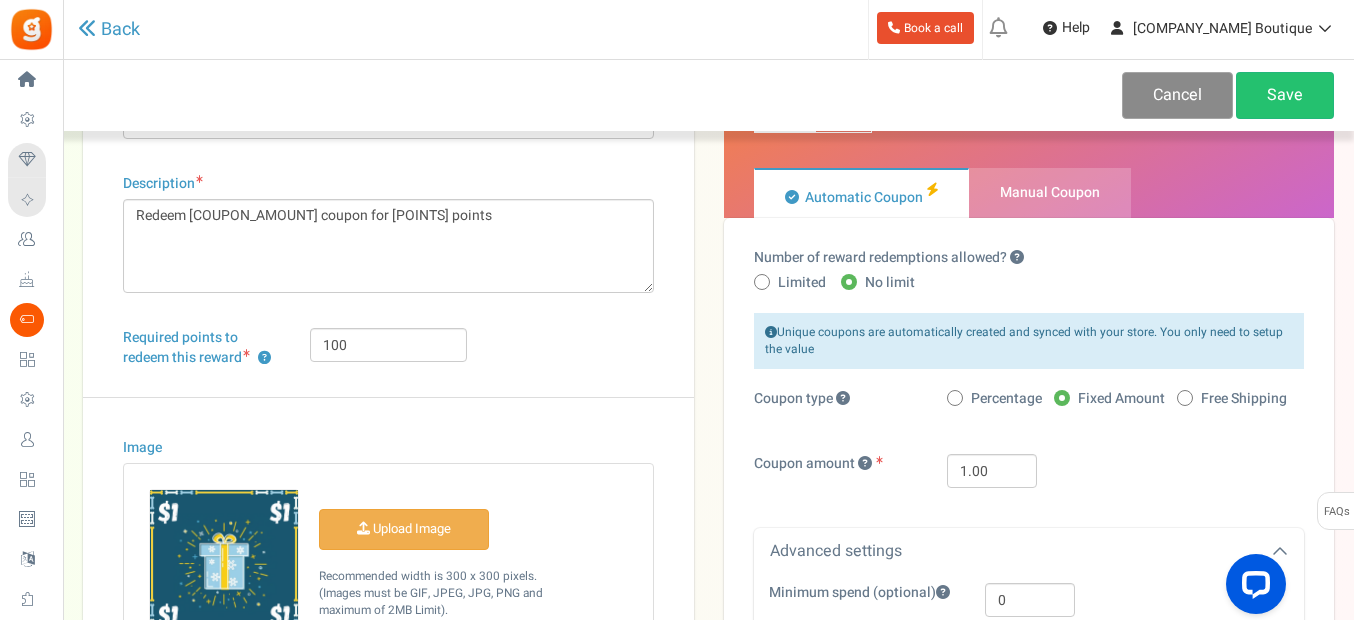 click on "Cancel" at bounding box center [1177, 95] 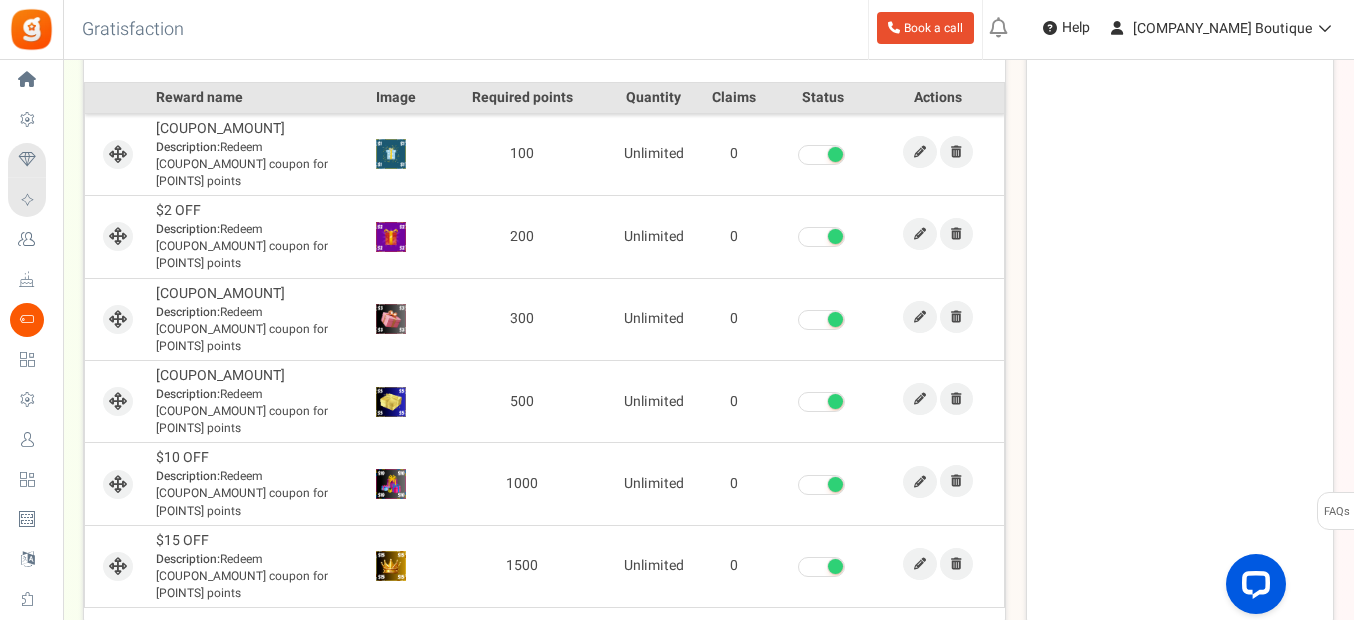 scroll, scrollTop: 648, scrollLeft: 0, axis: vertical 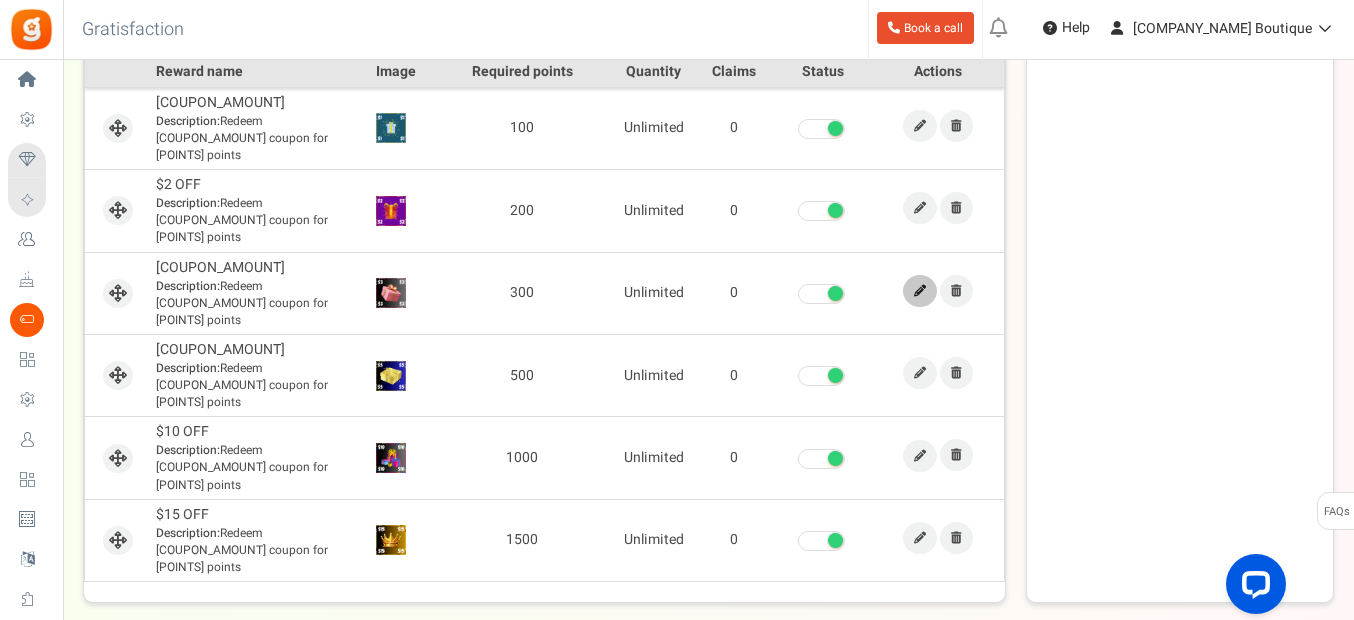 click at bounding box center (920, 291) 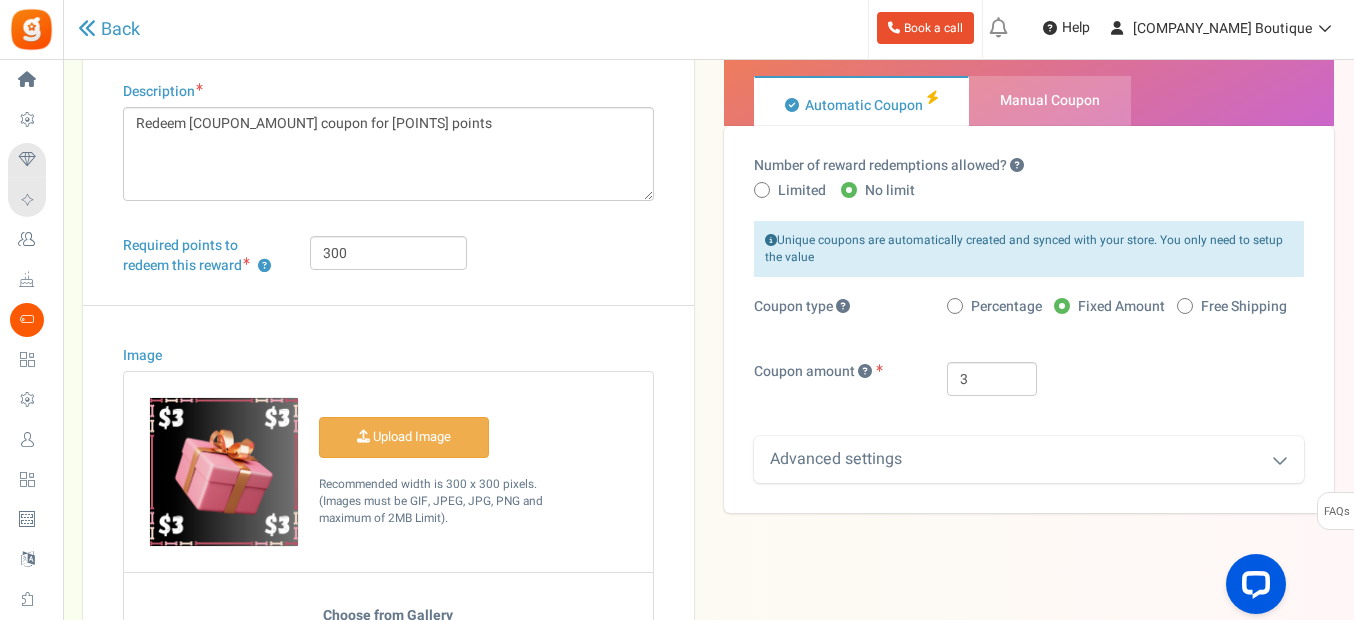scroll, scrollTop: 200, scrollLeft: 0, axis: vertical 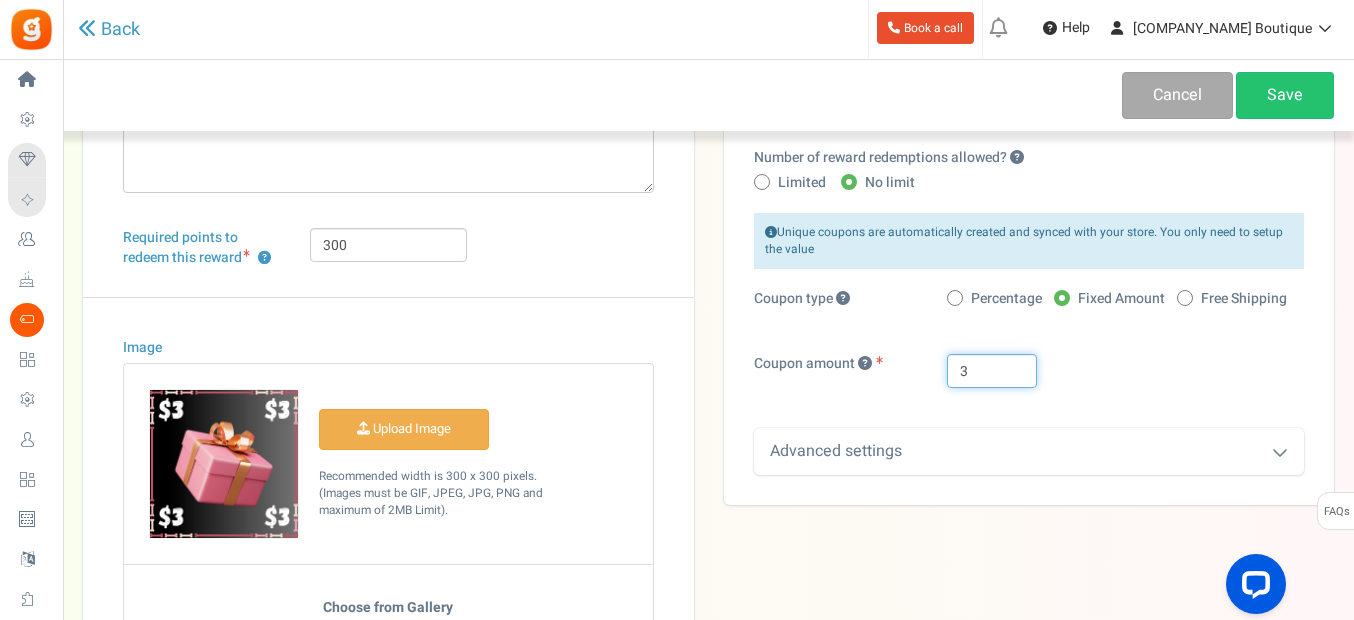 click on "3" at bounding box center [992, 371] 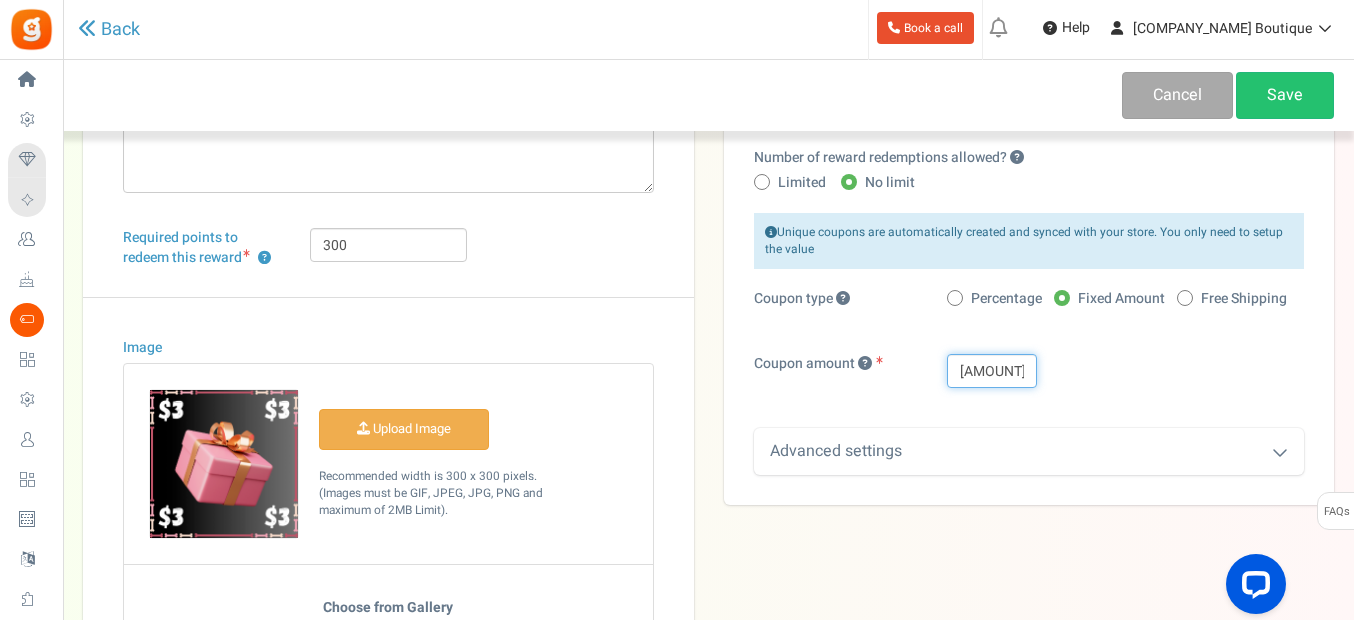 type on "[AMOUNT]" 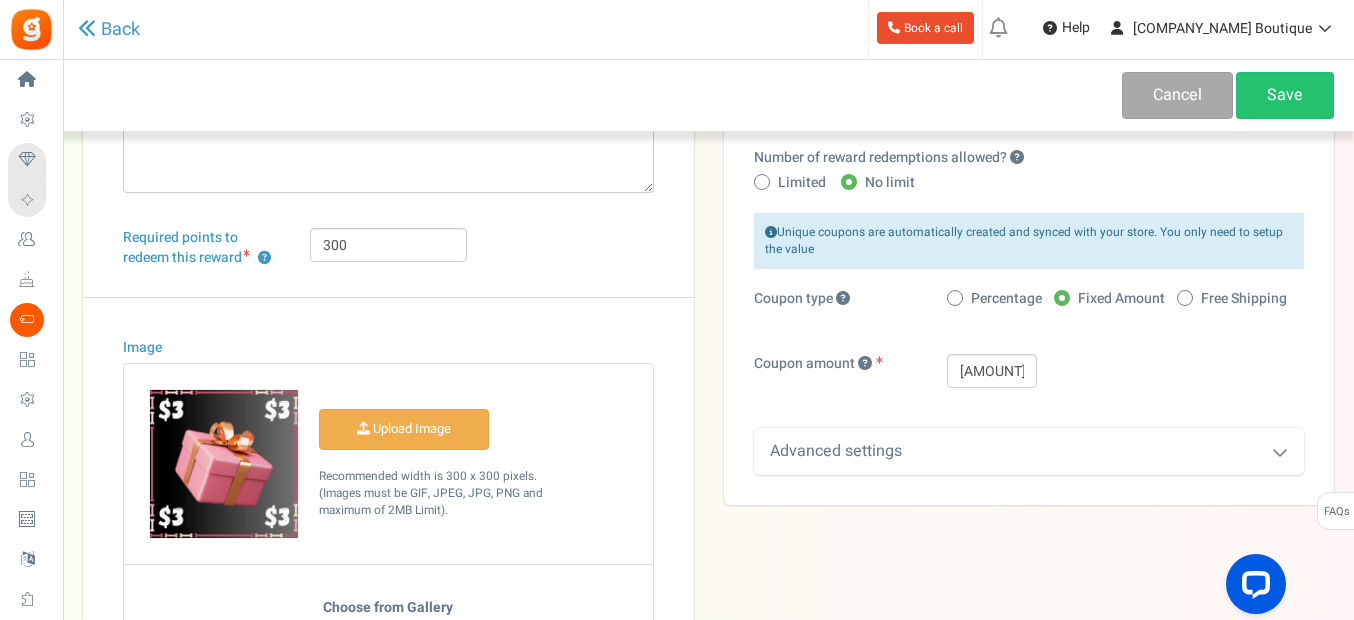 click on "Unique coupons are automatically created and synced with your store. You only need to setup the value
Coupon type
Percentage
Fixed Amount
Free Shipping
Coupon amount
[AMOUNT]
Advanced settings
0 Applies to 0" at bounding box center (1029, 344) 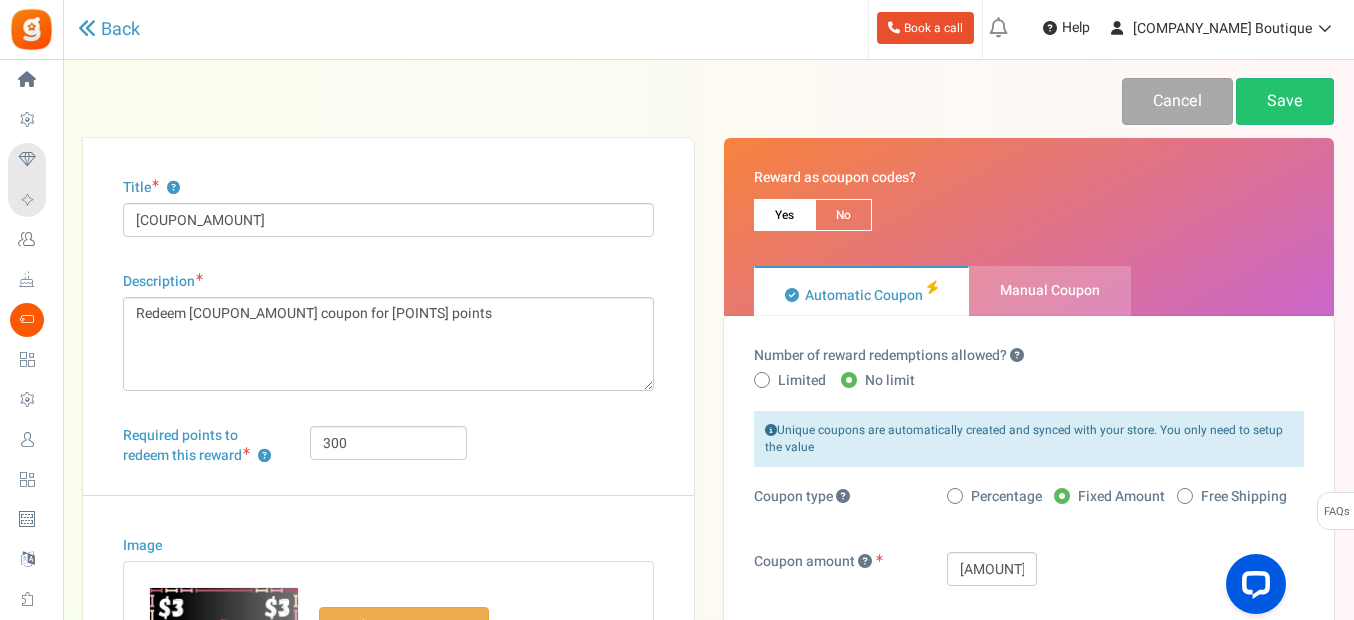 scroll, scrollTop: 0, scrollLeft: 0, axis: both 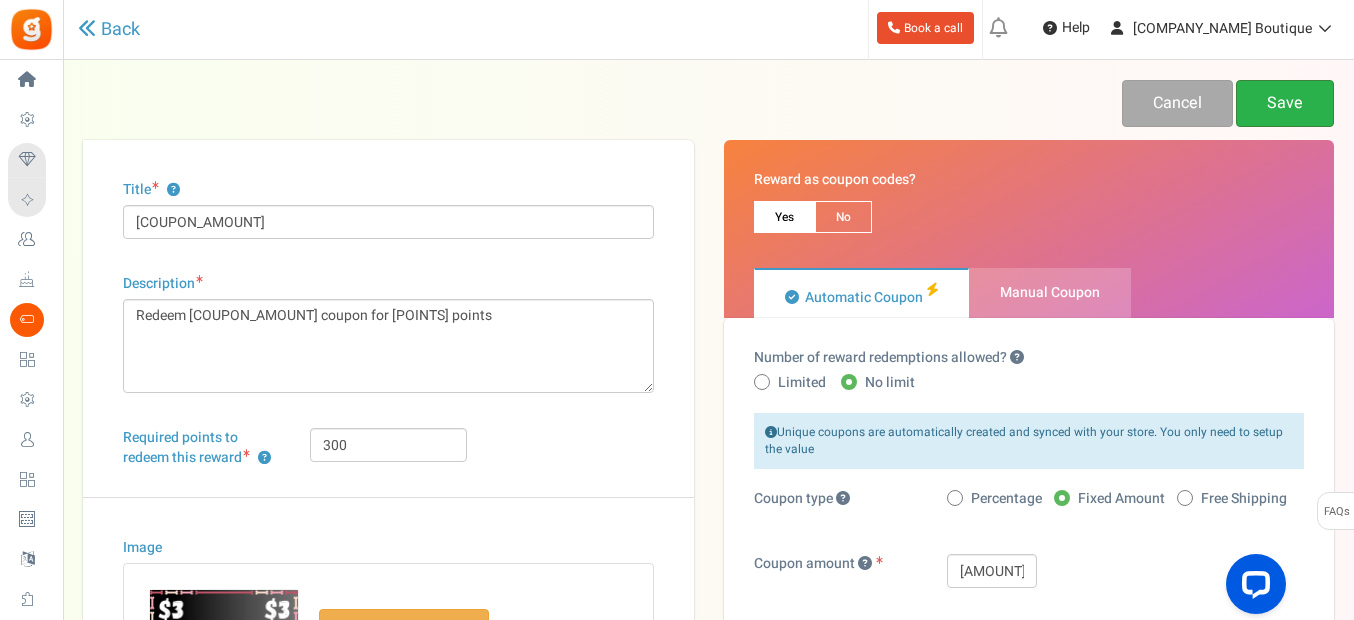 click on "Save" at bounding box center [1285, 103] 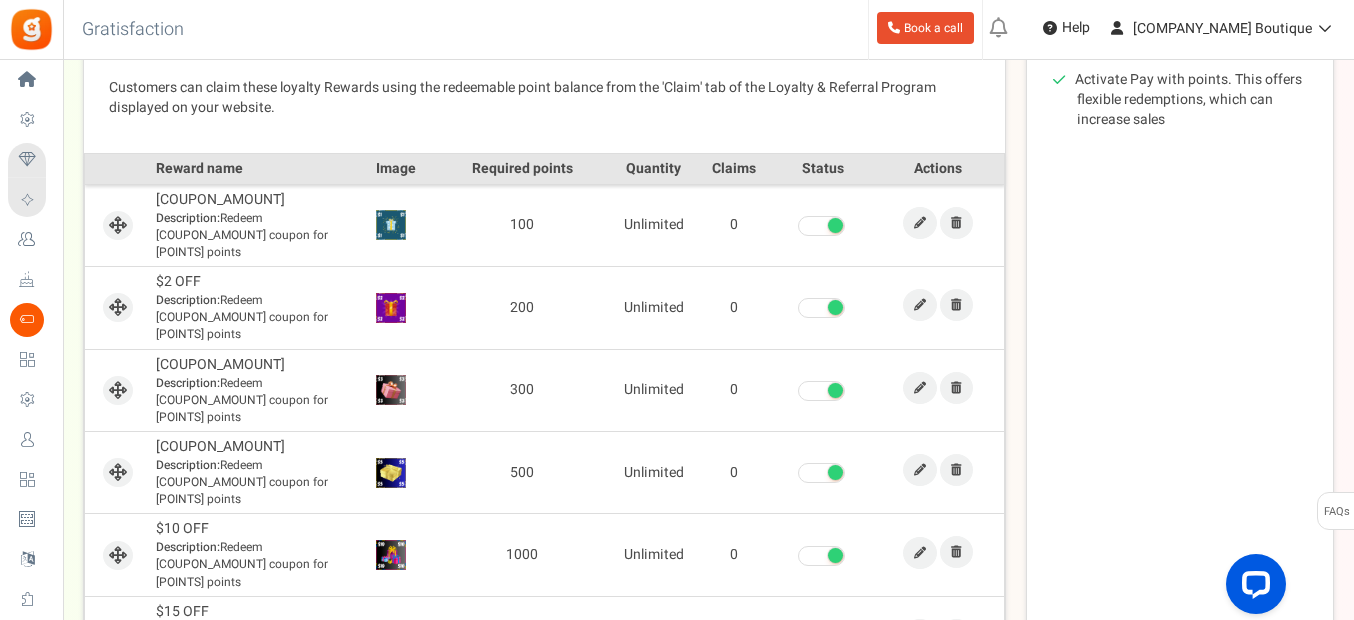 scroll, scrollTop: 600, scrollLeft: 0, axis: vertical 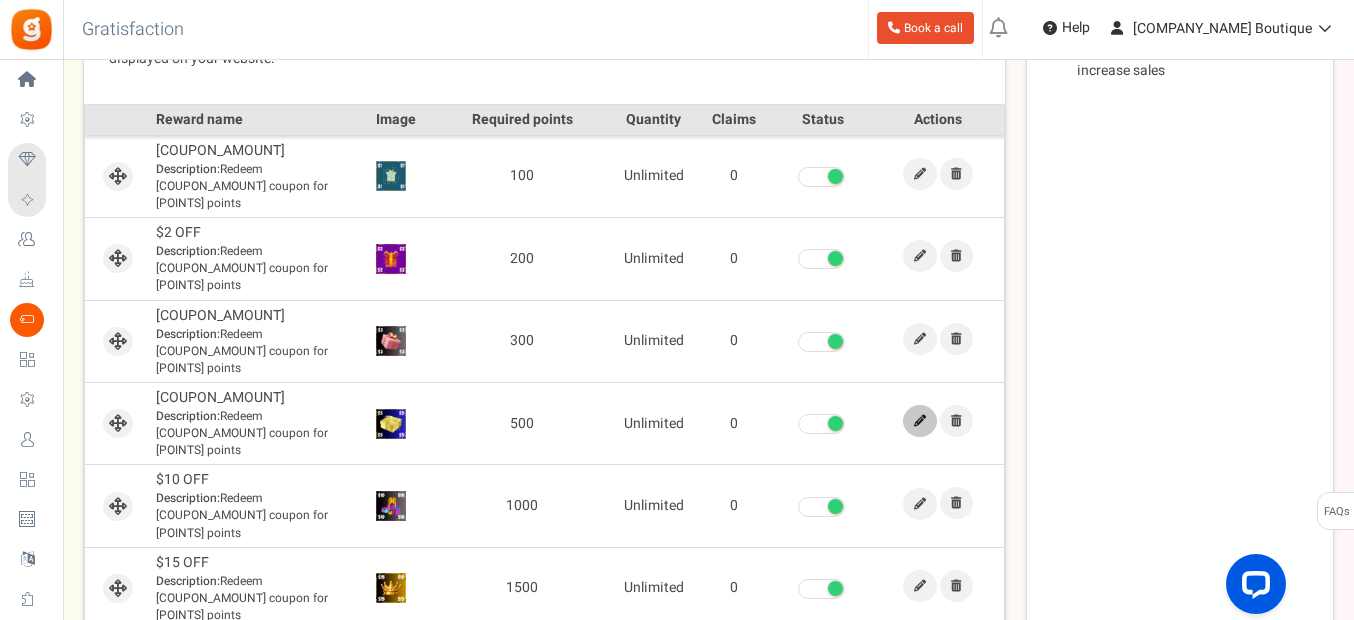 click at bounding box center [920, 421] 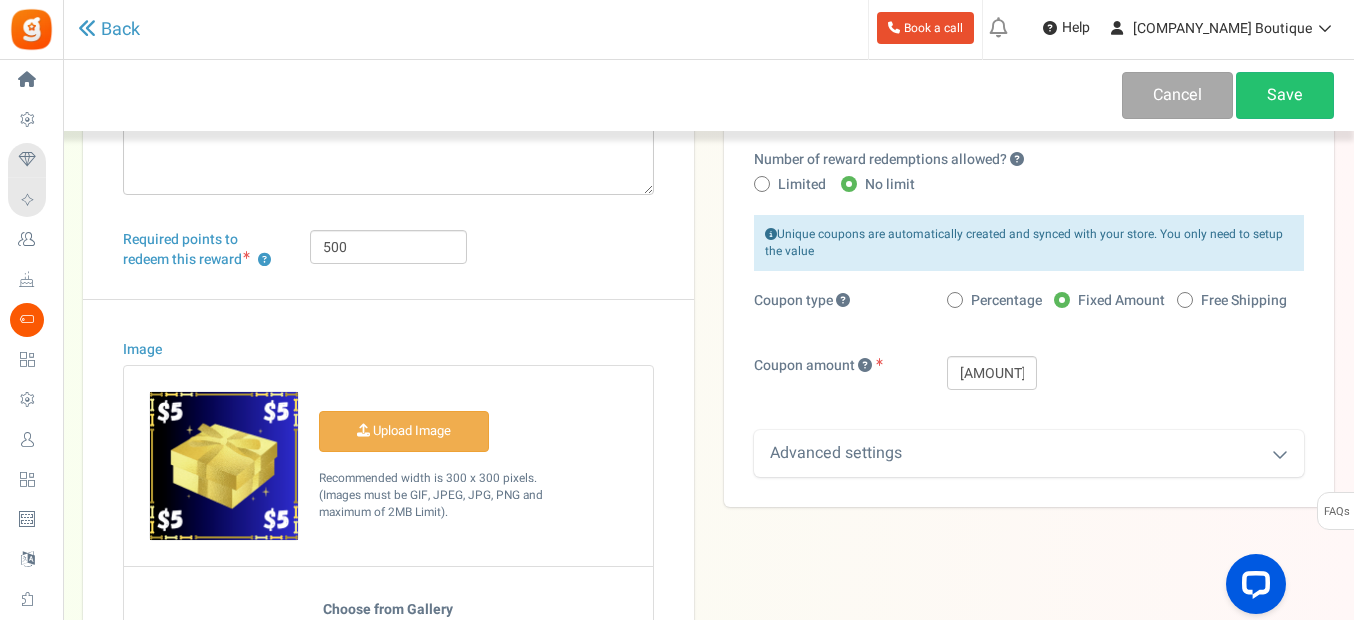 scroll, scrollTop: 200, scrollLeft: 0, axis: vertical 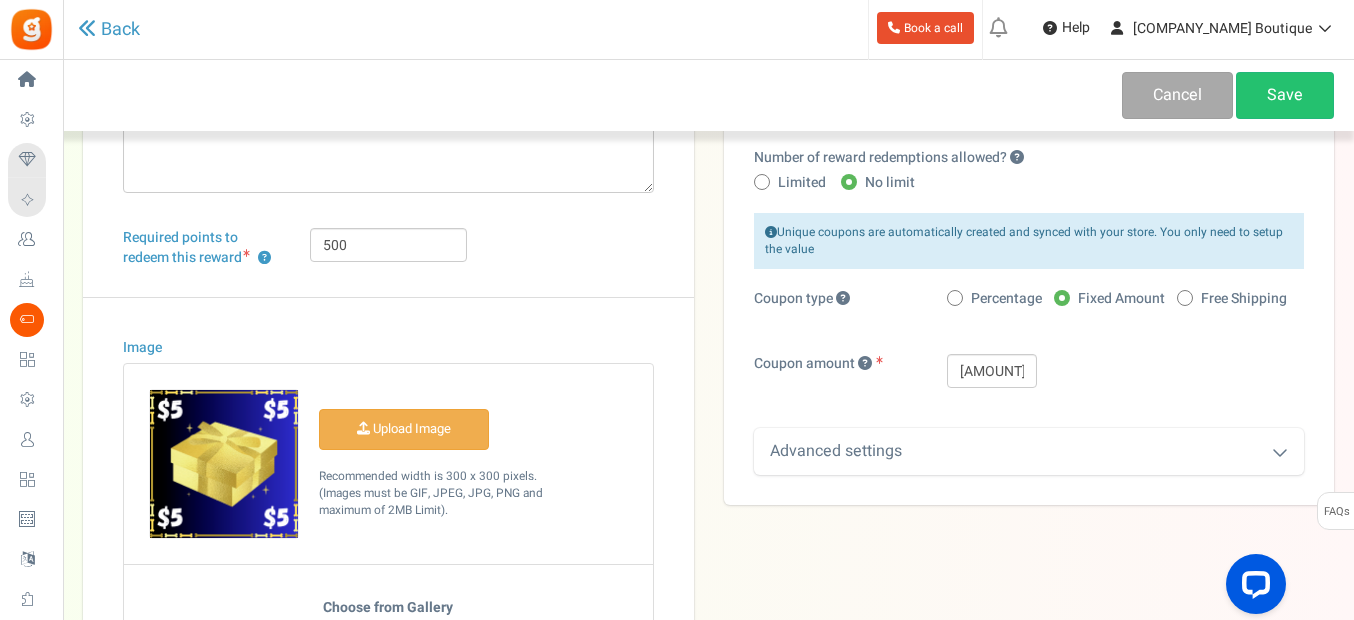 click on "Advanced settings" at bounding box center (1029, 451) 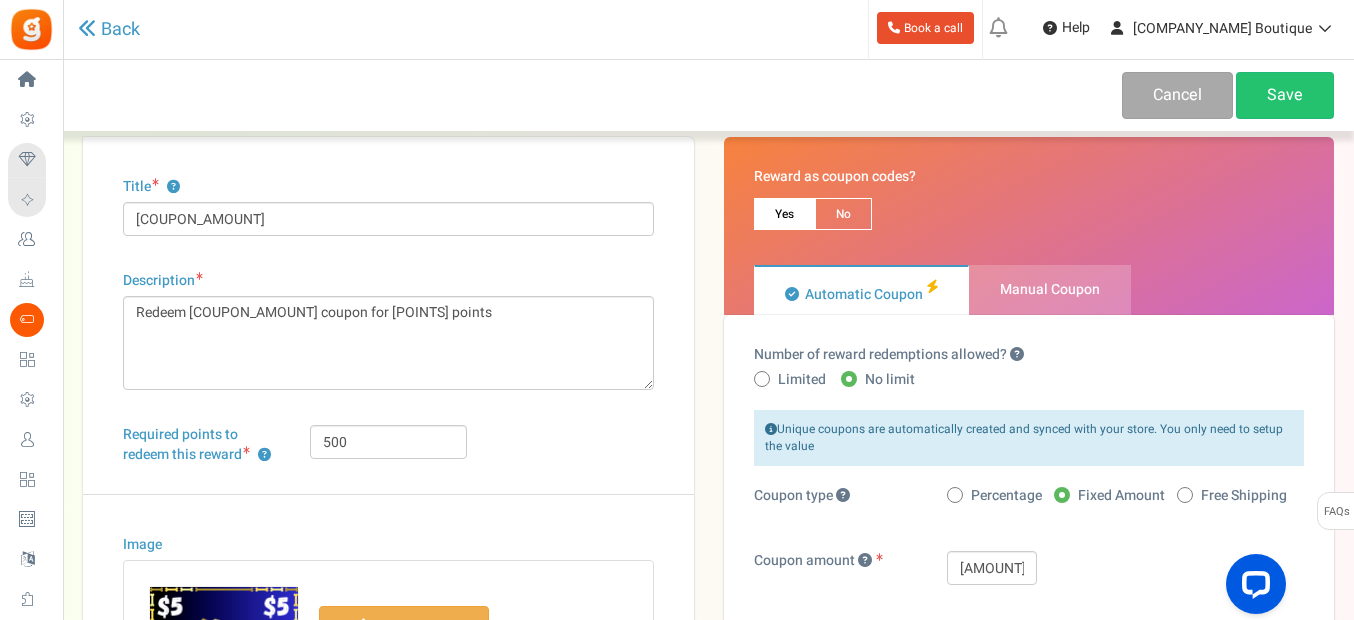scroll, scrollTop: 0, scrollLeft: 0, axis: both 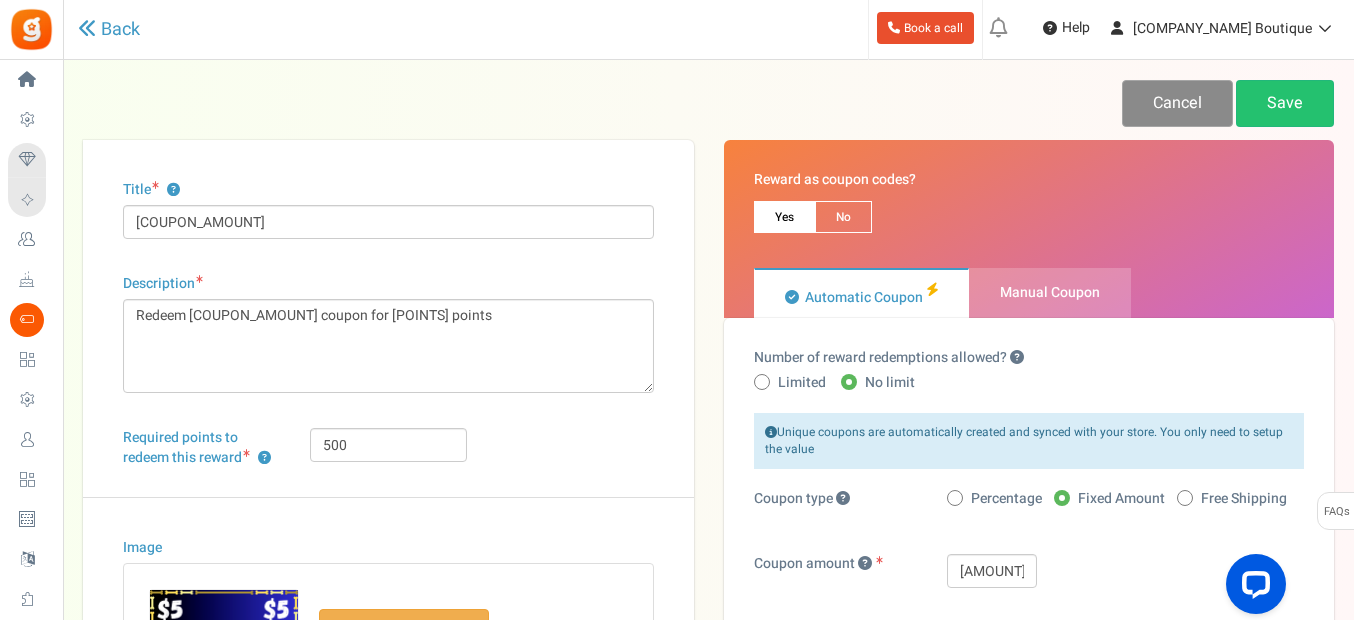 click on "Cancel" at bounding box center (1177, 103) 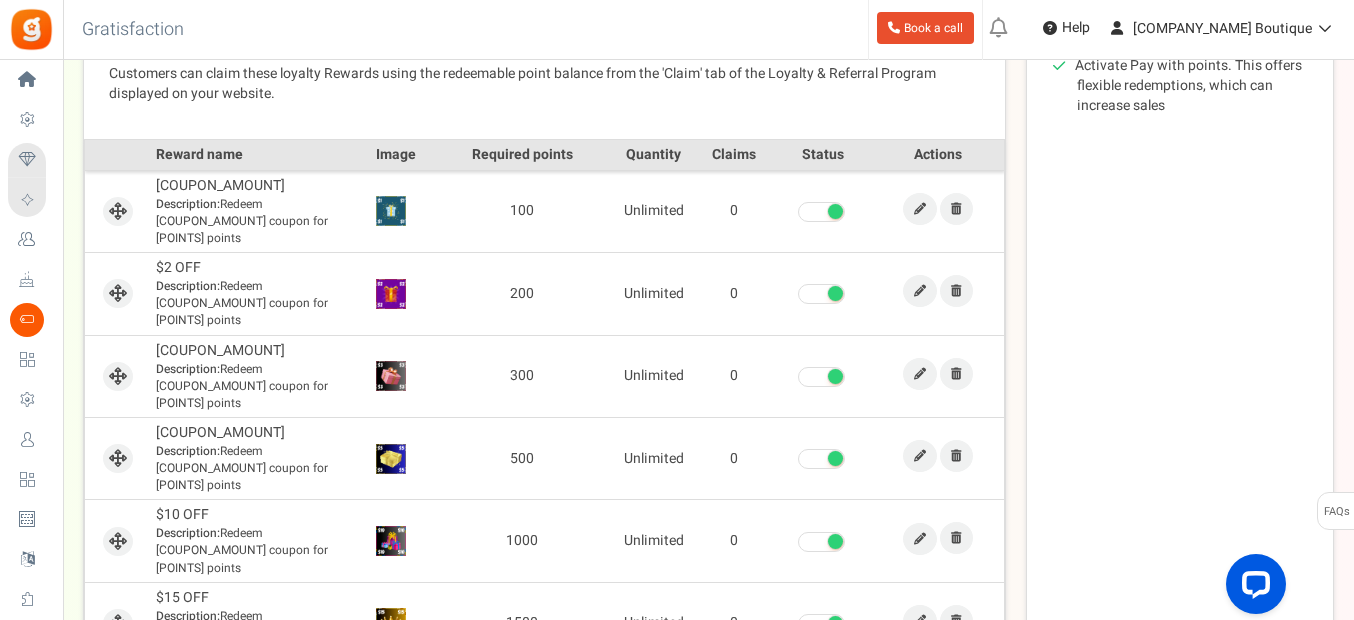 scroll, scrollTop: 600, scrollLeft: 0, axis: vertical 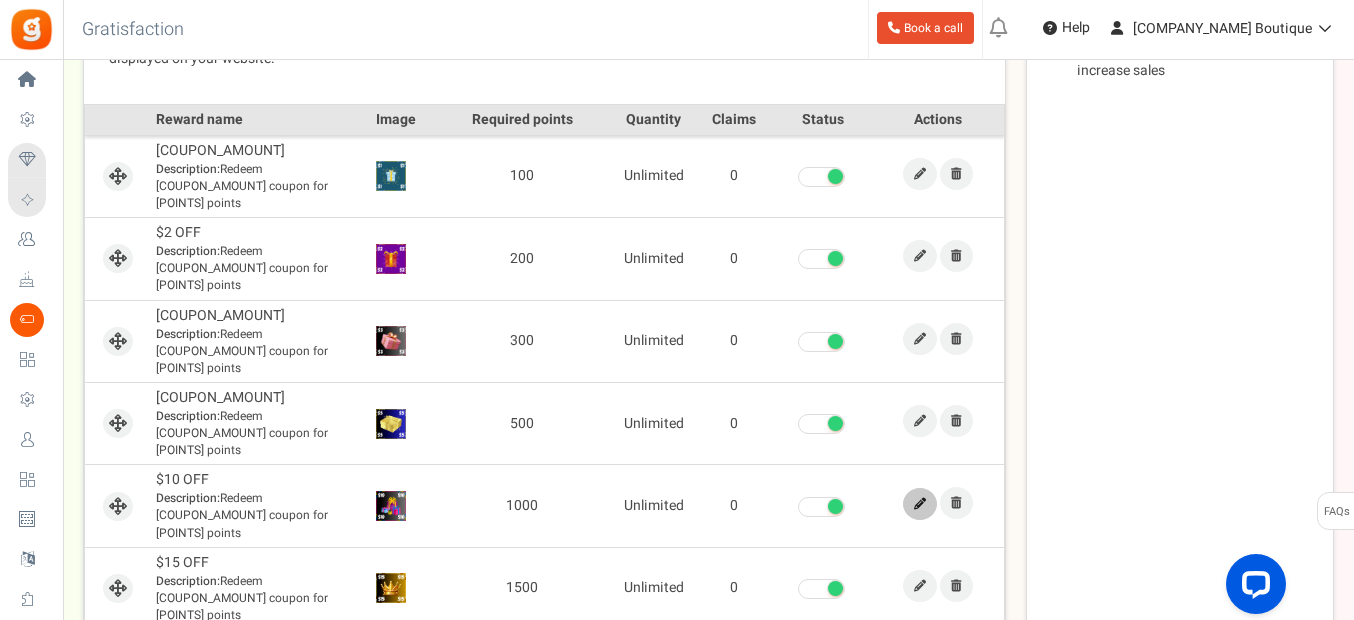 click at bounding box center [920, 504] 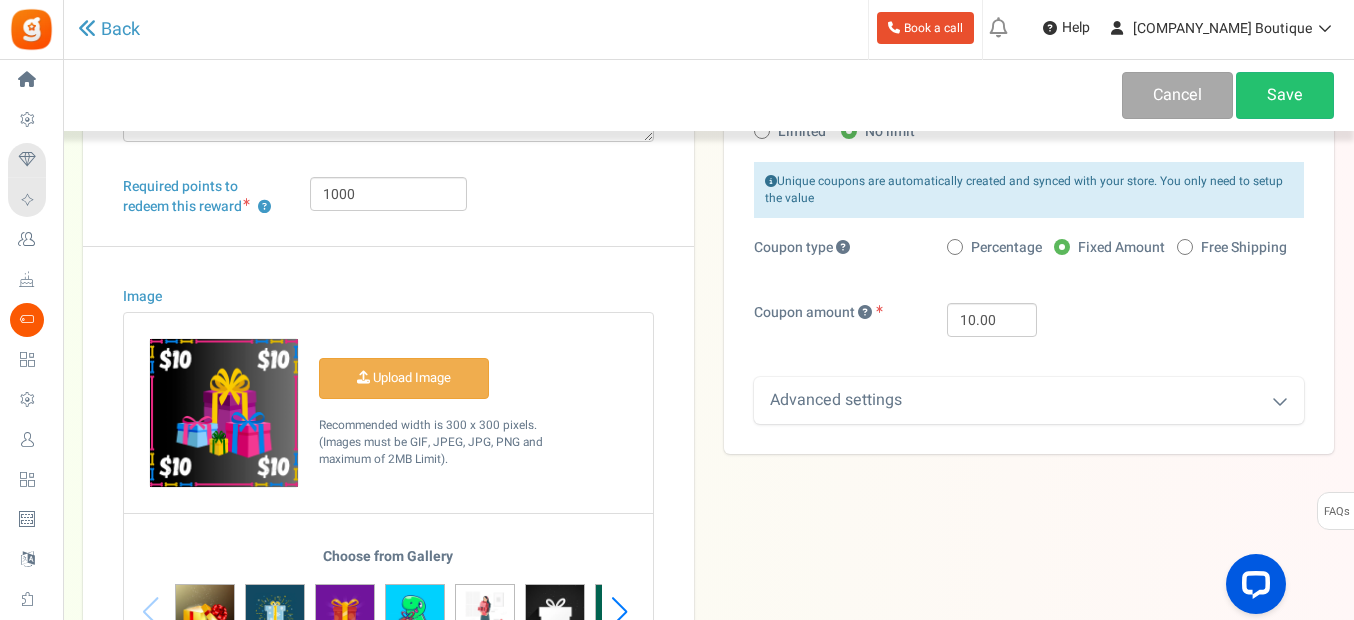 scroll, scrollTop: 300, scrollLeft: 0, axis: vertical 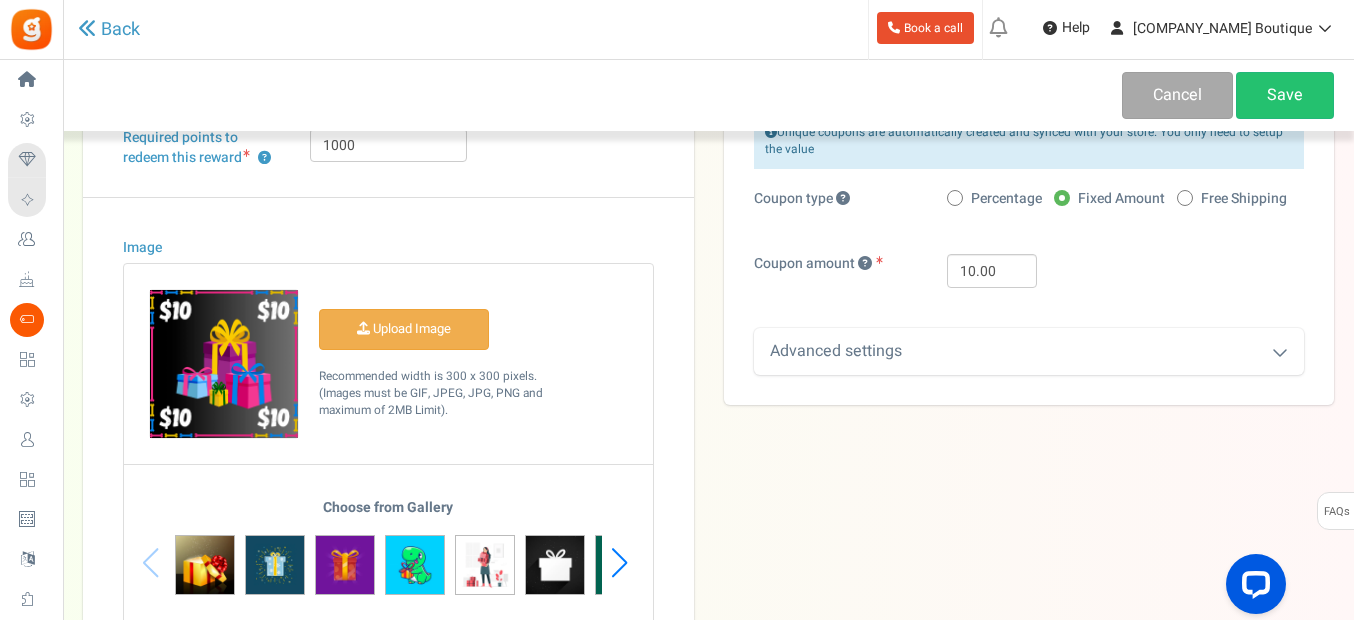 click on "Advanced settings" at bounding box center (1029, 351) 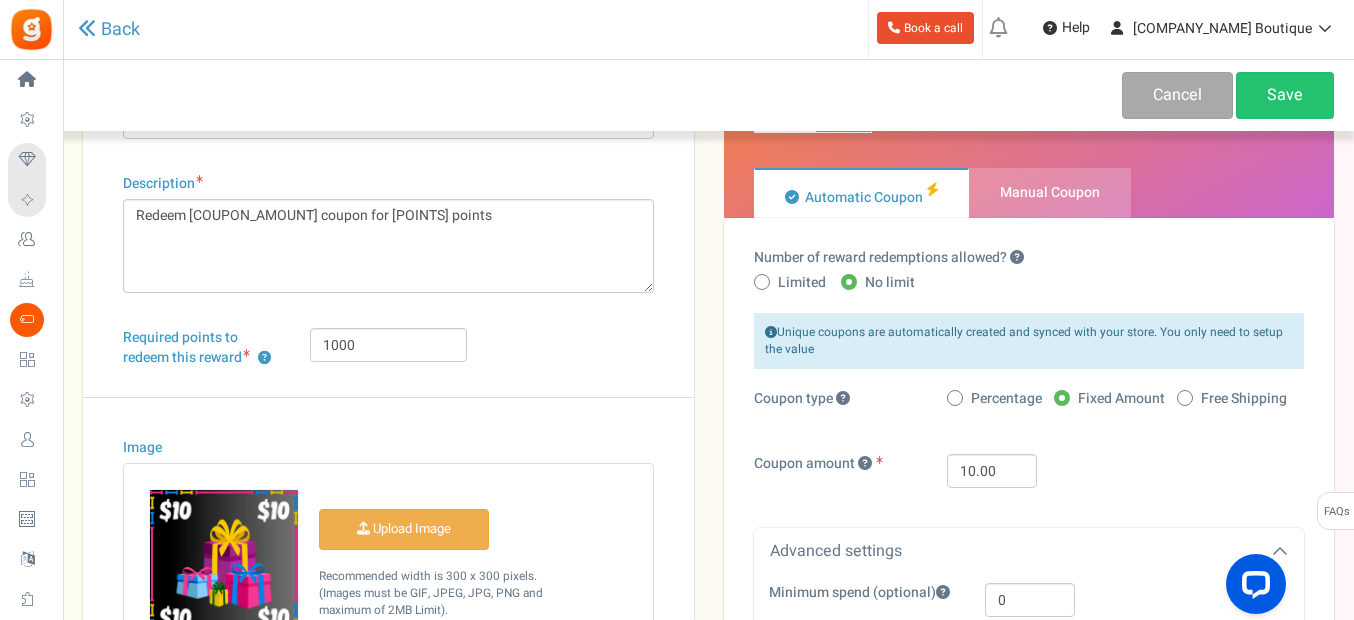 scroll, scrollTop: 0, scrollLeft: 0, axis: both 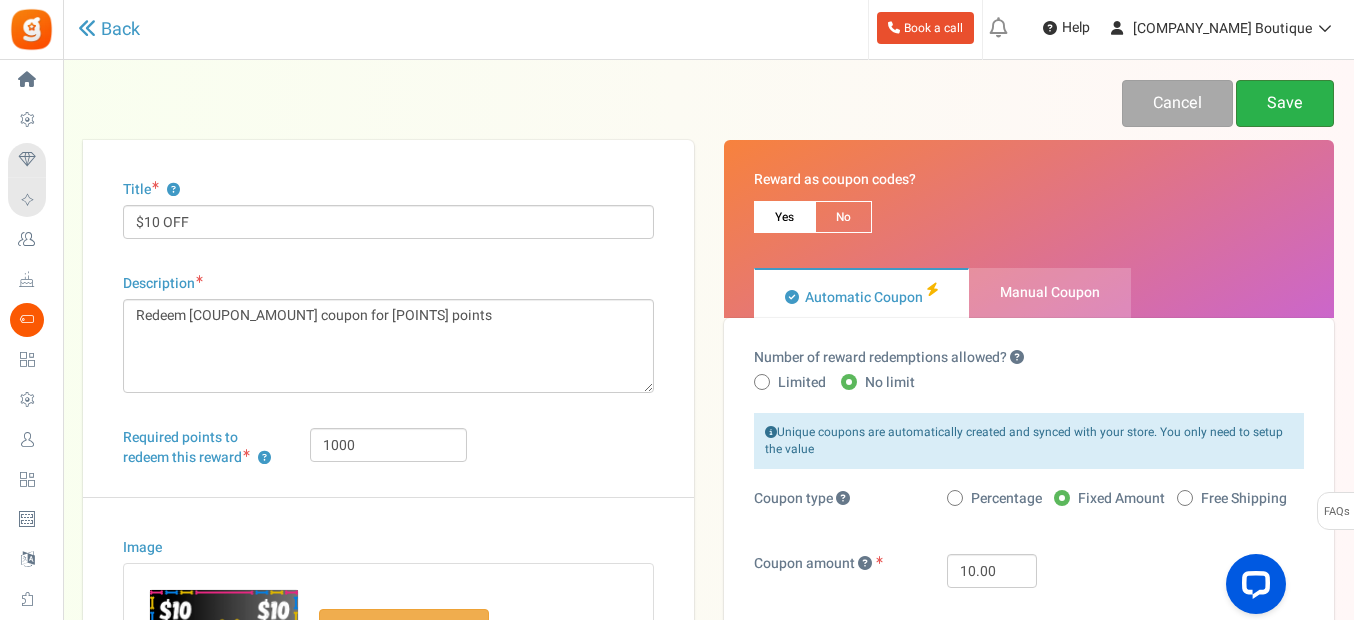 click on "Save" at bounding box center [1285, 103] 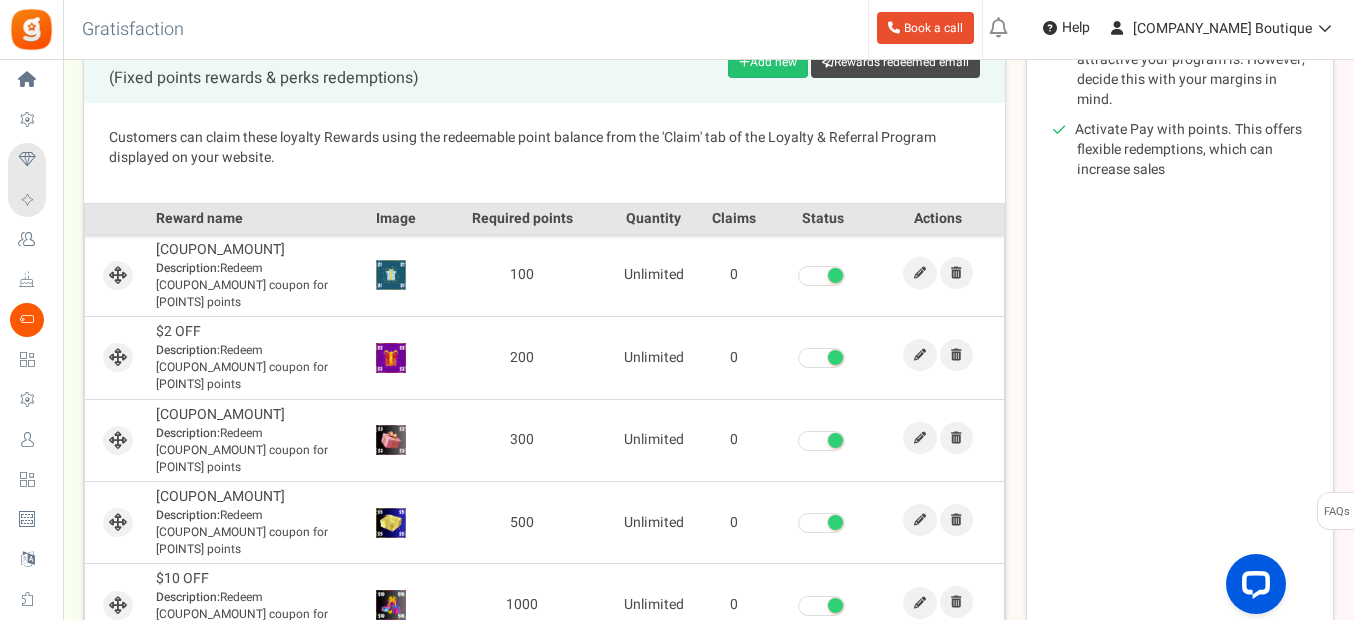 scroll, scrollTop: 648, scrollLeft: 0, axis: vertical 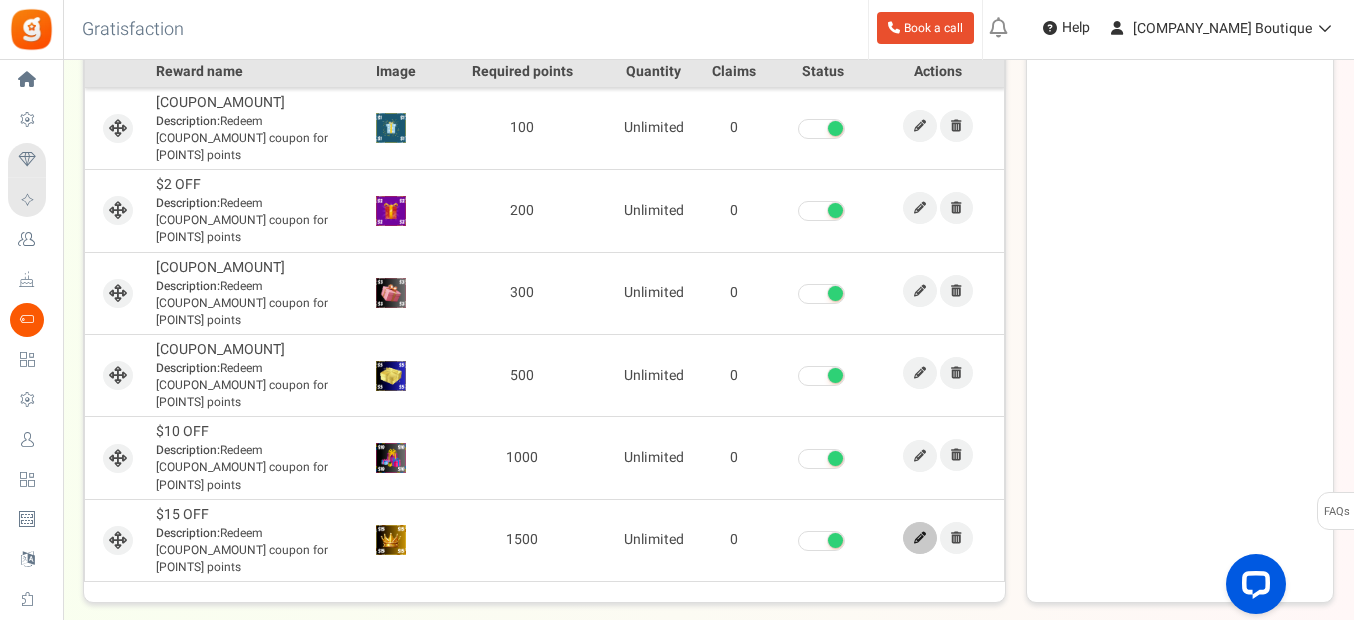 click at bounding box center [920, 538] 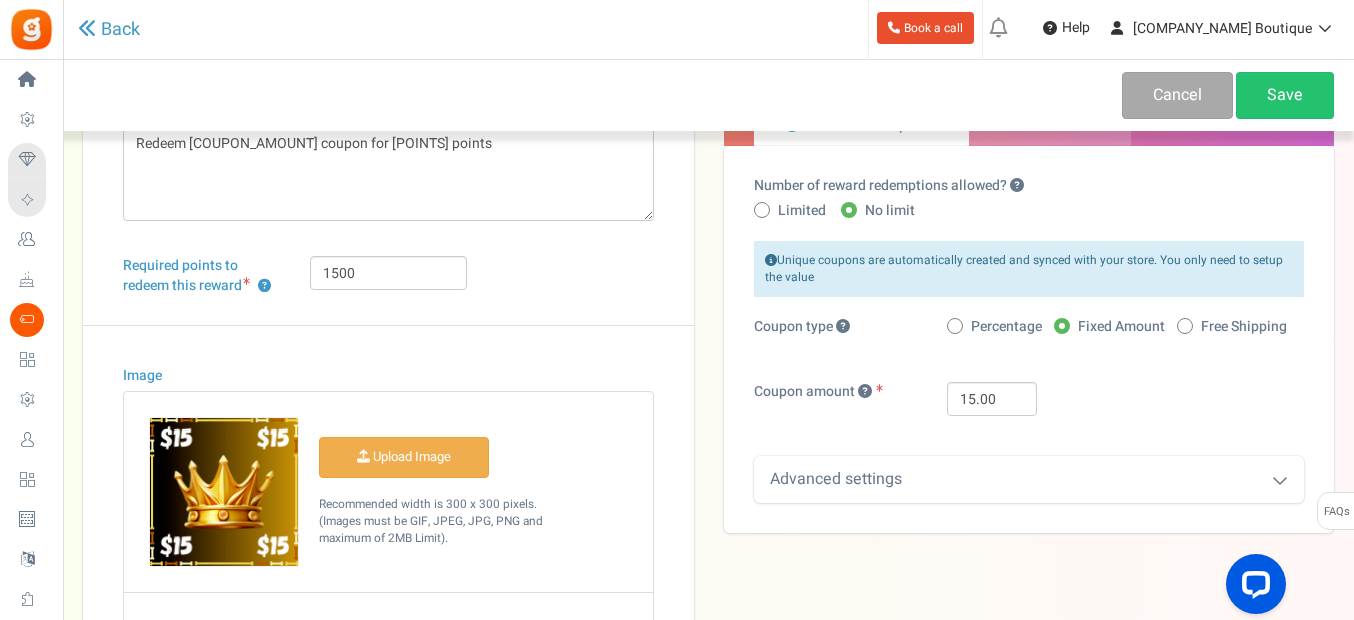scroll, scrollTop: 200, scrollLeft: 0, axis: vertical 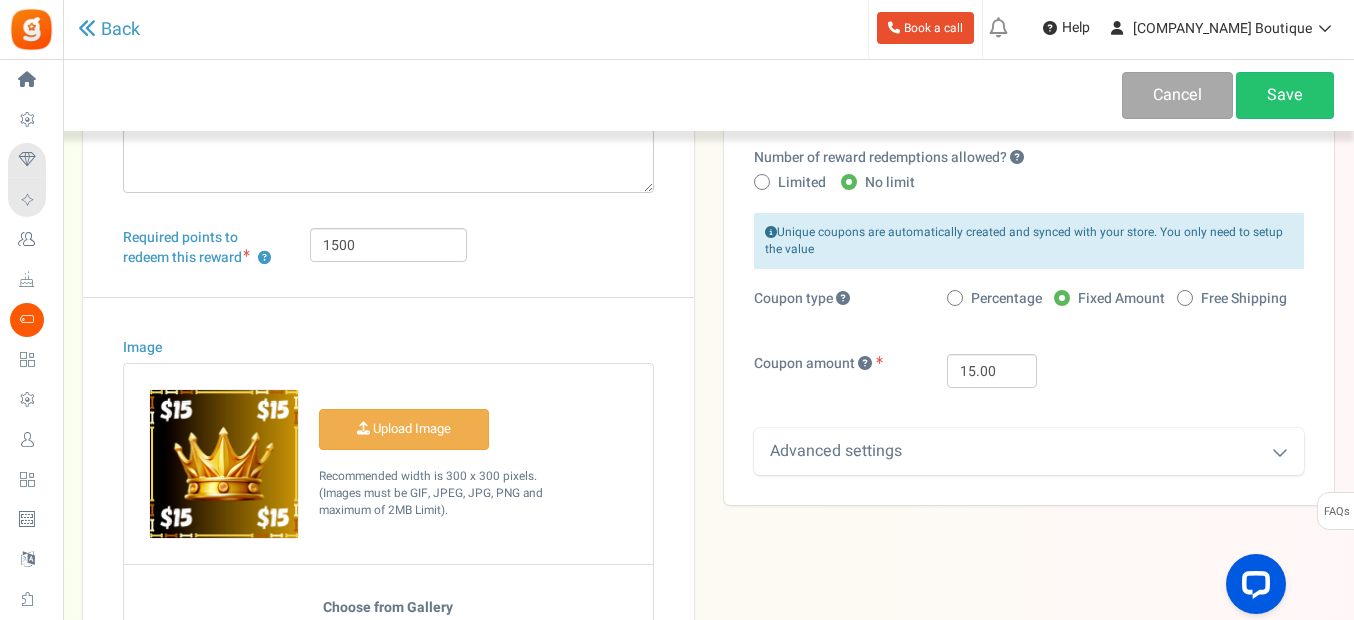 click on "Advanced settings" at bounding box center [1029, 451] 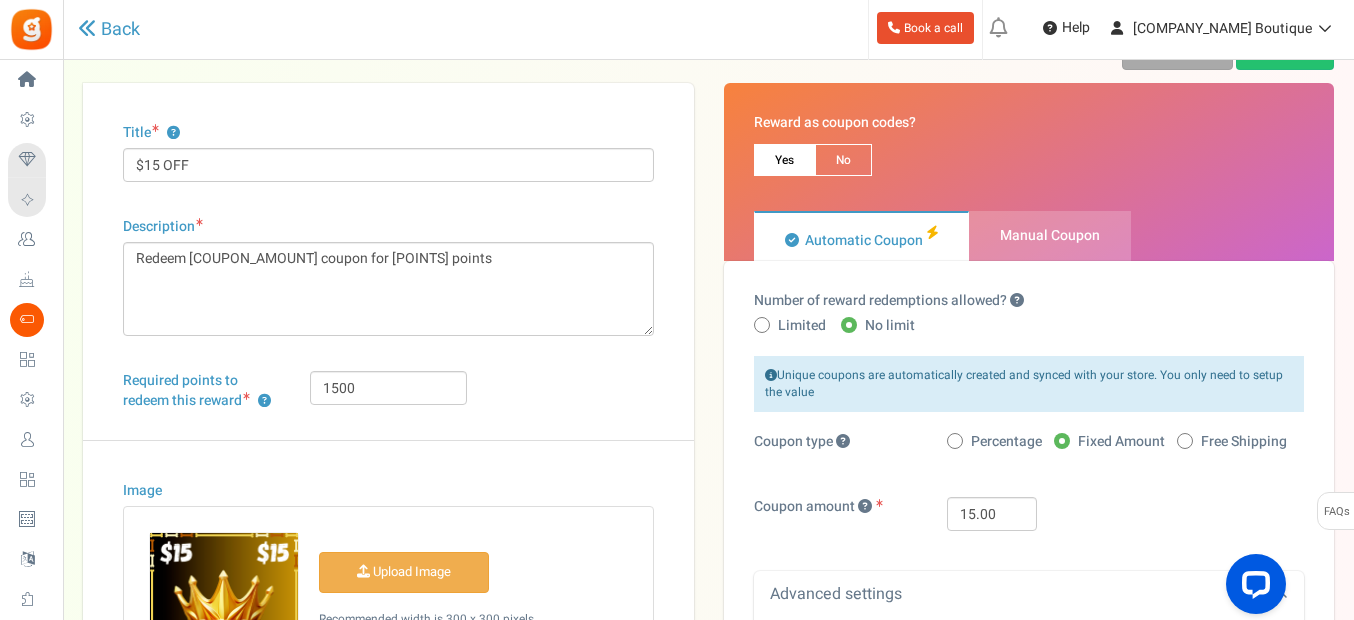 scroll, scrollTop: 0, scrollLeft: 0, axis: both 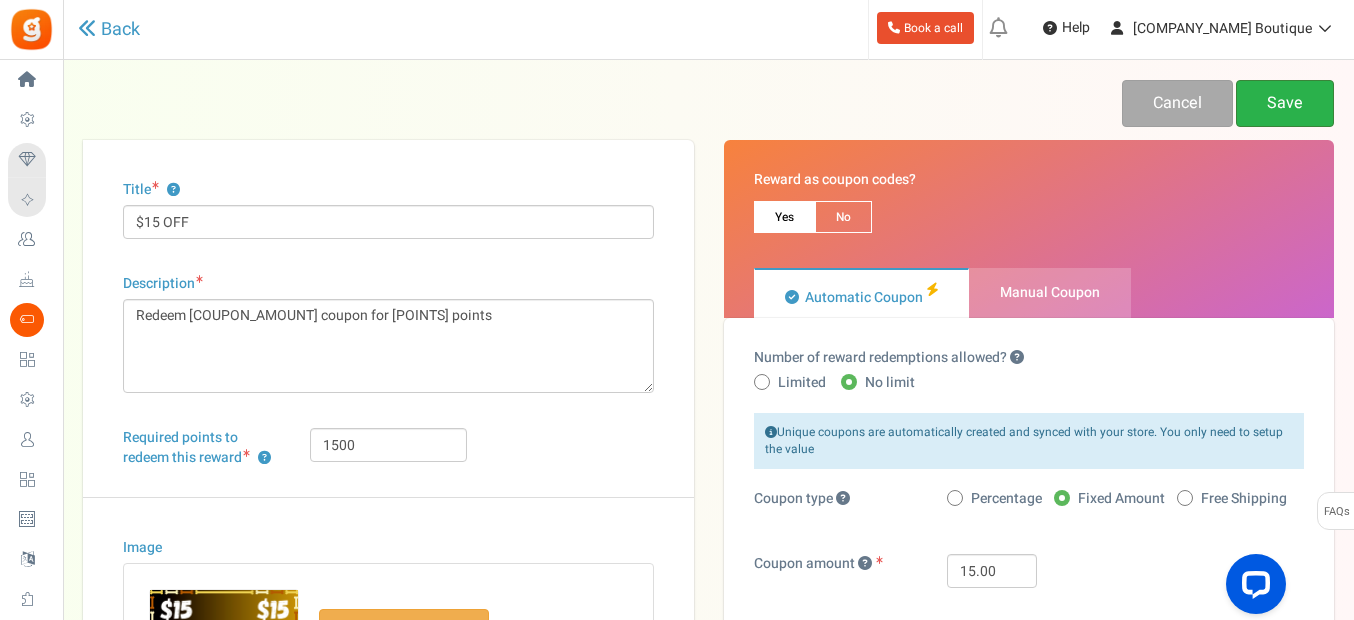 click on "Save" at bounding box center [1285, 103] 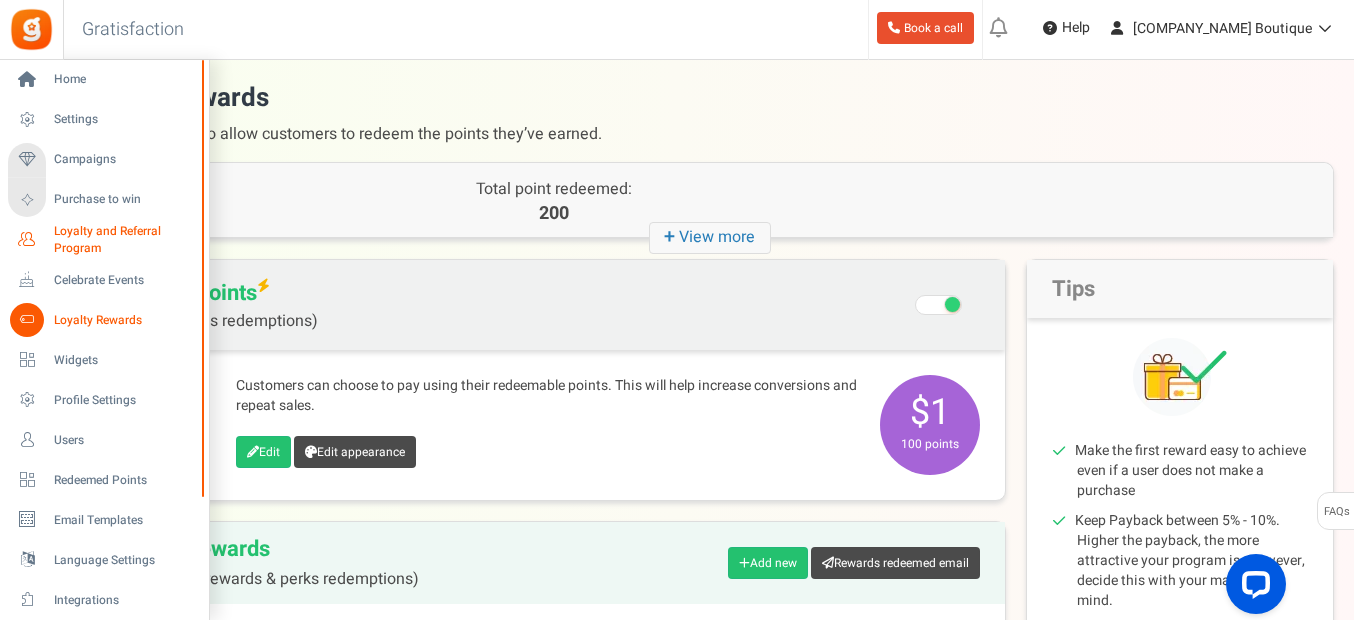 click on "Loyalty and Referral Program" at bounding box center (127, 240) 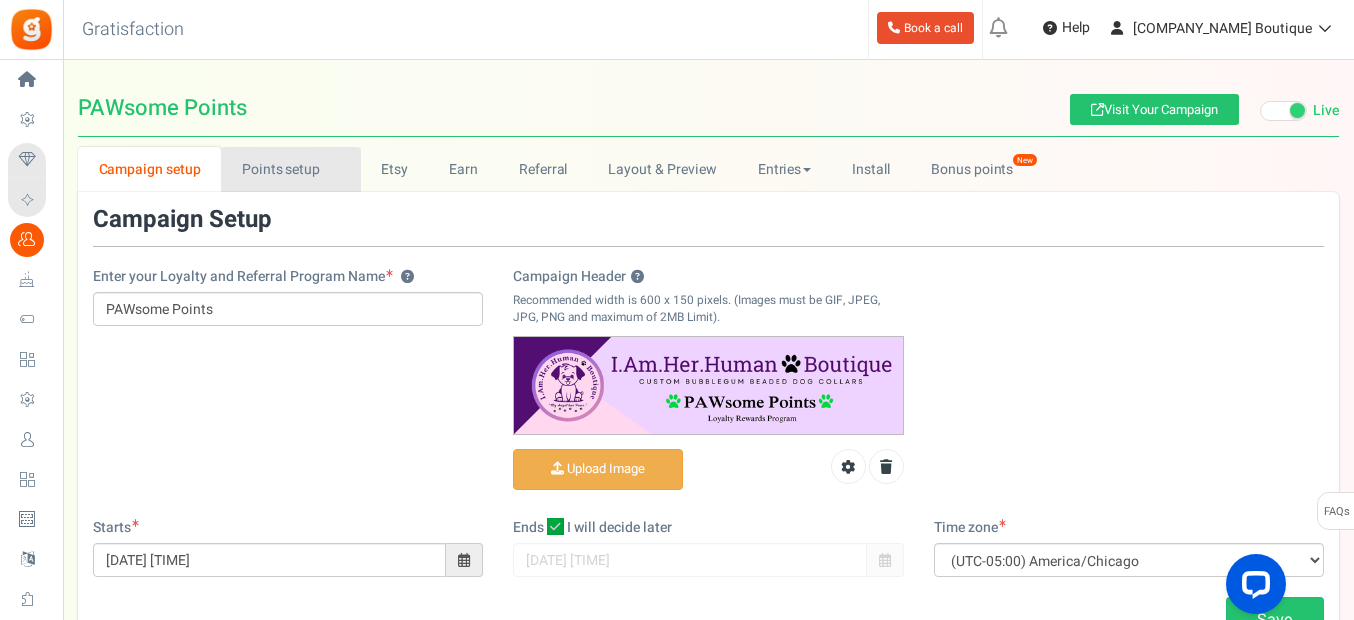 click on "Points setup
New" at bounding box center (290, 169) 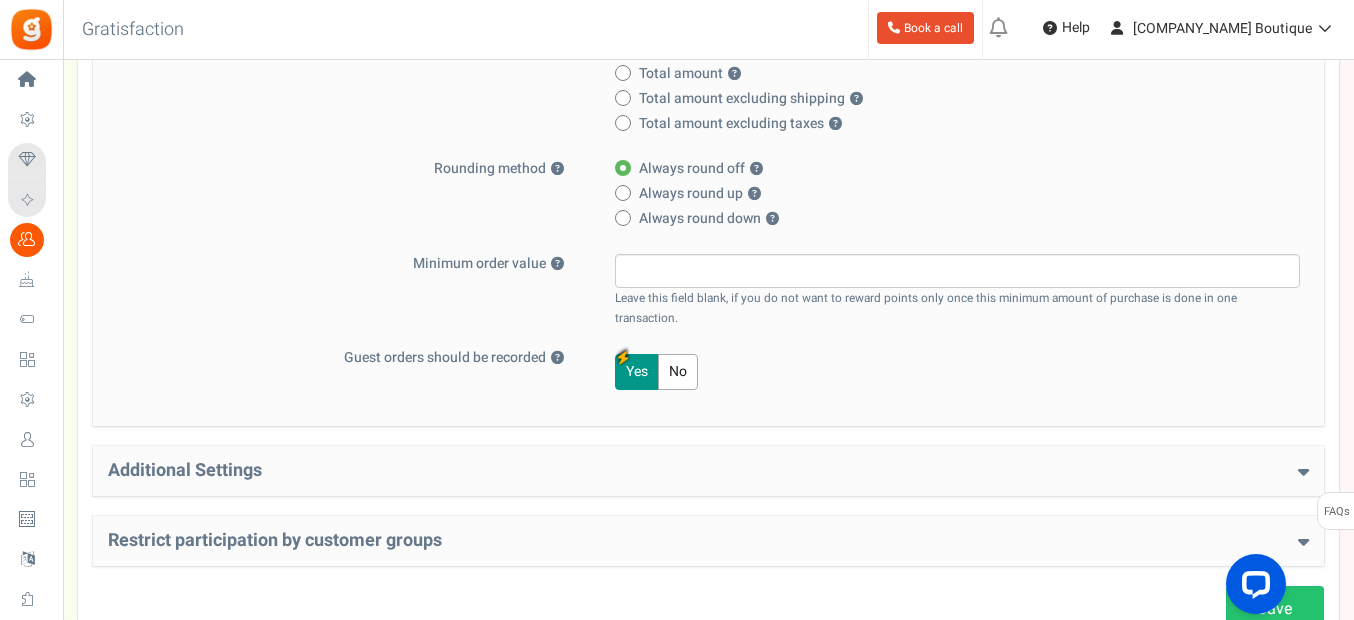 scroll, scrollTop: 486, scrollLeft: 0, axis: vertical 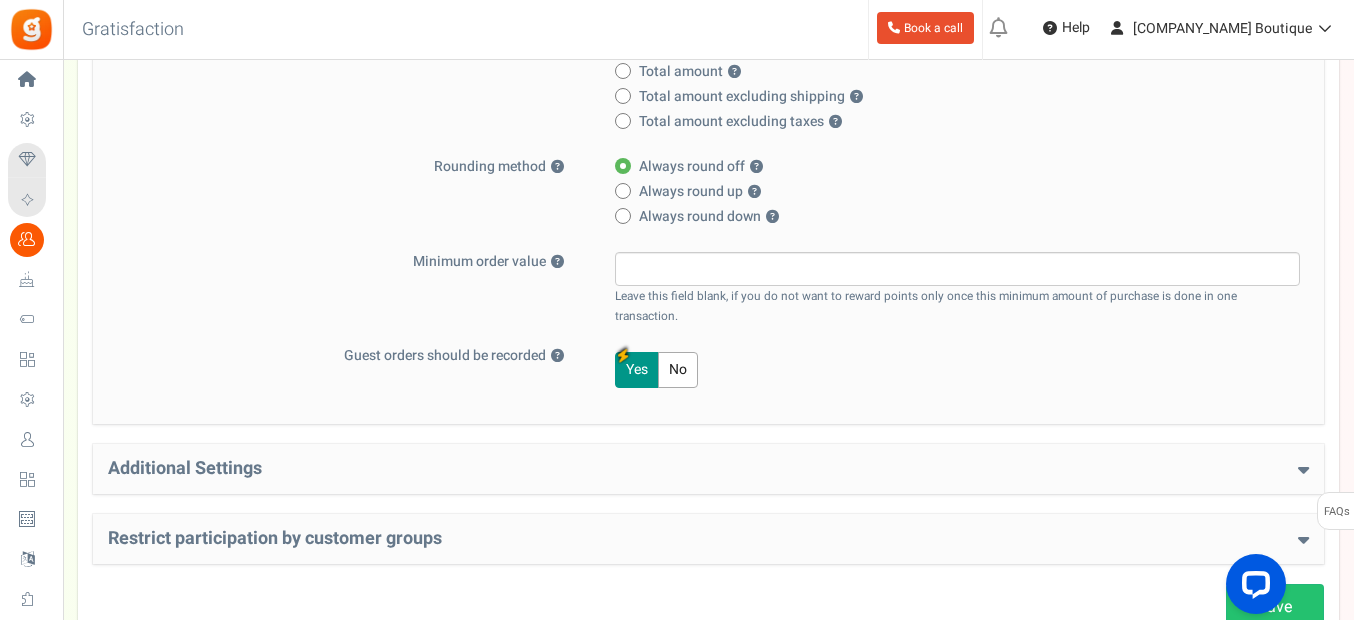 click on "Additional Settings" at bounding box center [708, 469] 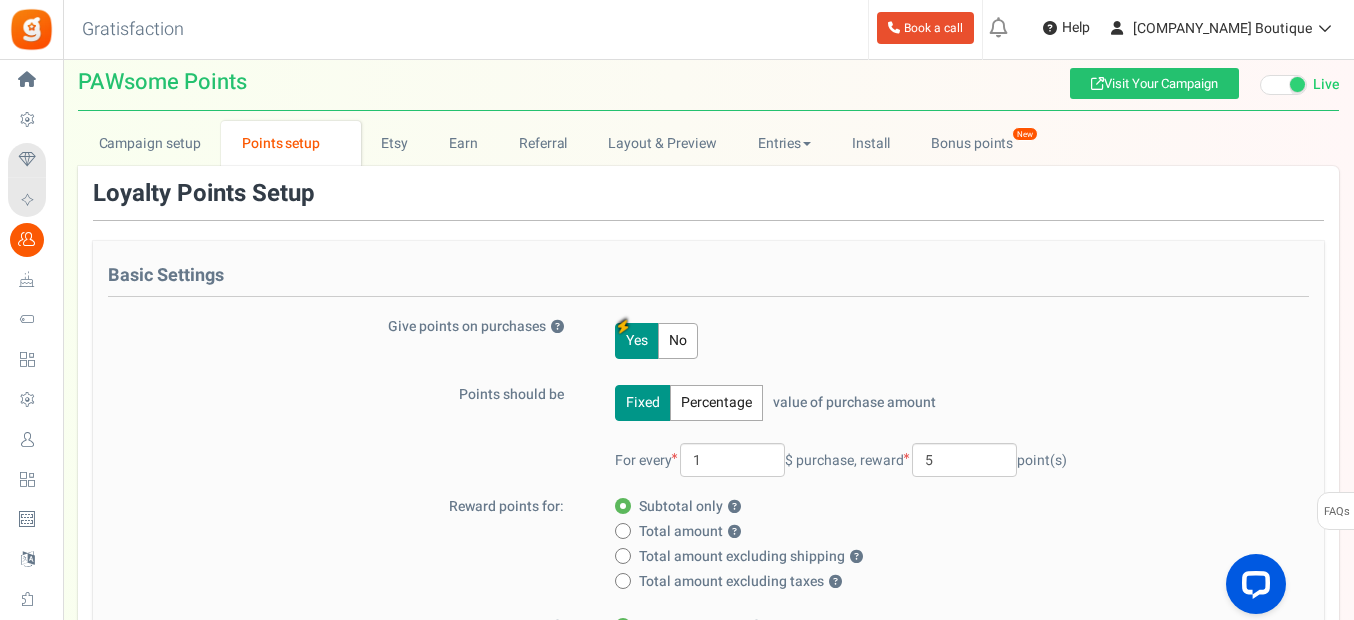 scroll, scrollTop: 0, scrollLeft: 0, axis: both 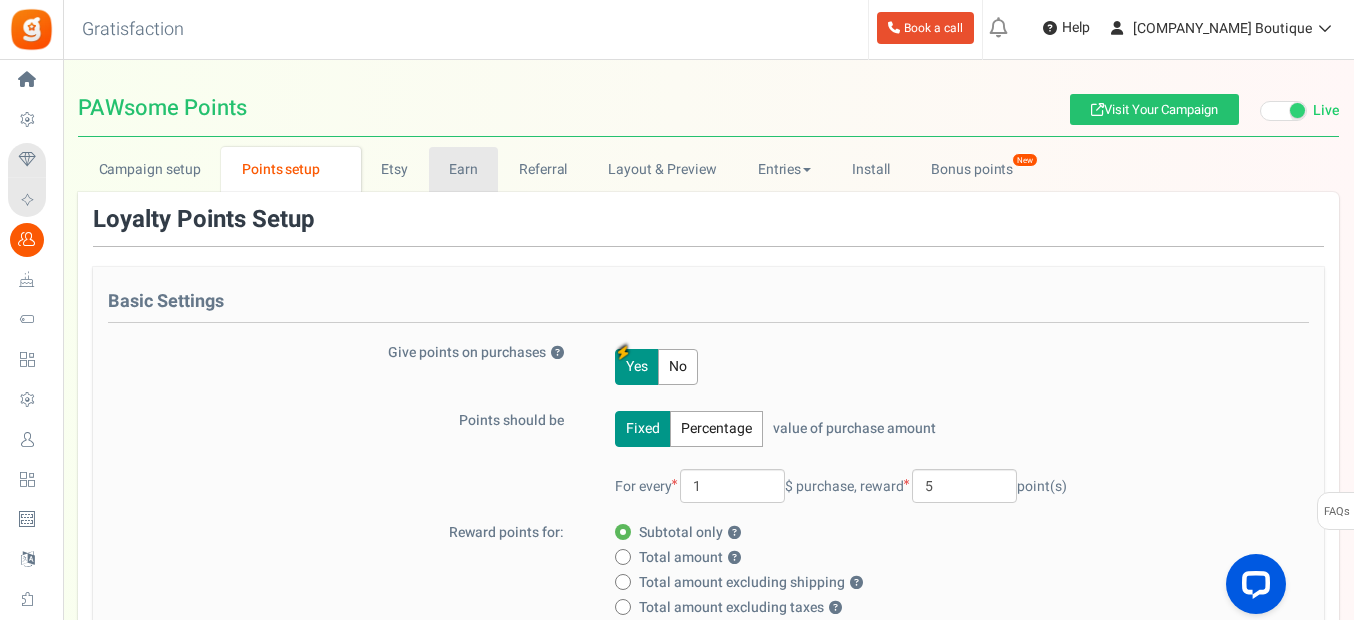 click on "Earn" at bounding box center [464, 169] 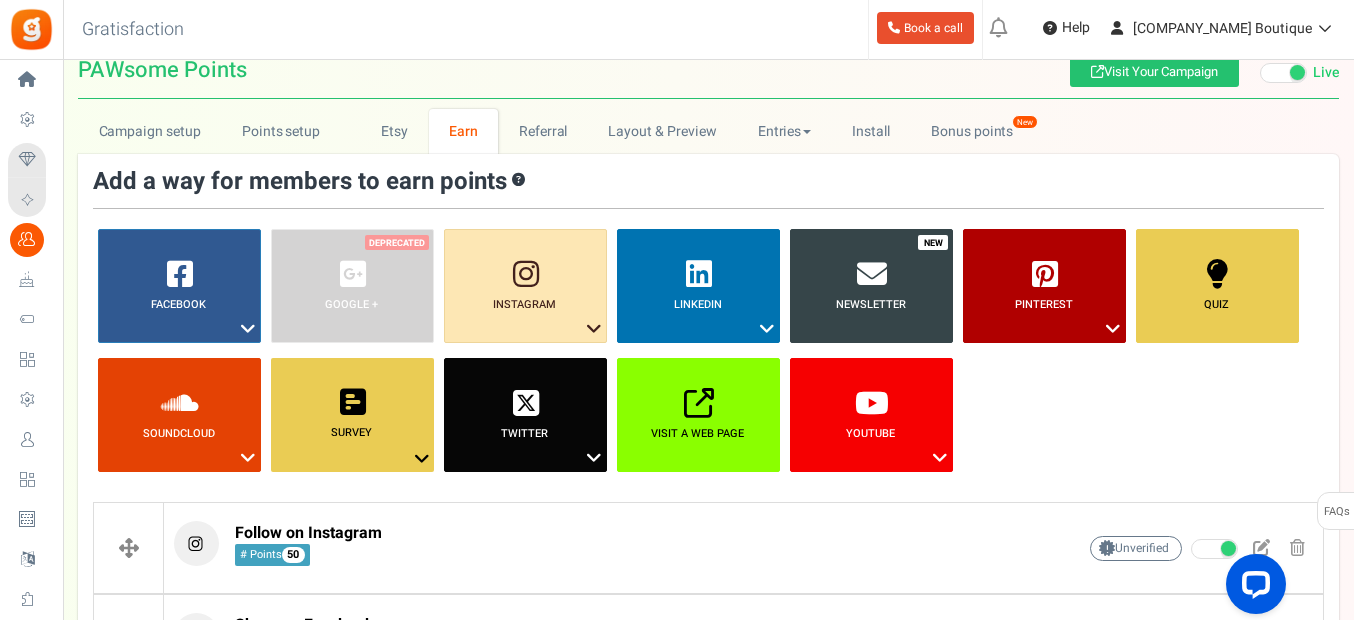 scroll, scrollTop: 0, scrollLeft: 0, axis: both 